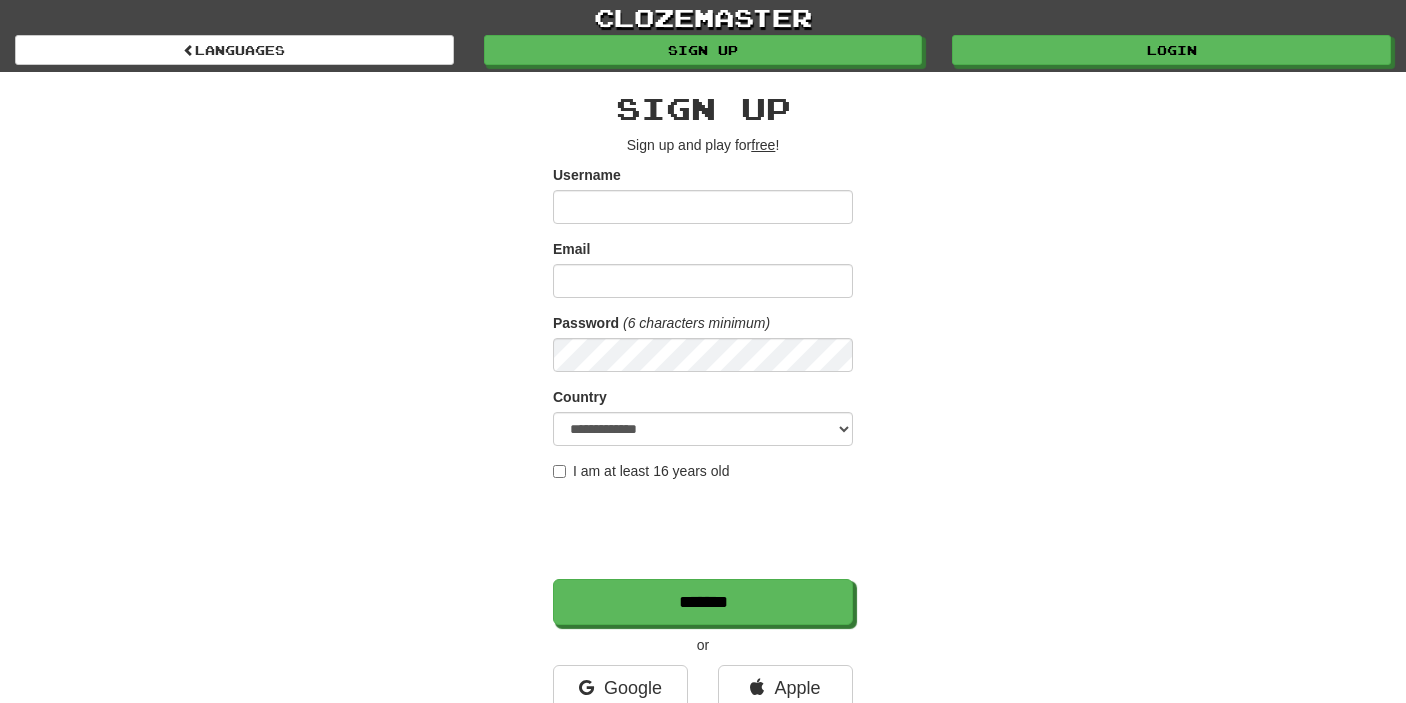 scroll, scrollTop: 0, scrollLeft: 0, axis: both 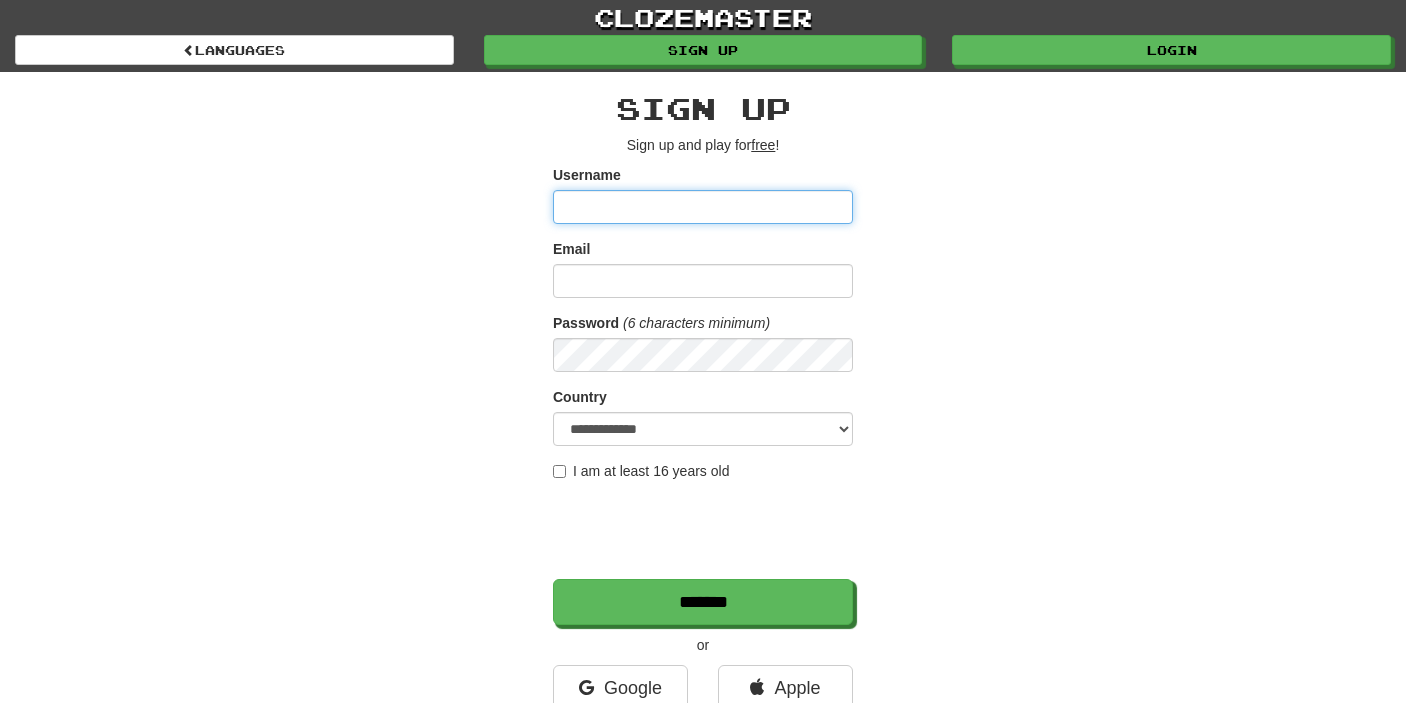 click on "Username" at bounding box center (703, 207) 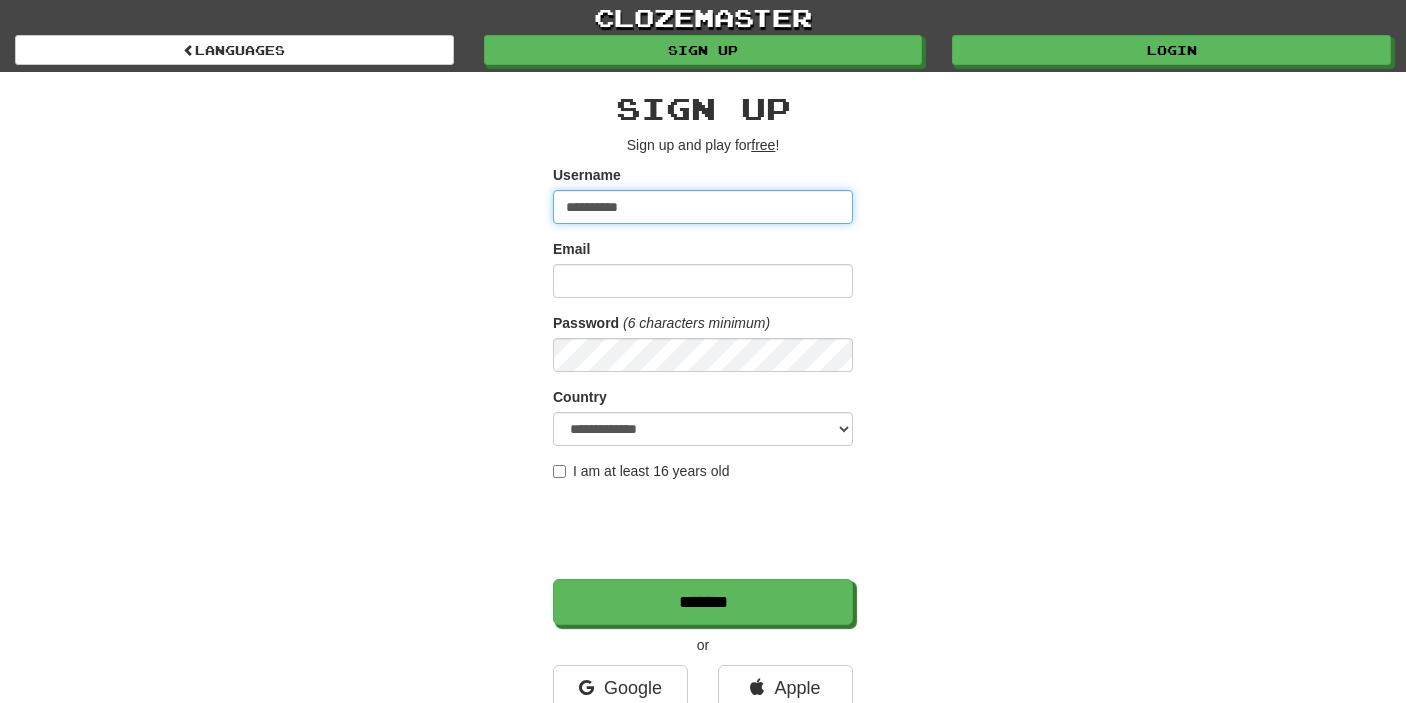 type on "**********" 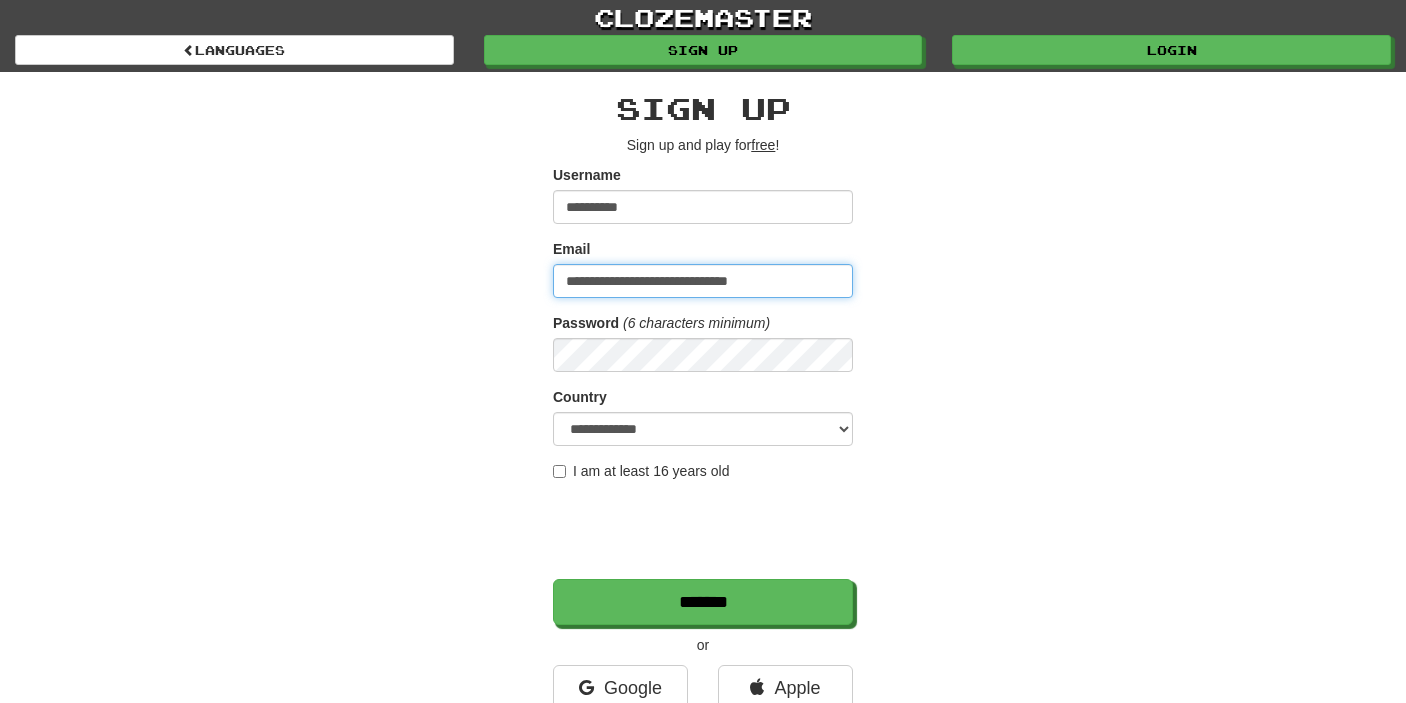 type on "**********" 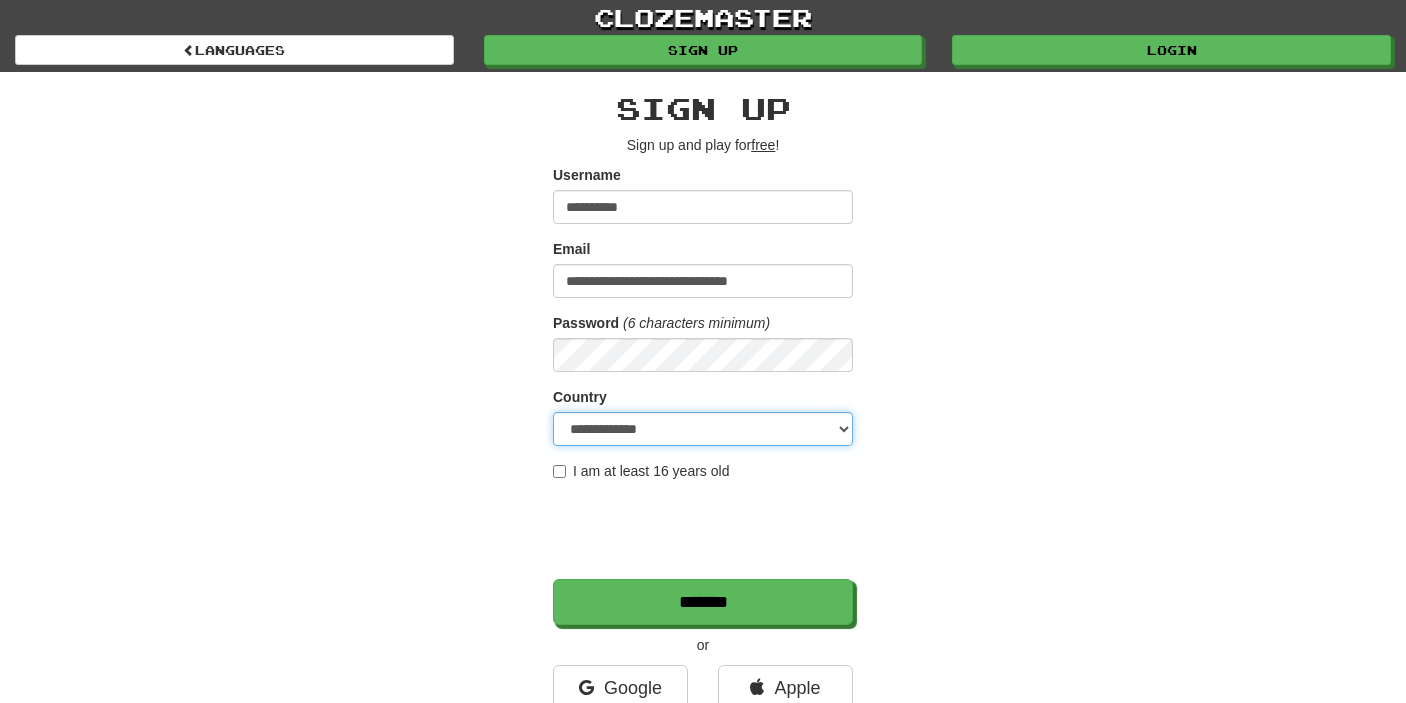 click on "**********" at bounding box center (703, 429) 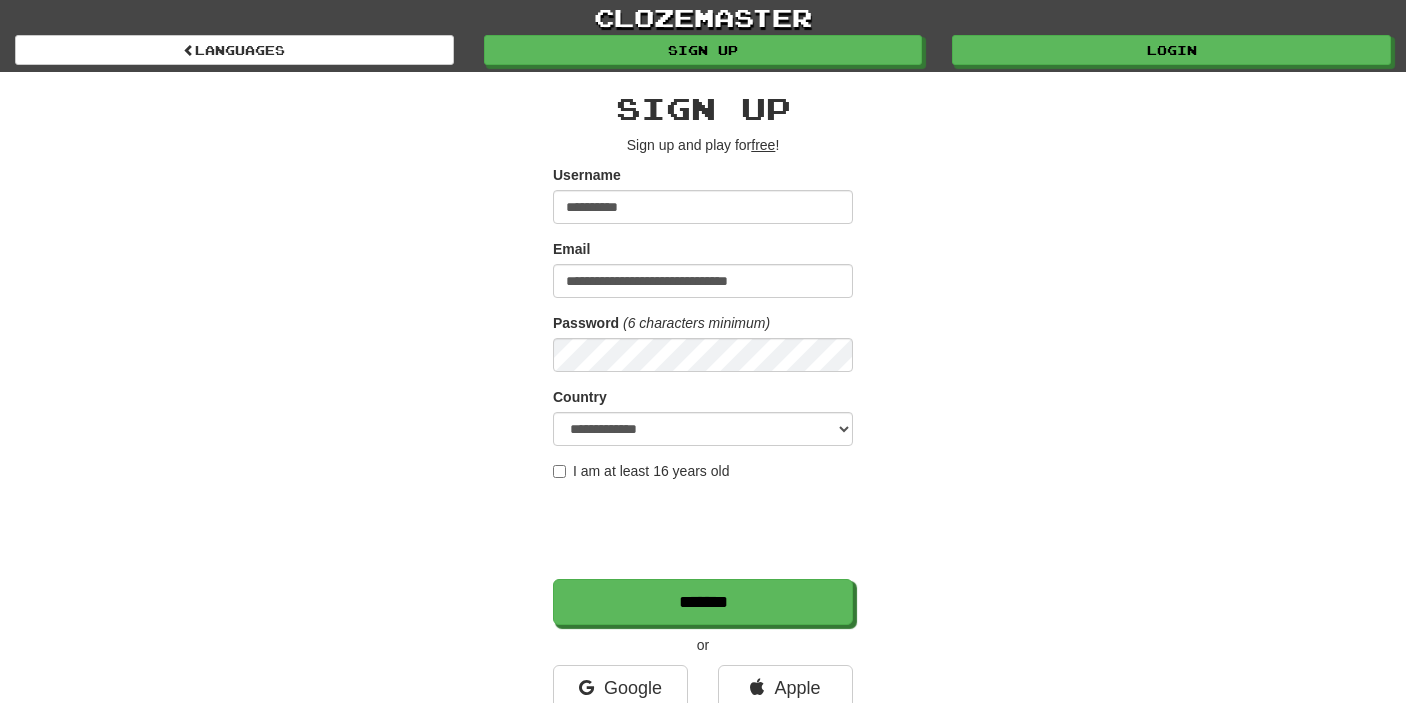 scroll, scrollTop: 39, scrollLeft: 0, axis: vertical 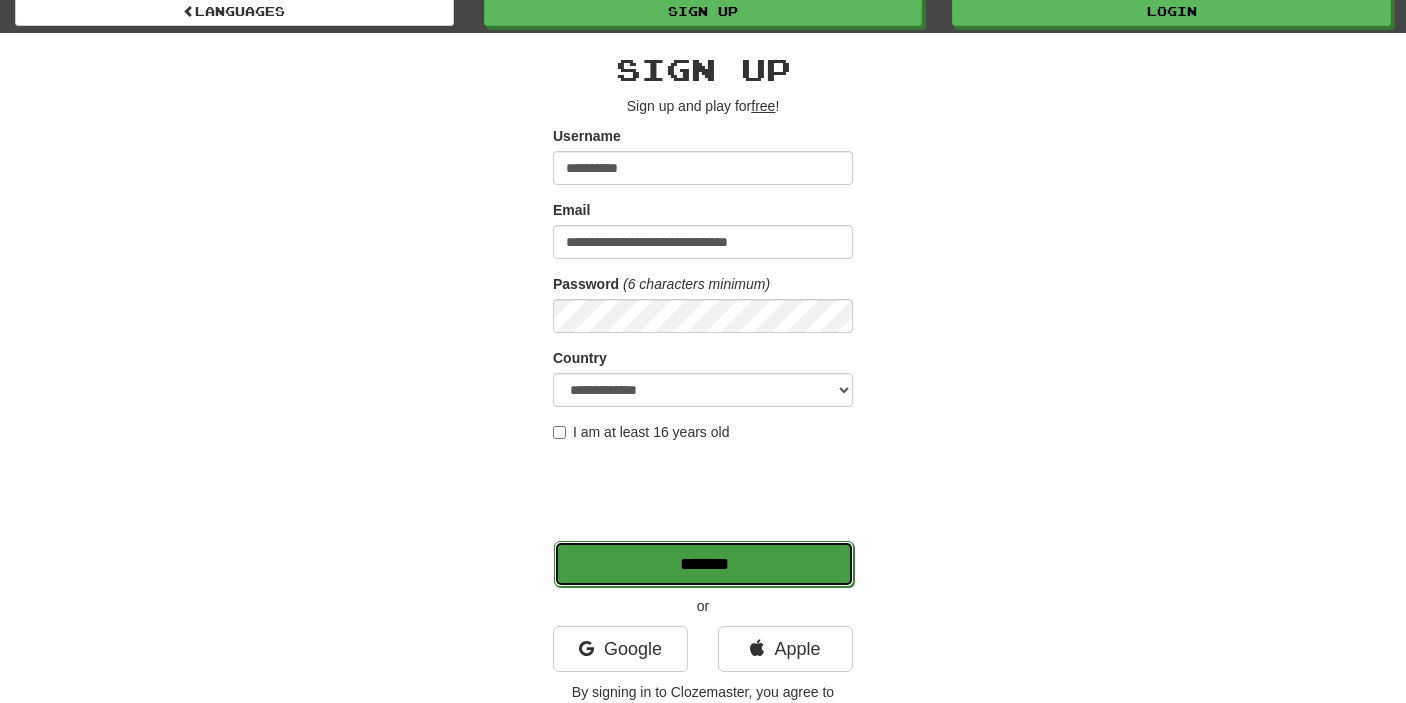 click on "*******" at bounding box center (704, 564) 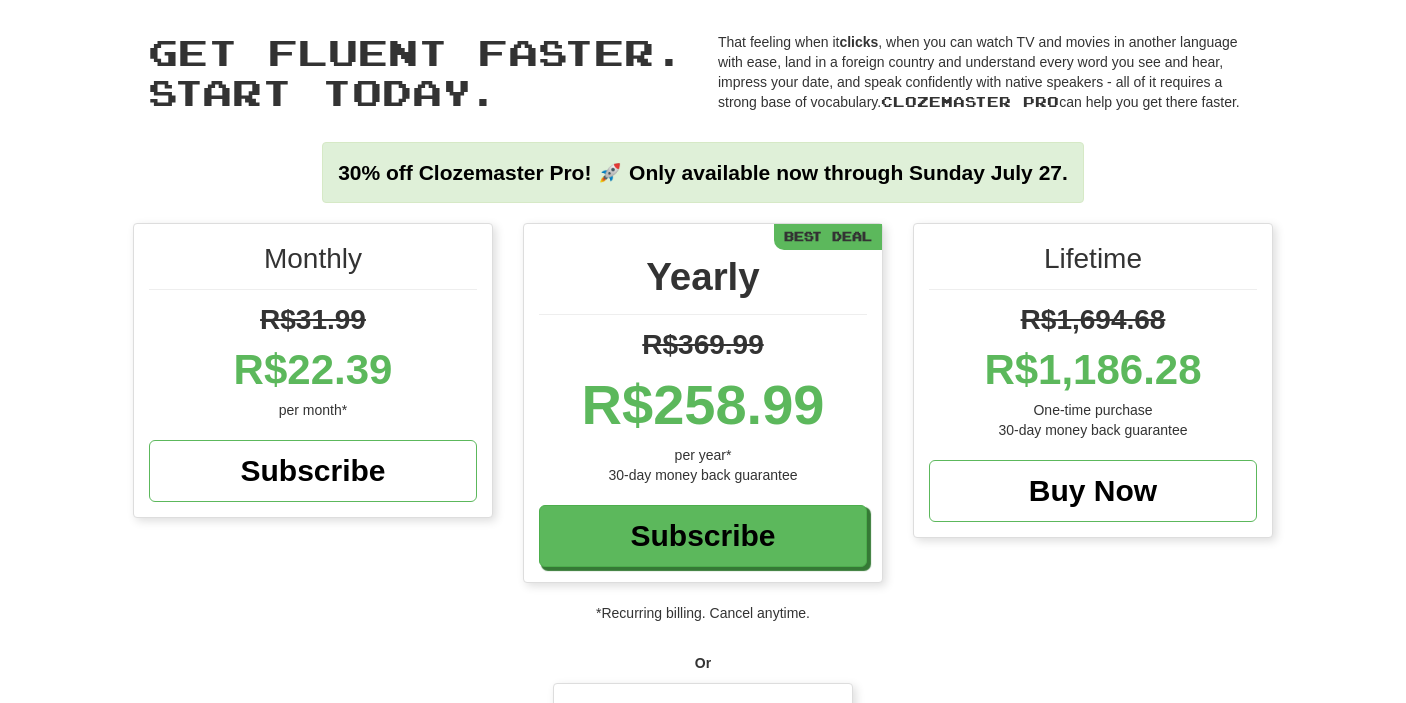 scroll, scrollTop: 161, scrollLeft: 0, axis: vertical 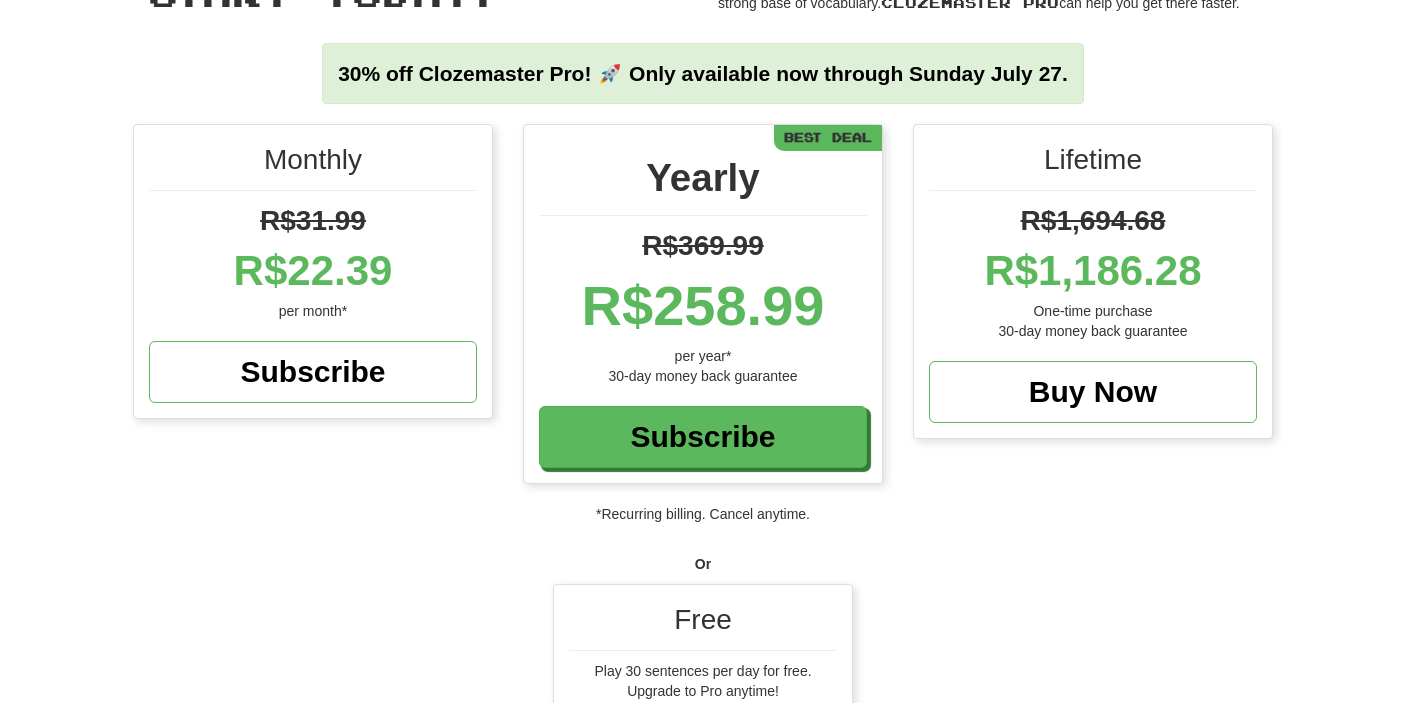 drag, startPoint x: 255, startPoint y: 274, endPoint x: 393, endPoint y: 277, distance: 138.03261 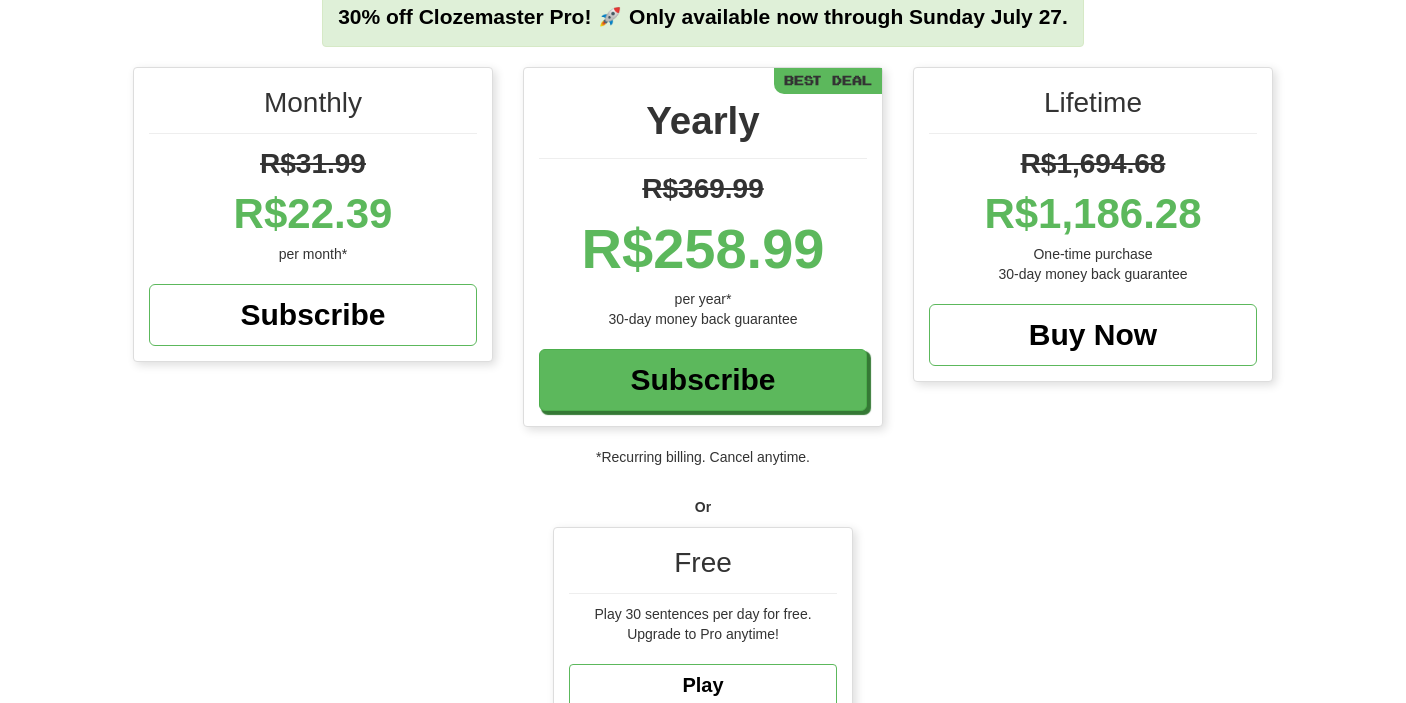 scroll, scrollTop: 496, scrollLeft: 0, axis: vertical 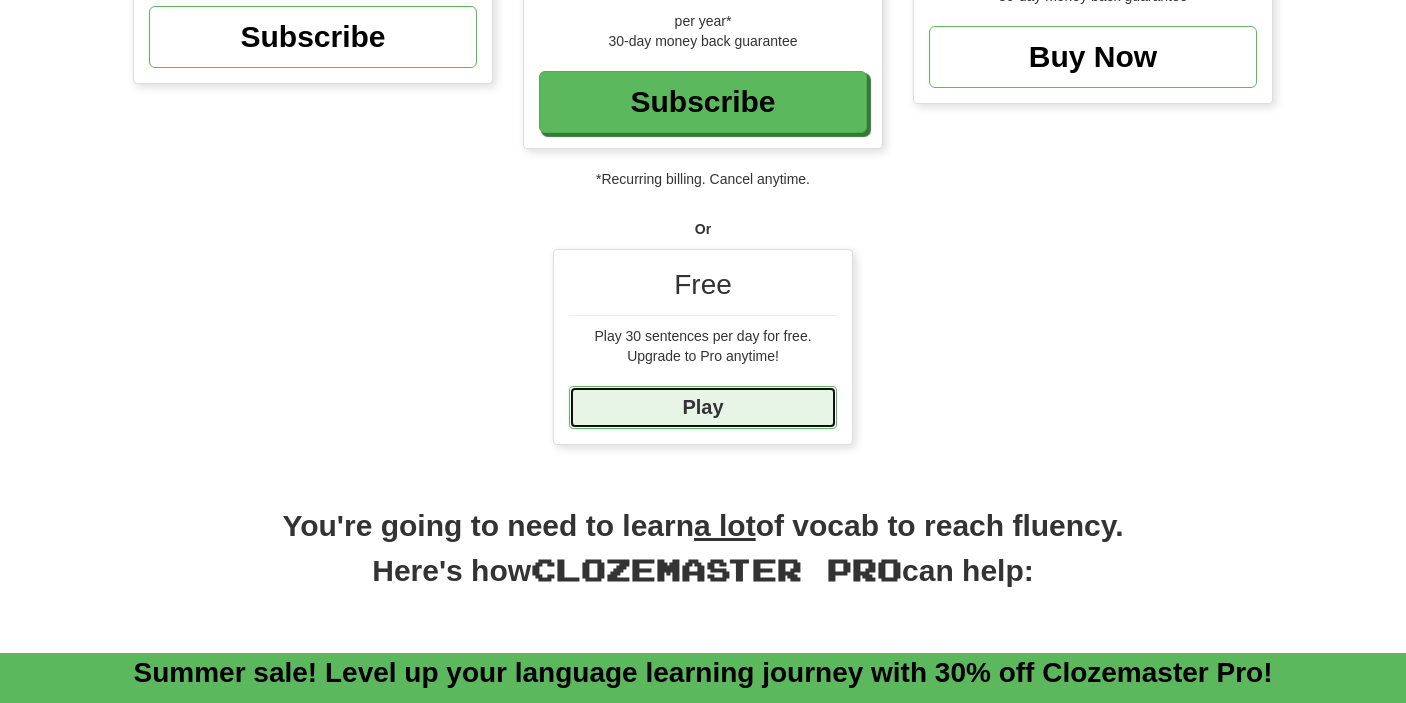 click on "Play" at bounding box center (703, 407) 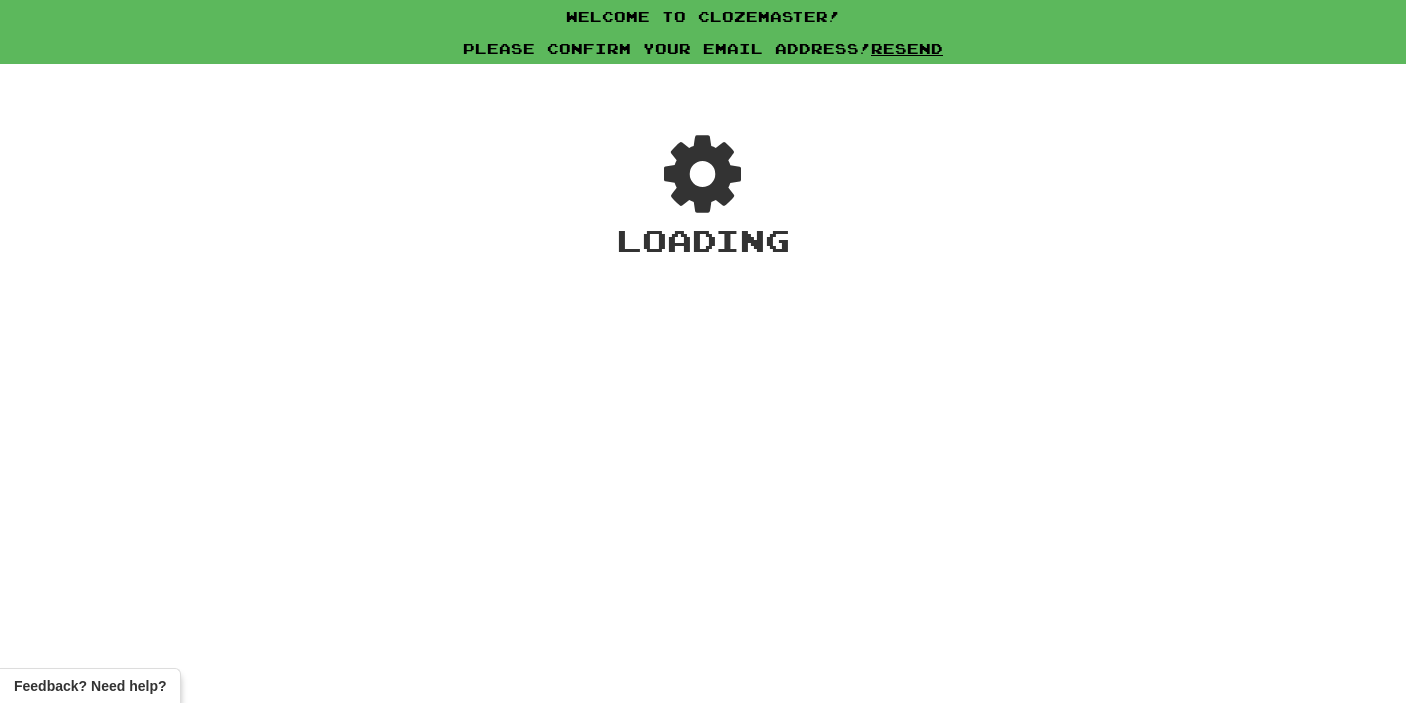 scroll, scrollTop: 0, scrollLeft: 0, axis: both 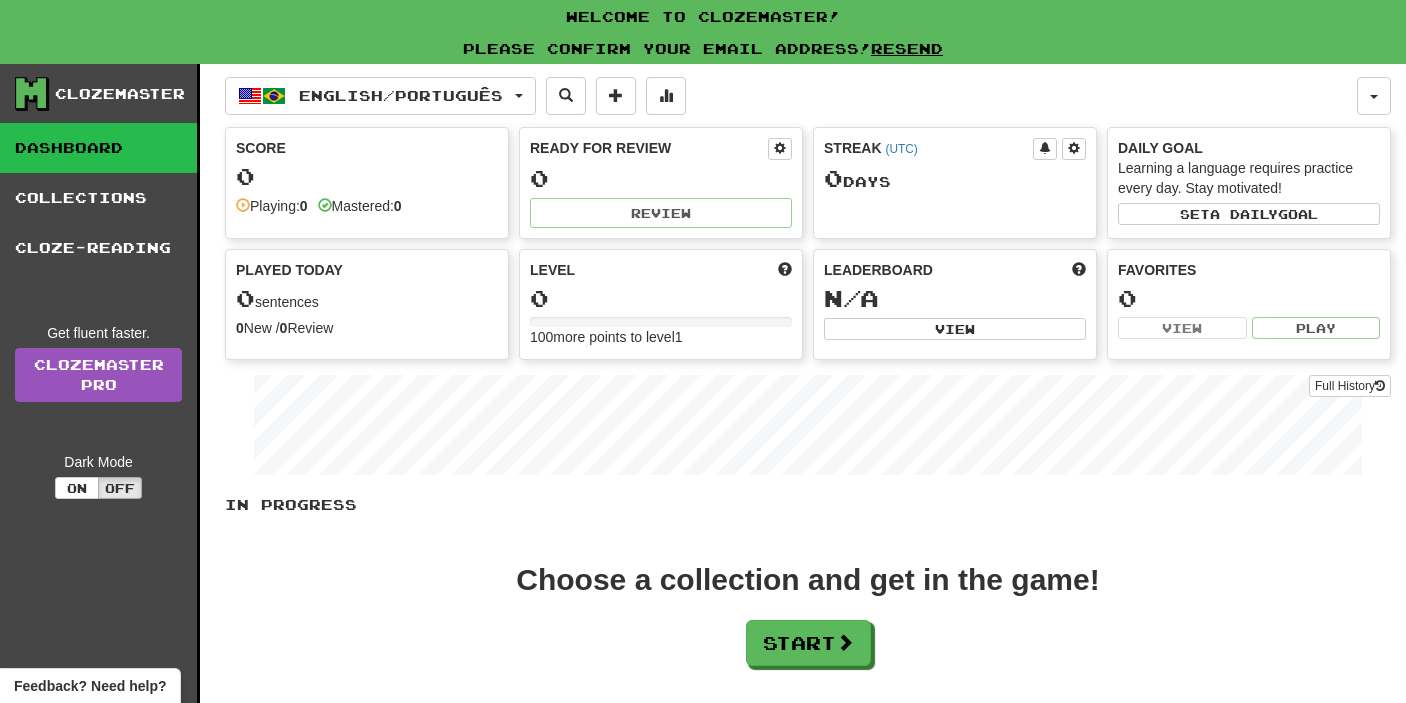 click on "Clozemaster Dashboard Collections Cloze-Reading Get fluent faster. Clozemaster Pro Dark Mode On Off" at bounding box center (100, 438) 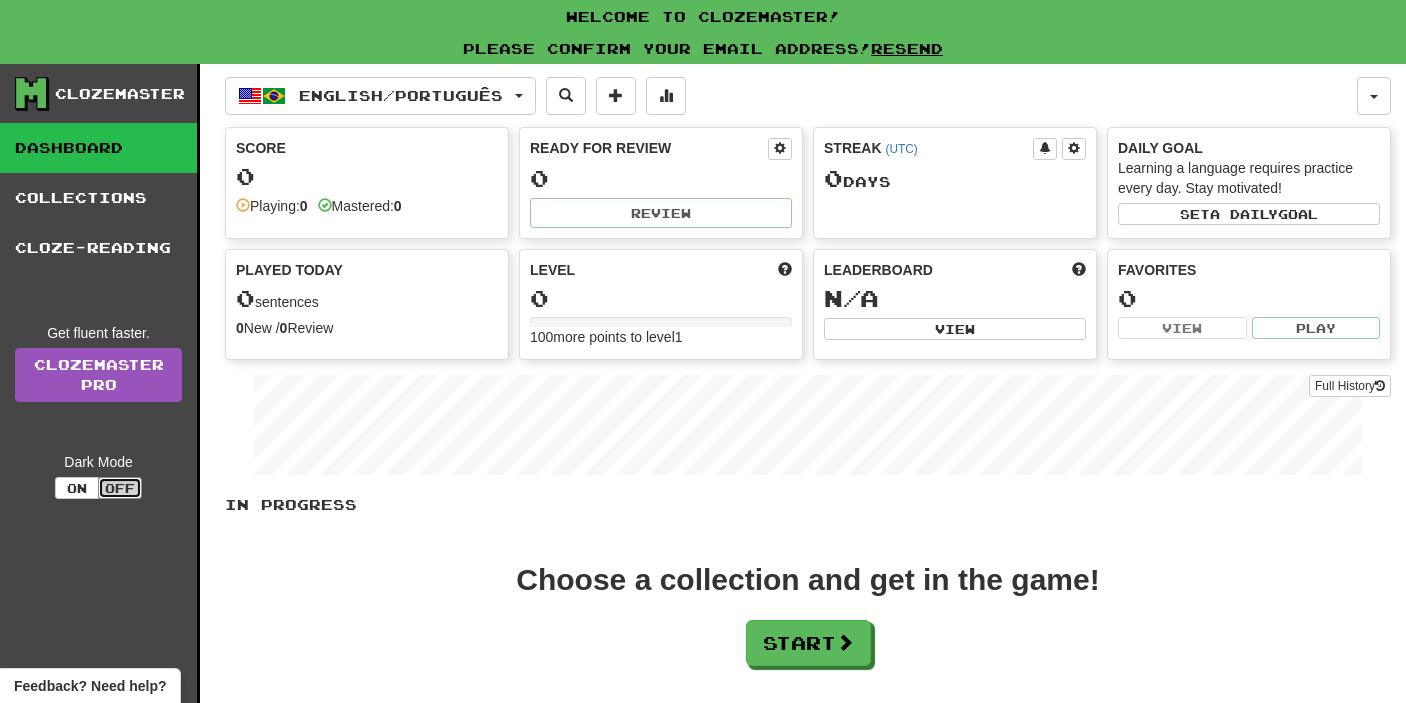 click on "Off" at bounding box center (120, 488) 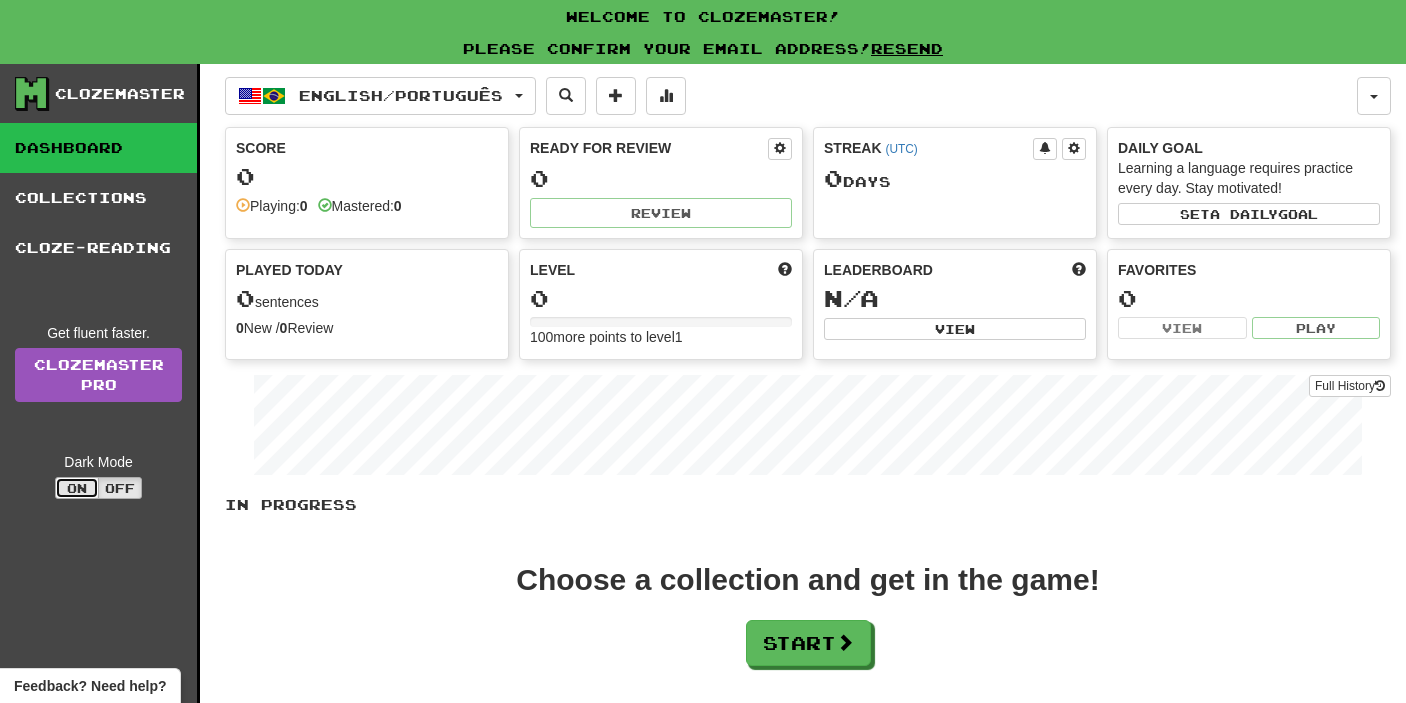 click on "On" at bounding box center (77, 488) 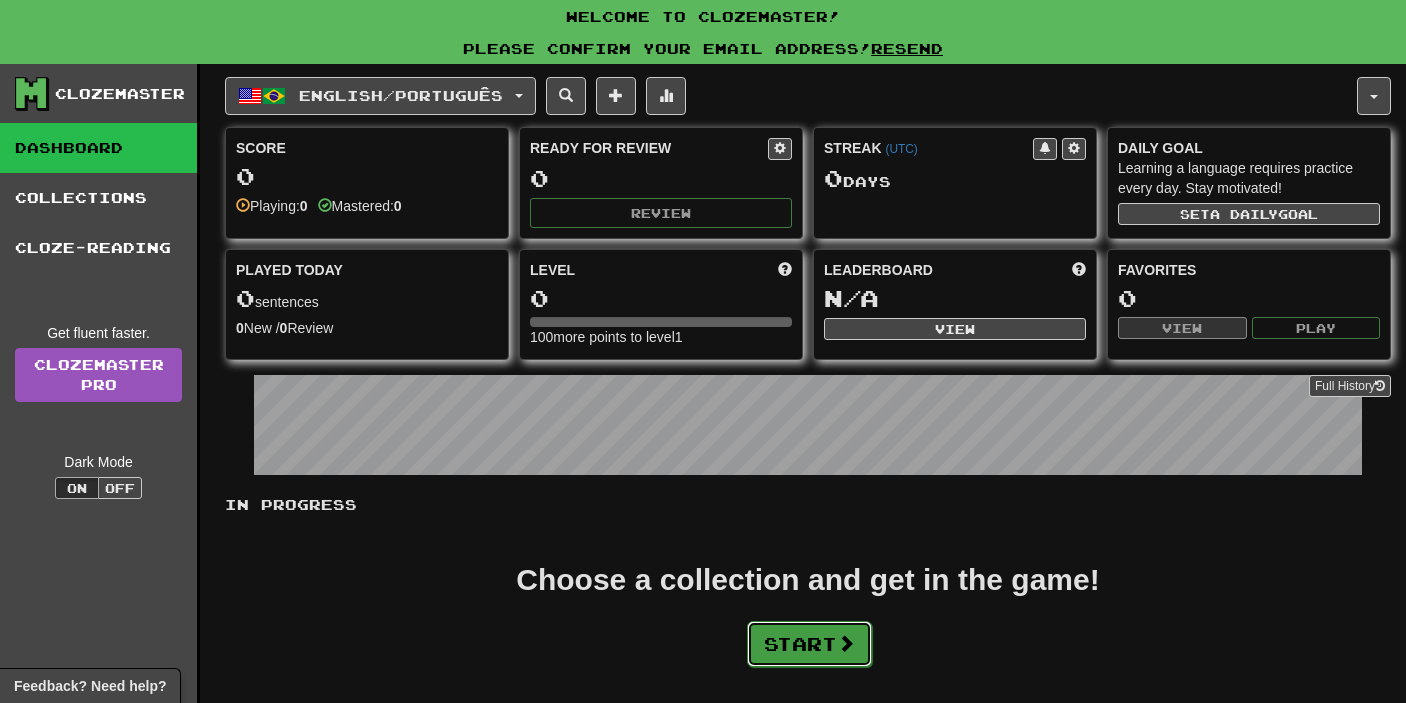 click at bounding box center [846, 643] 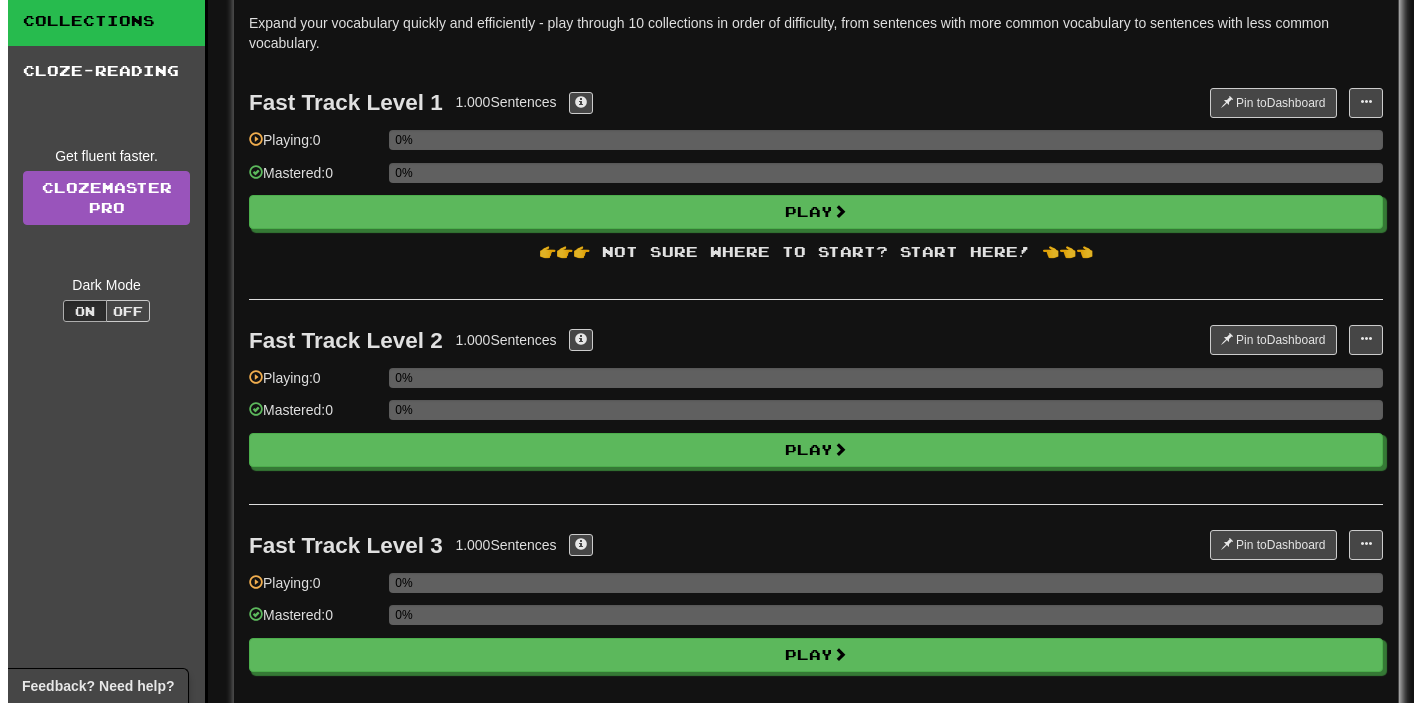scroll, scrollTop: 177, scrollLeft: 0, axis: vertical 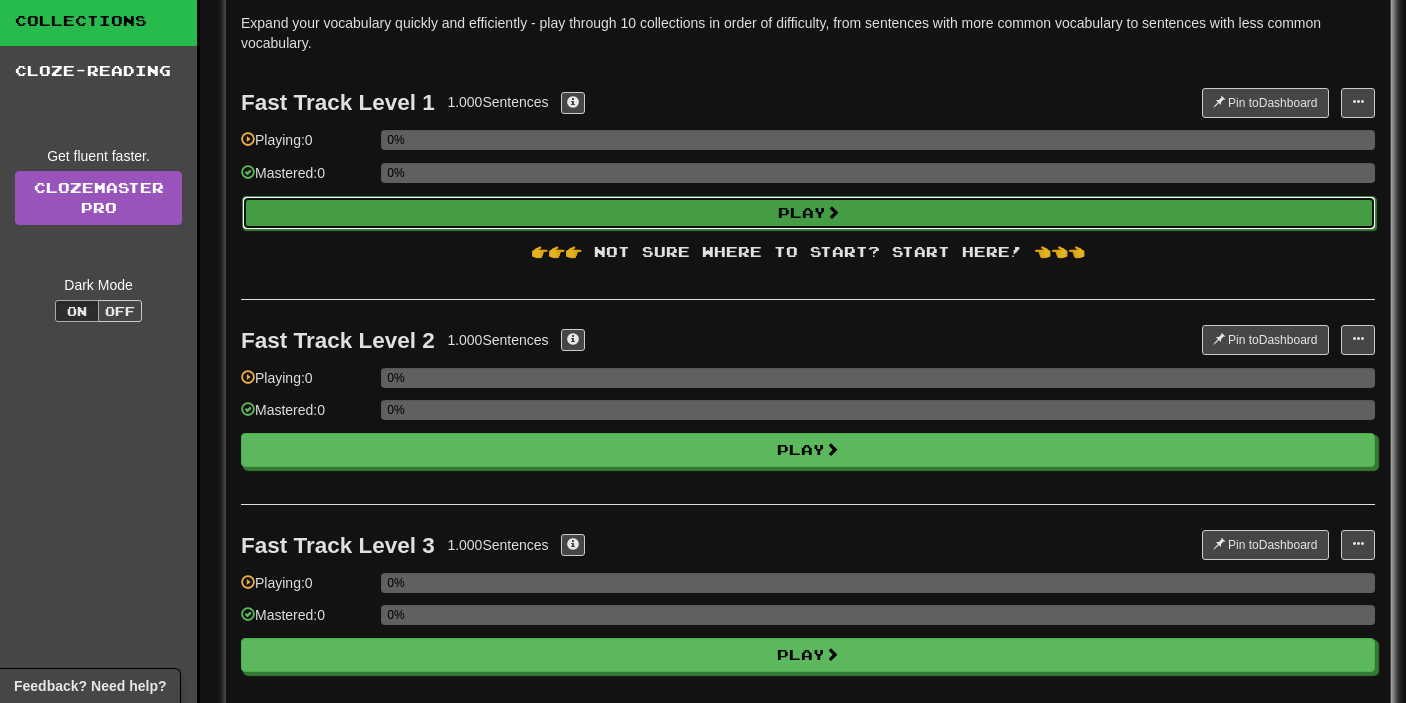 click on "Play" at bounding box center (809, 213) 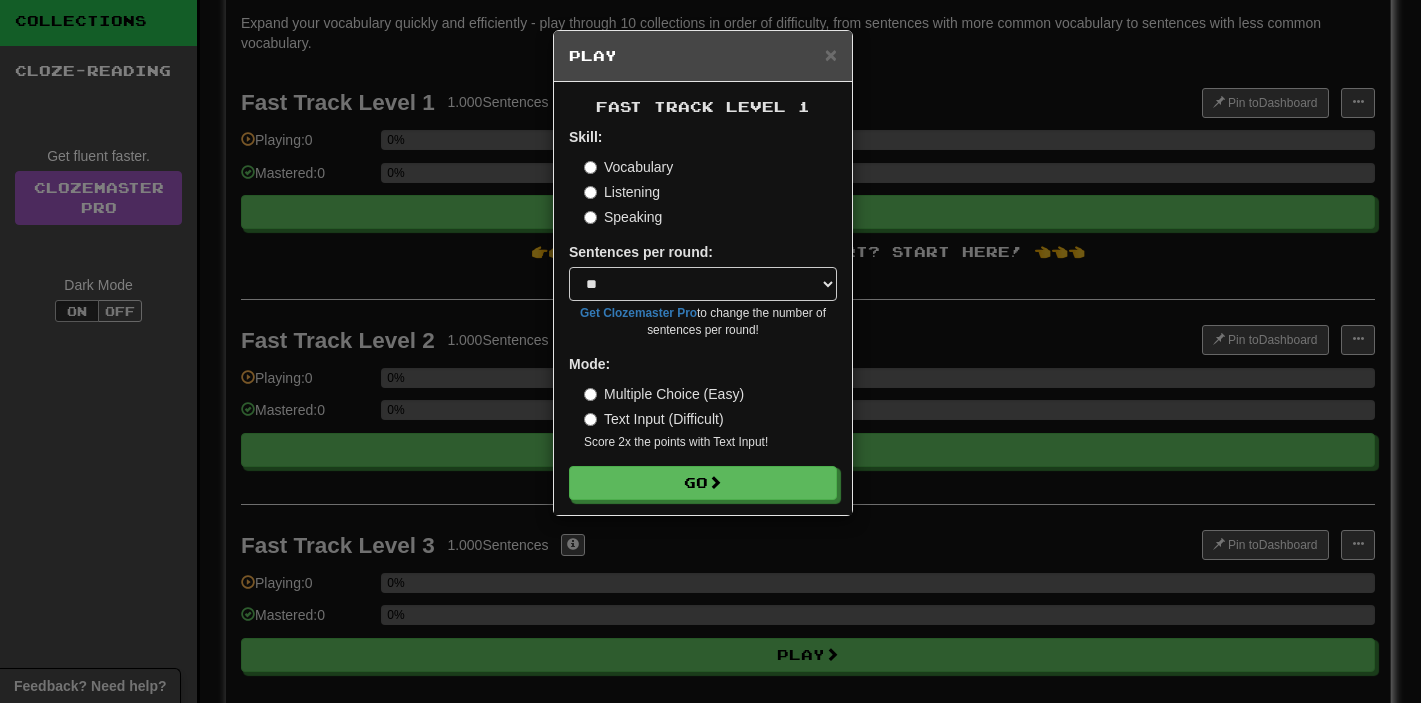 click on "Listening" at bounding box center [622, 192] 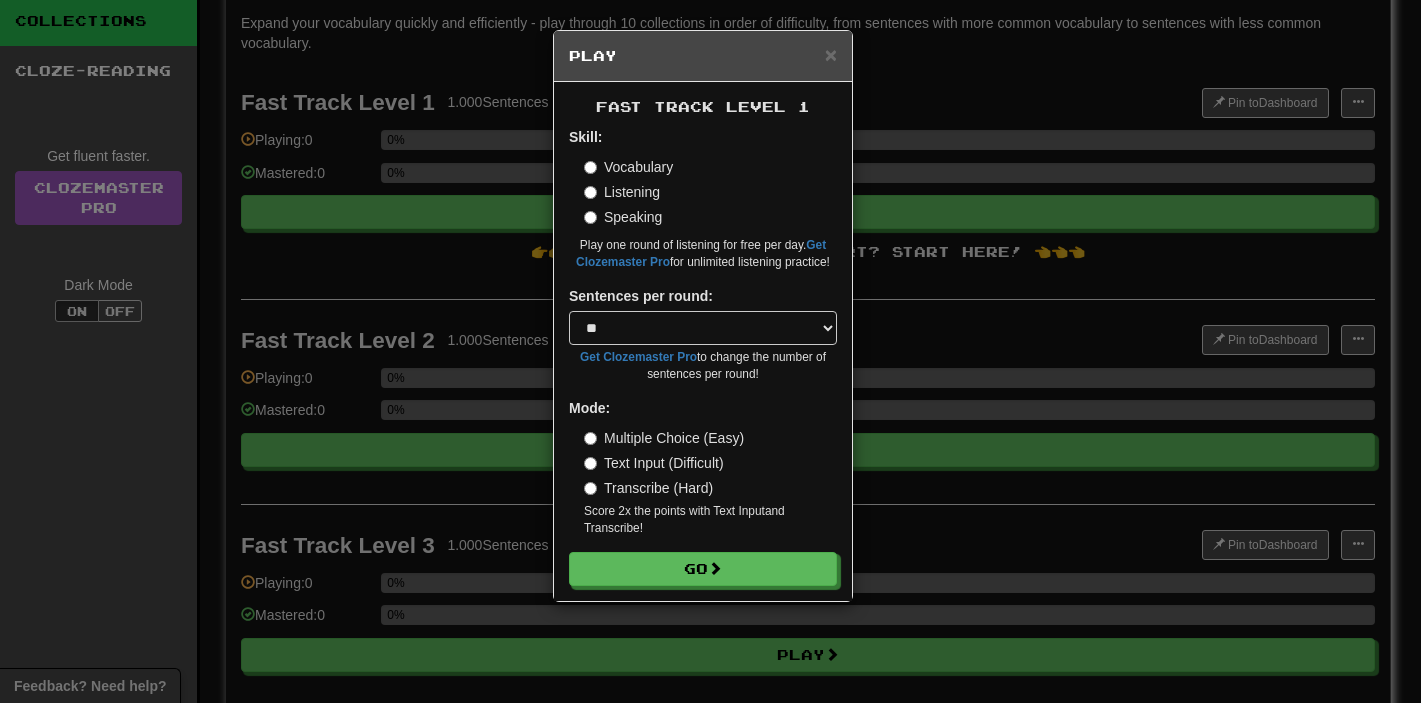 click on "Transcribe (Hard)" at bounding box center [648, 488] 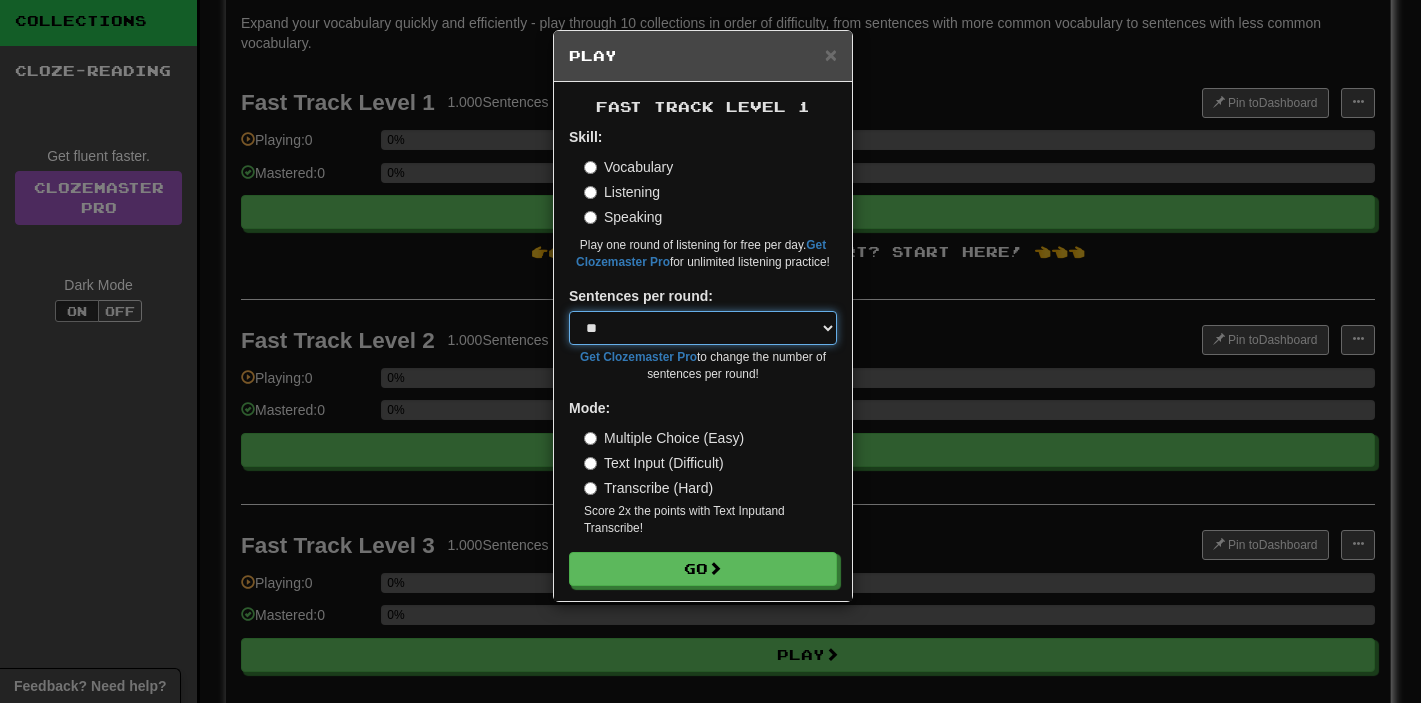 click on "* ** ** ** ** ** *** ********" at bounding box center (703, 328) 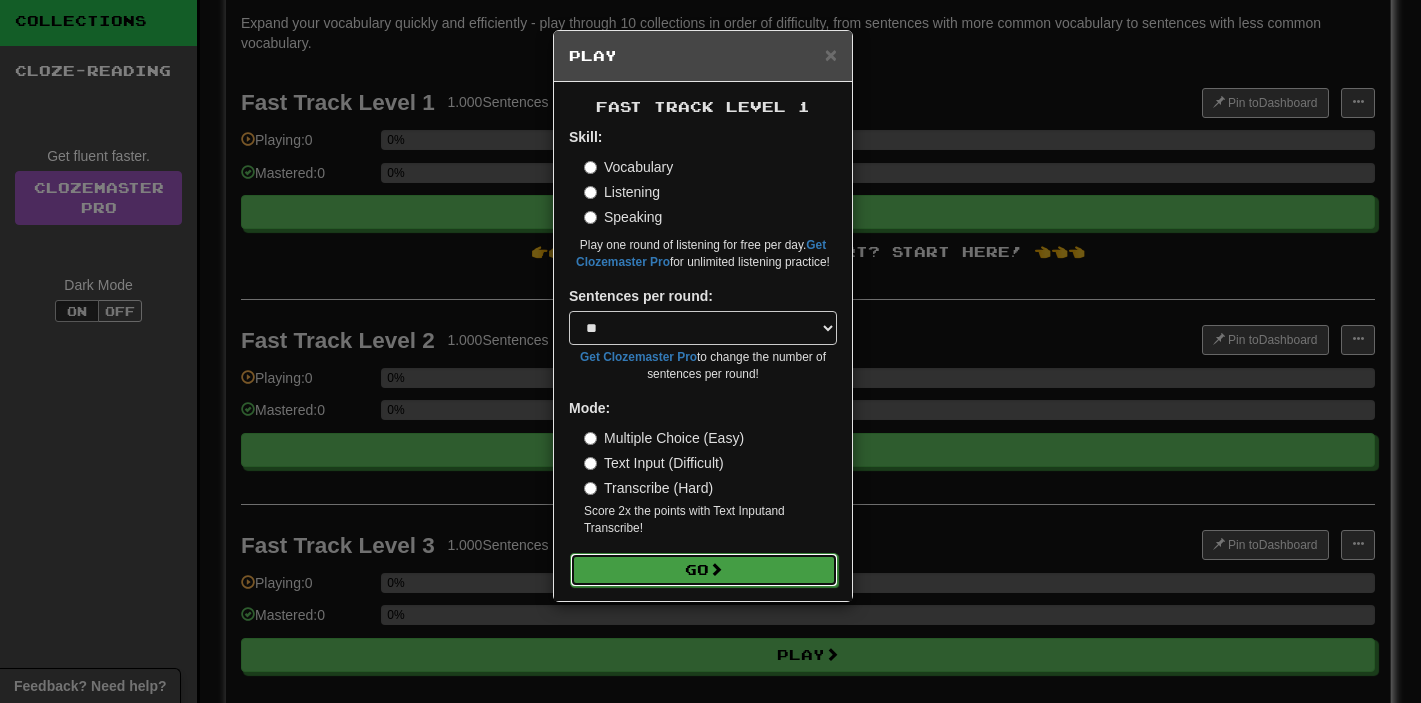 click on "Go" at bounding box center [704, 570] 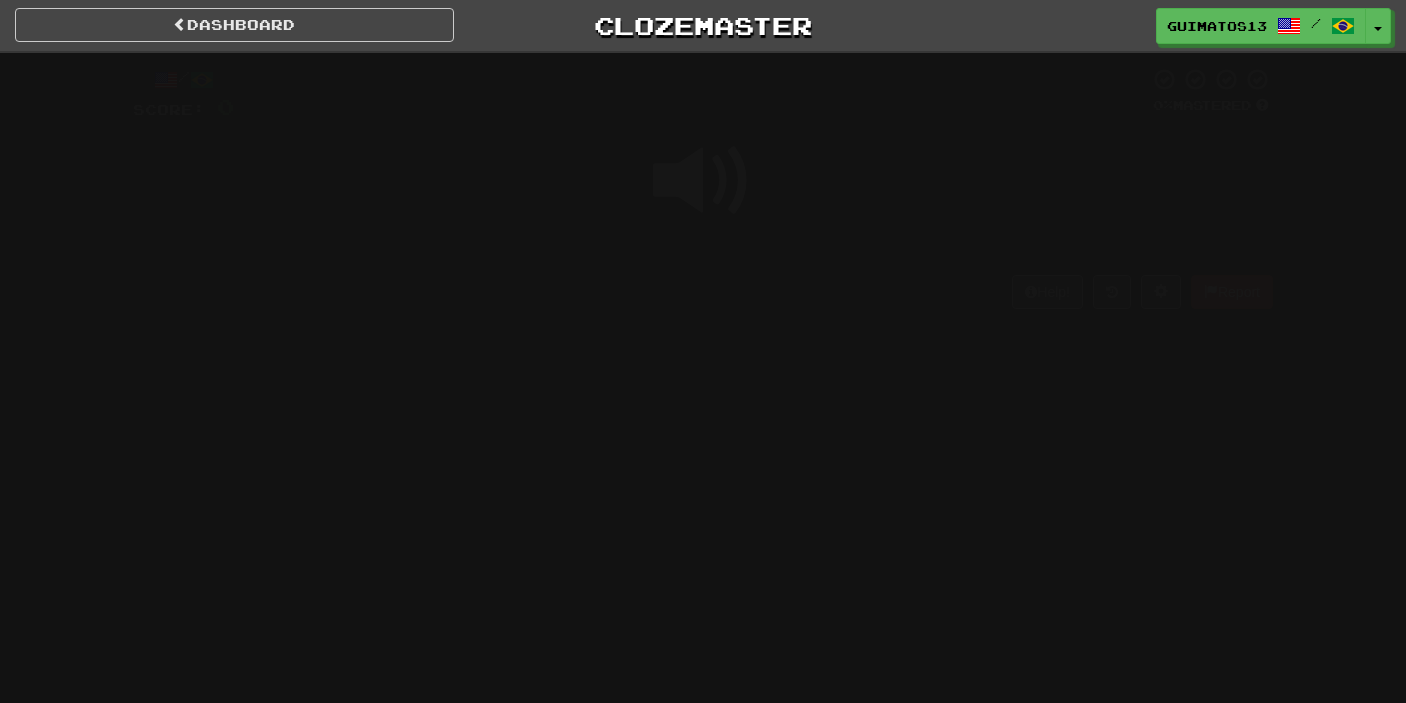 scroll, scrollTop: 0, scrollLeft: 0, axis: both 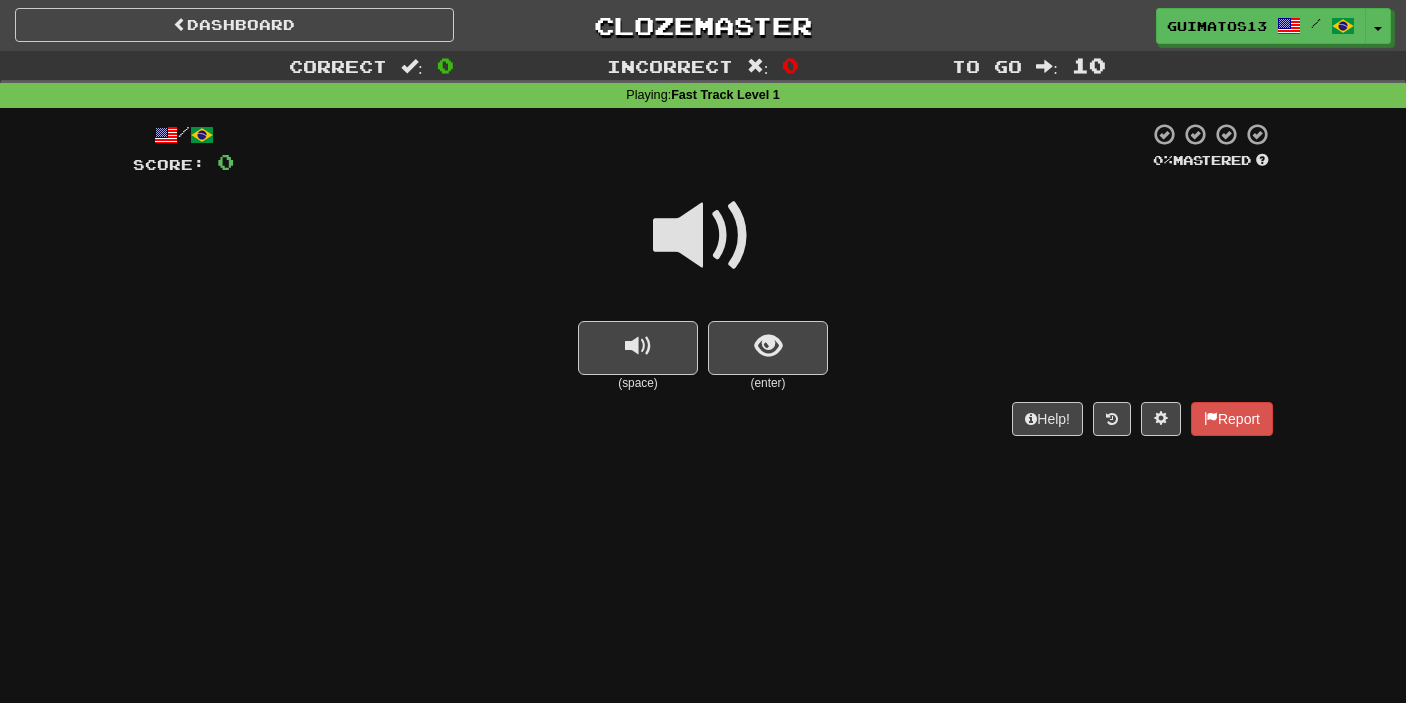 click at bounding box center (703, 236) 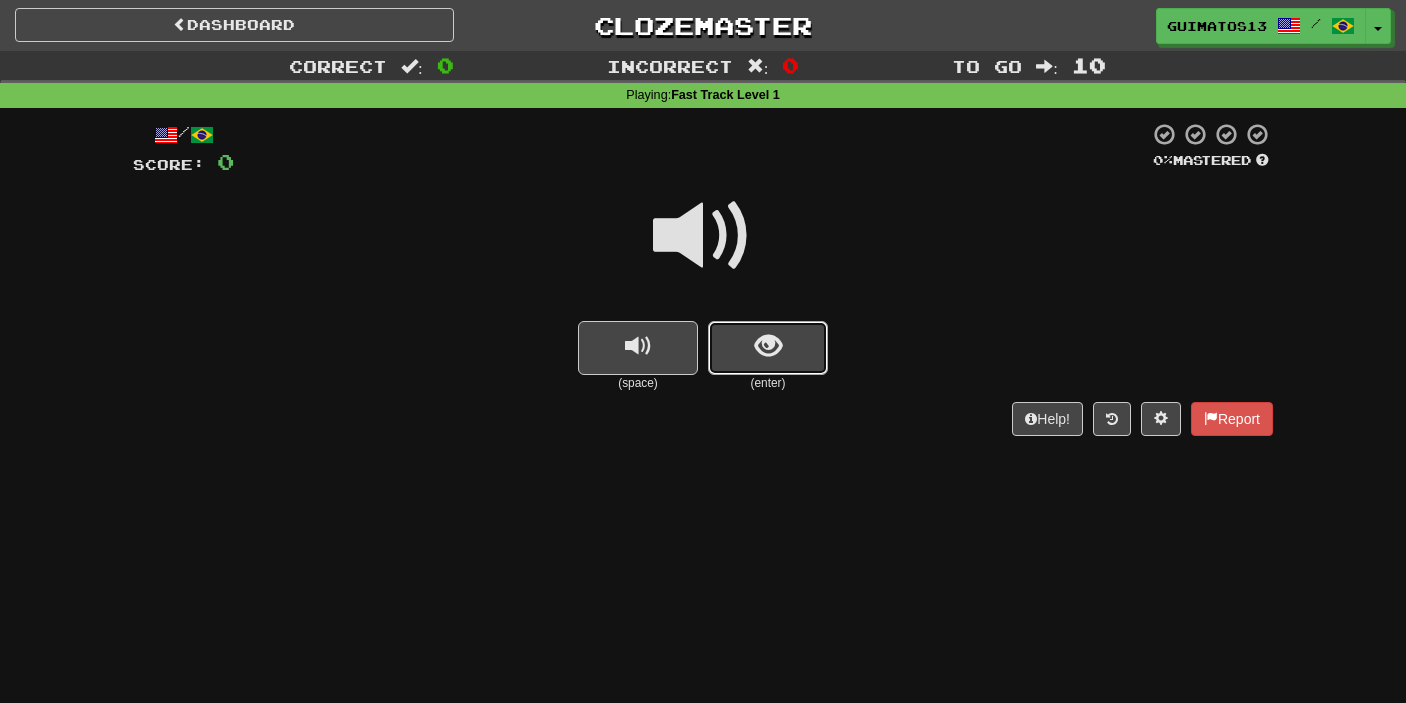 click at bounding box center [768, 346] 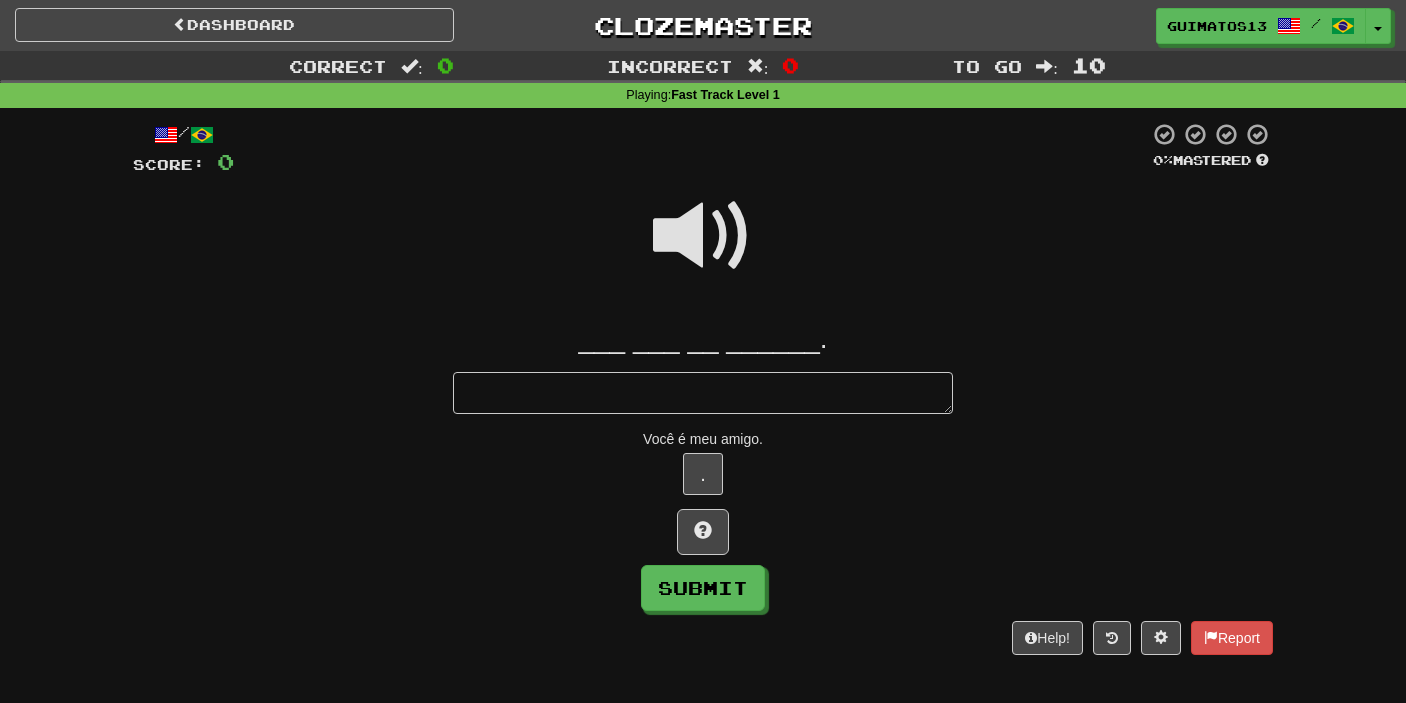 click at bounding box center (703, 393) 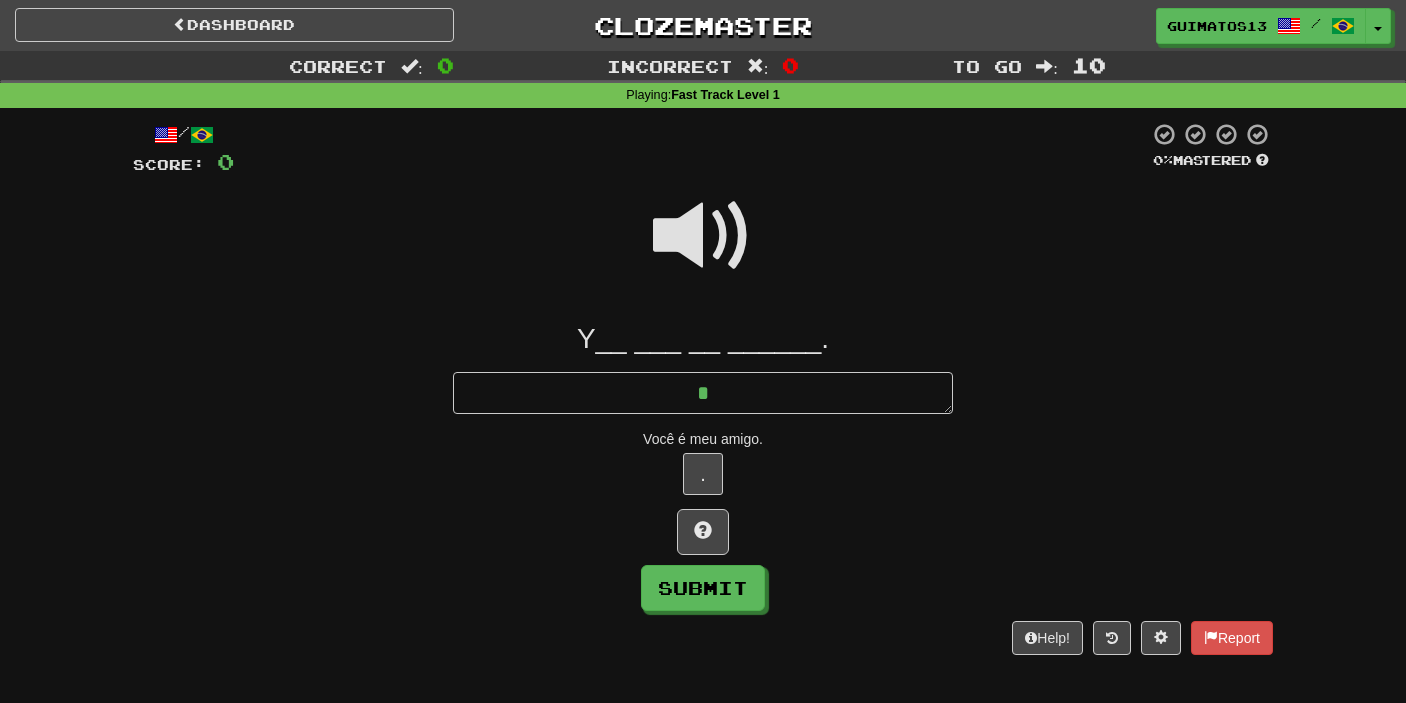 type on "*" 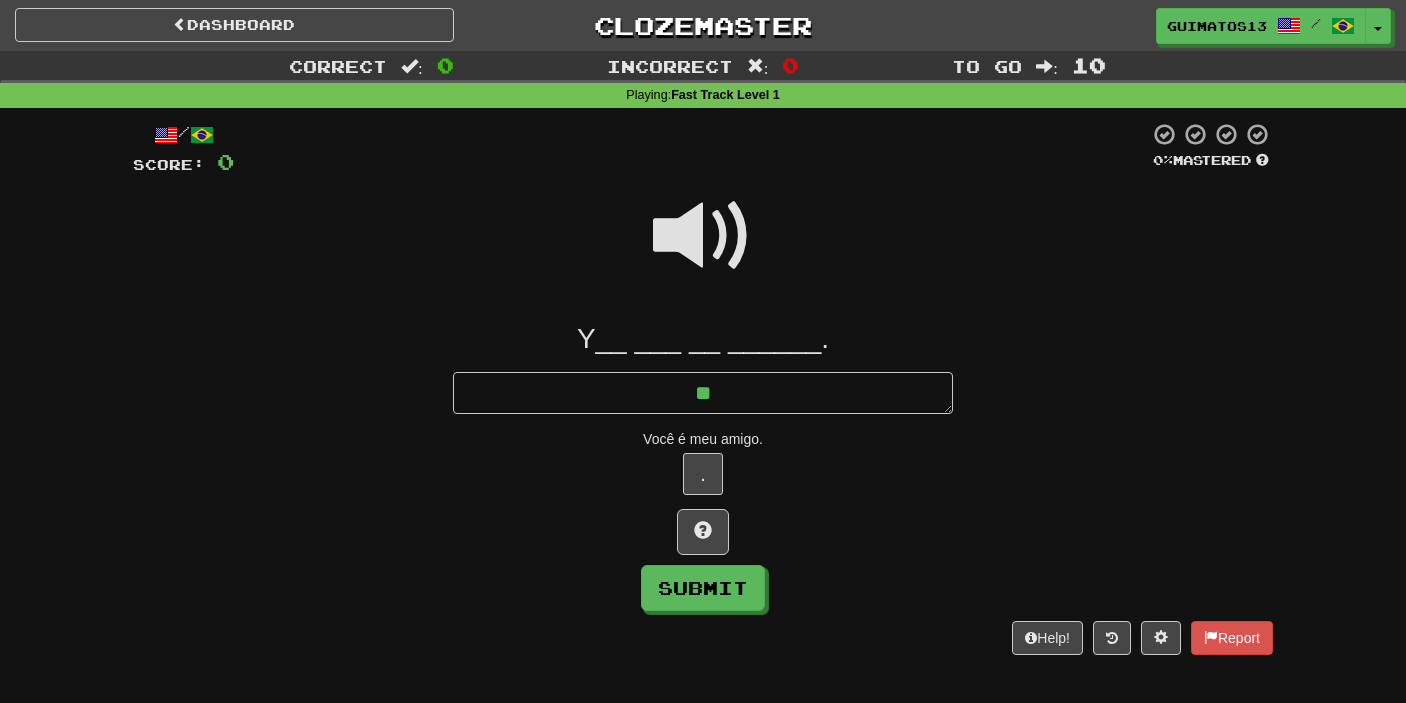 type on "*" 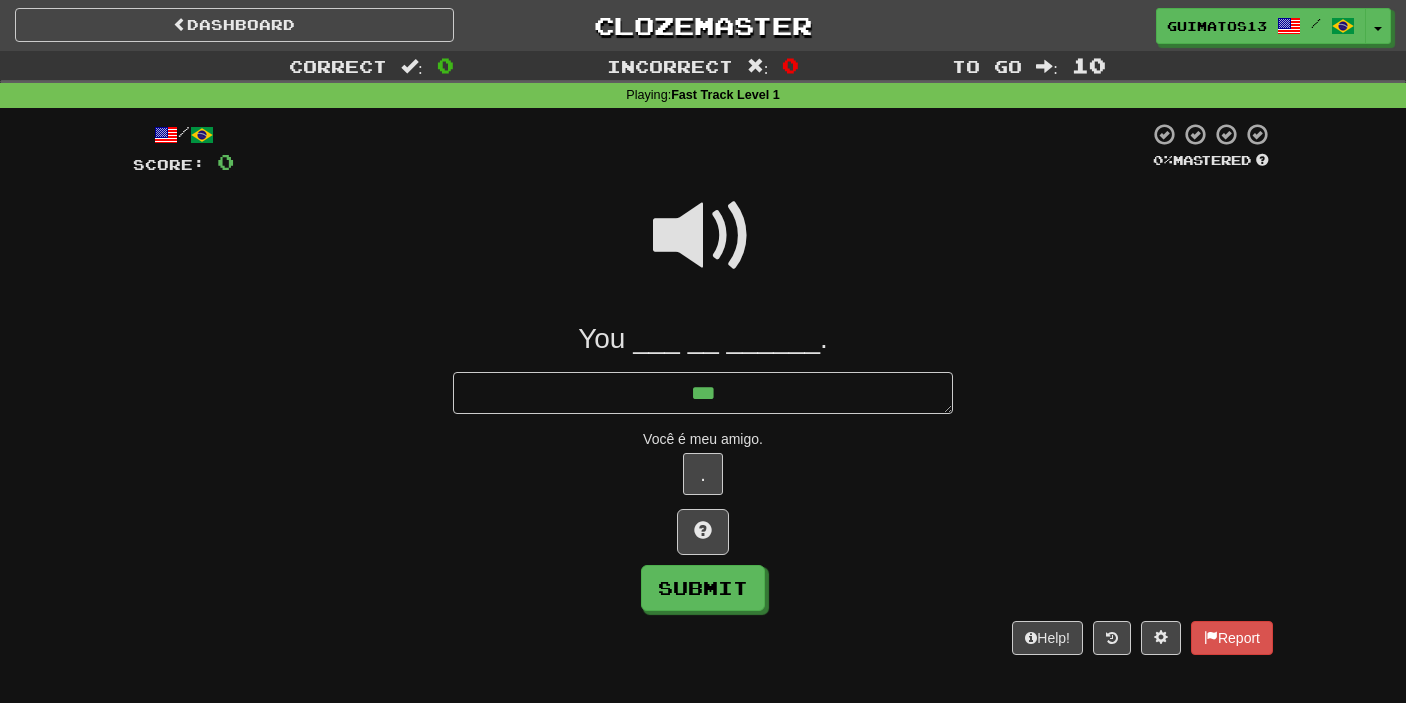 type on "*" 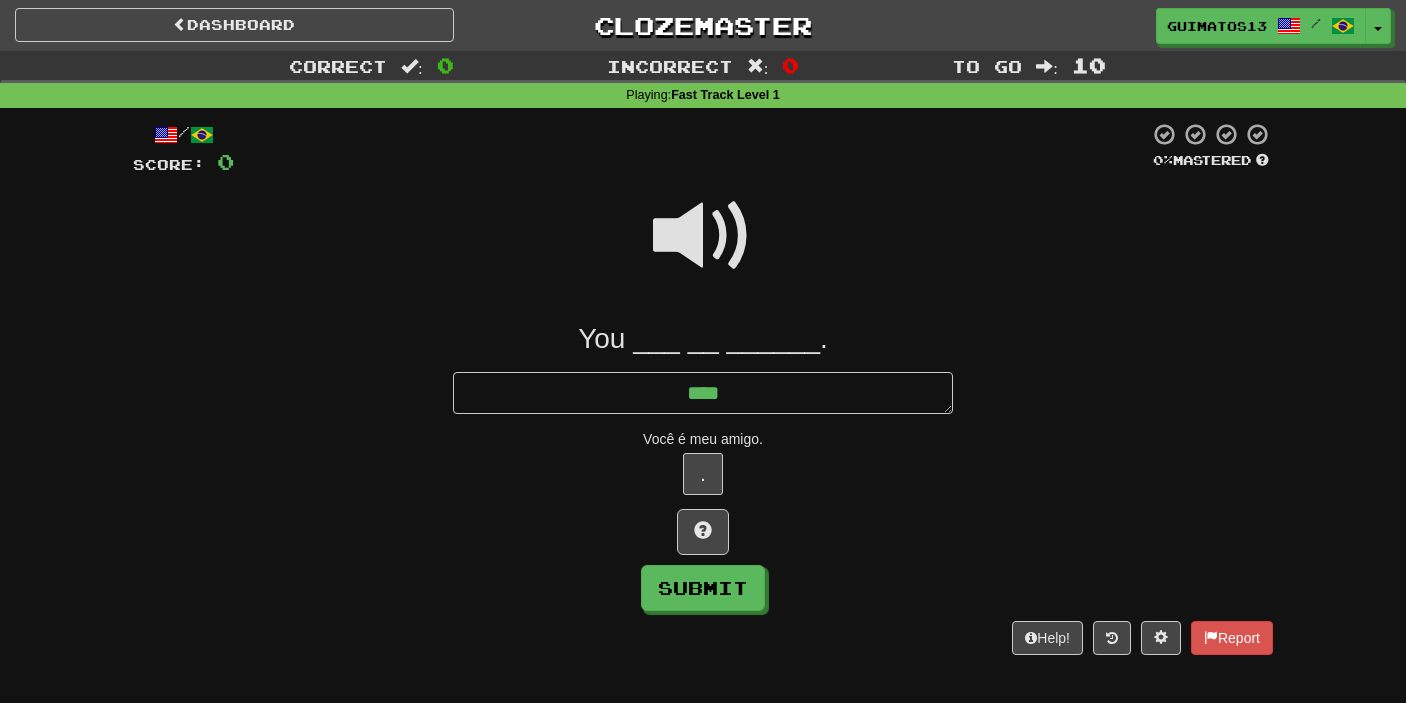 type on "*" 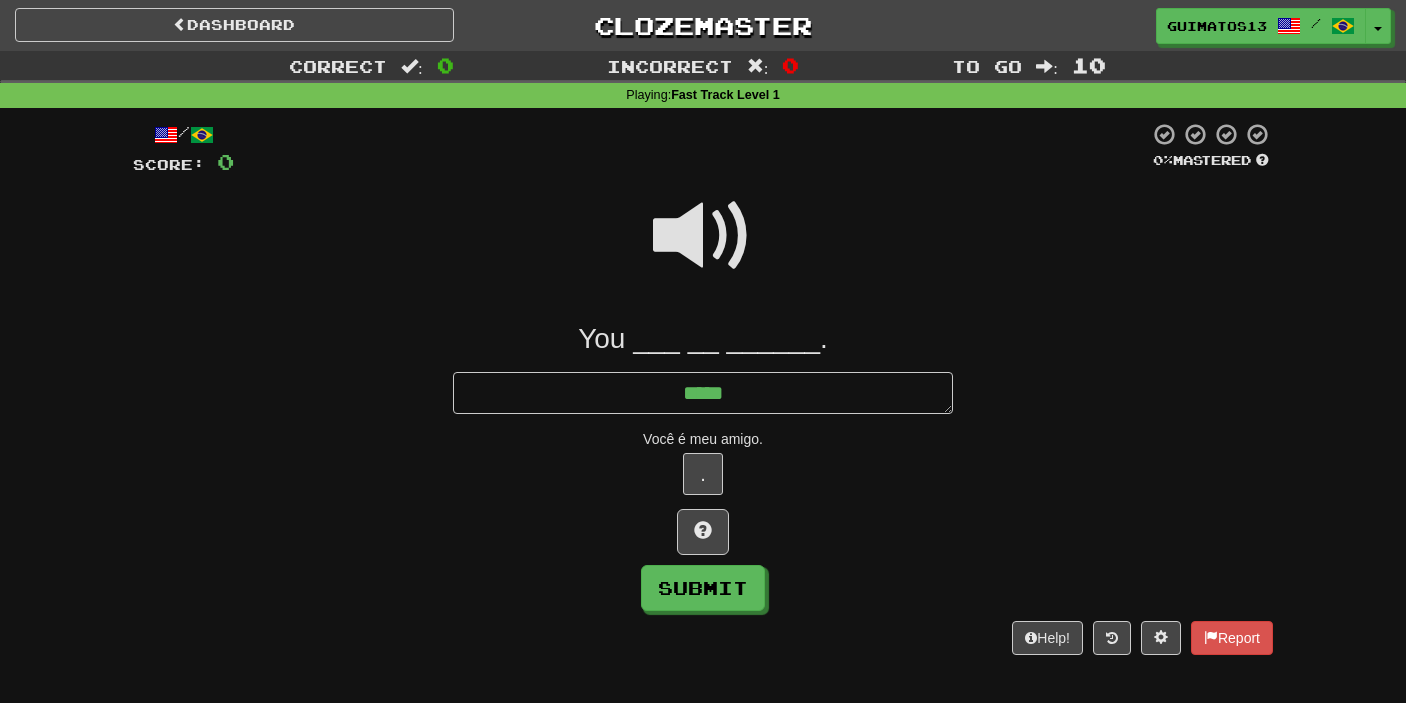 type on "*" 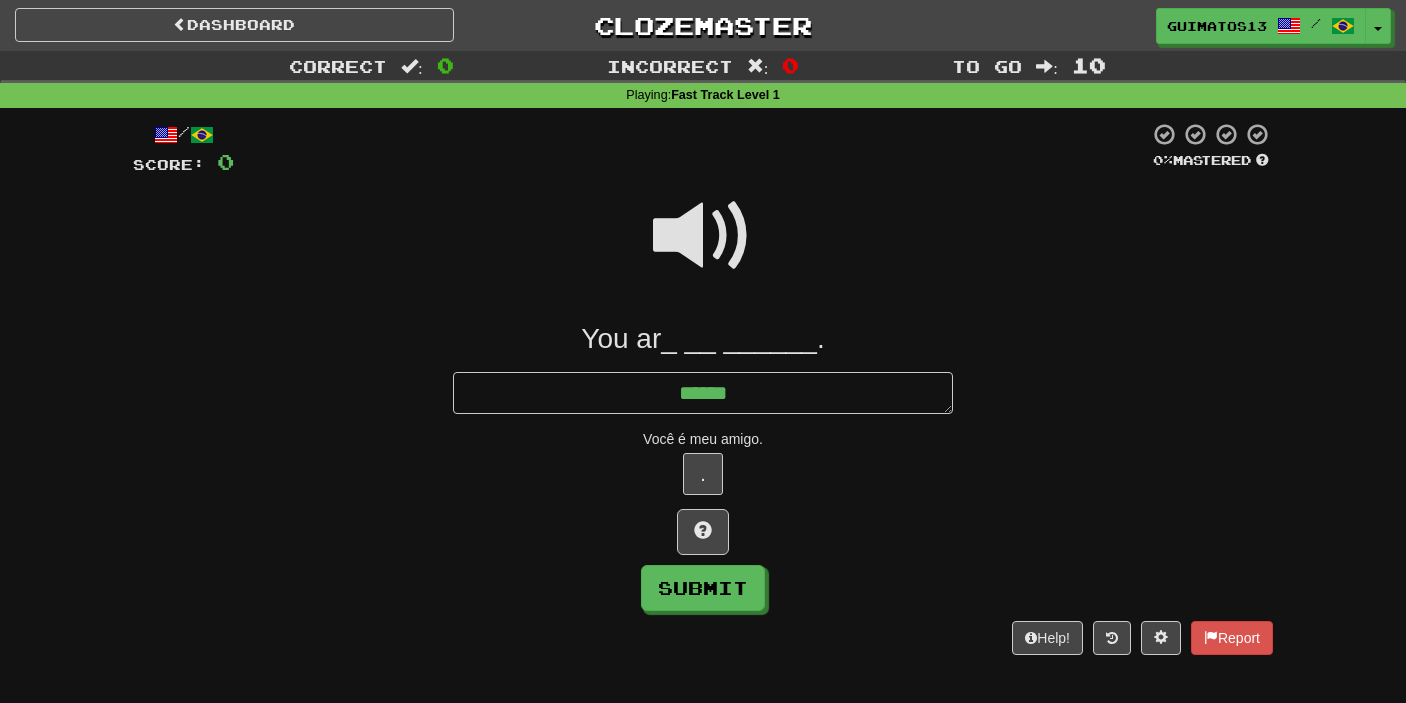 type on "*" 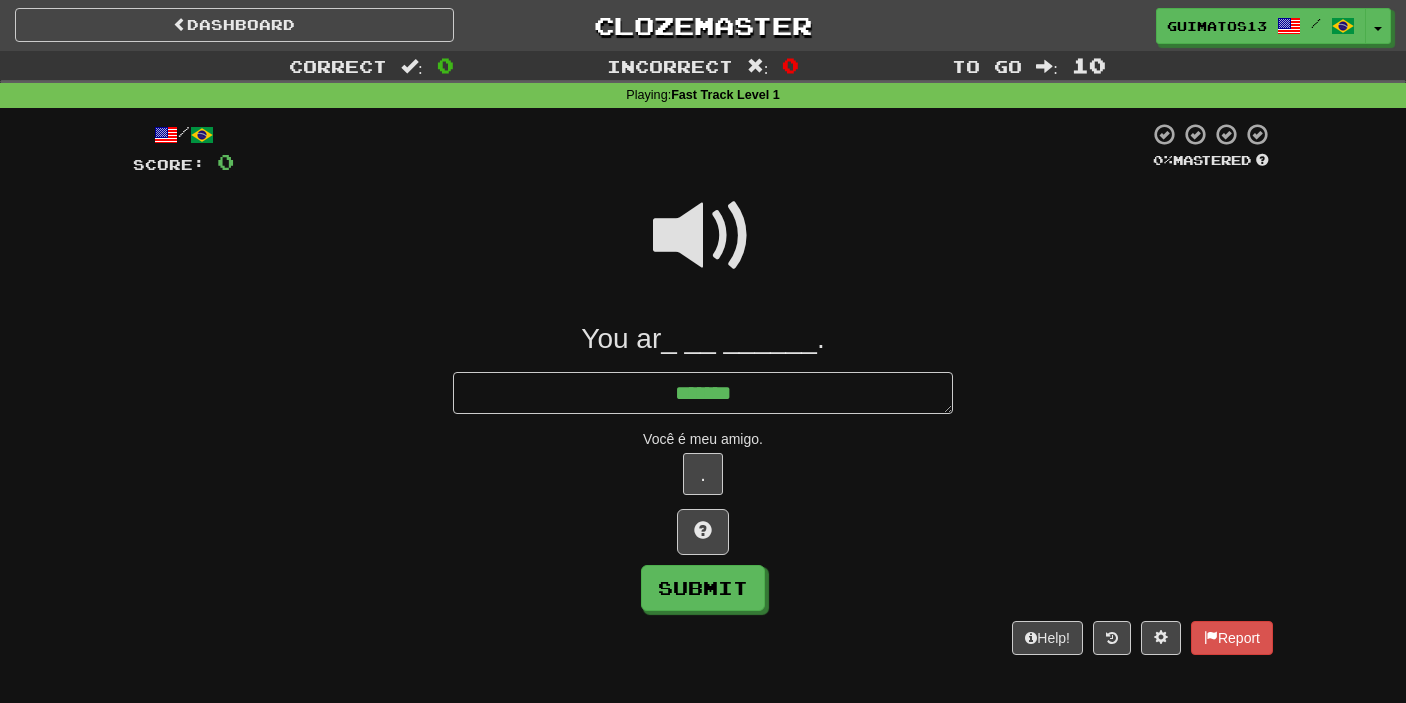 type on "*" 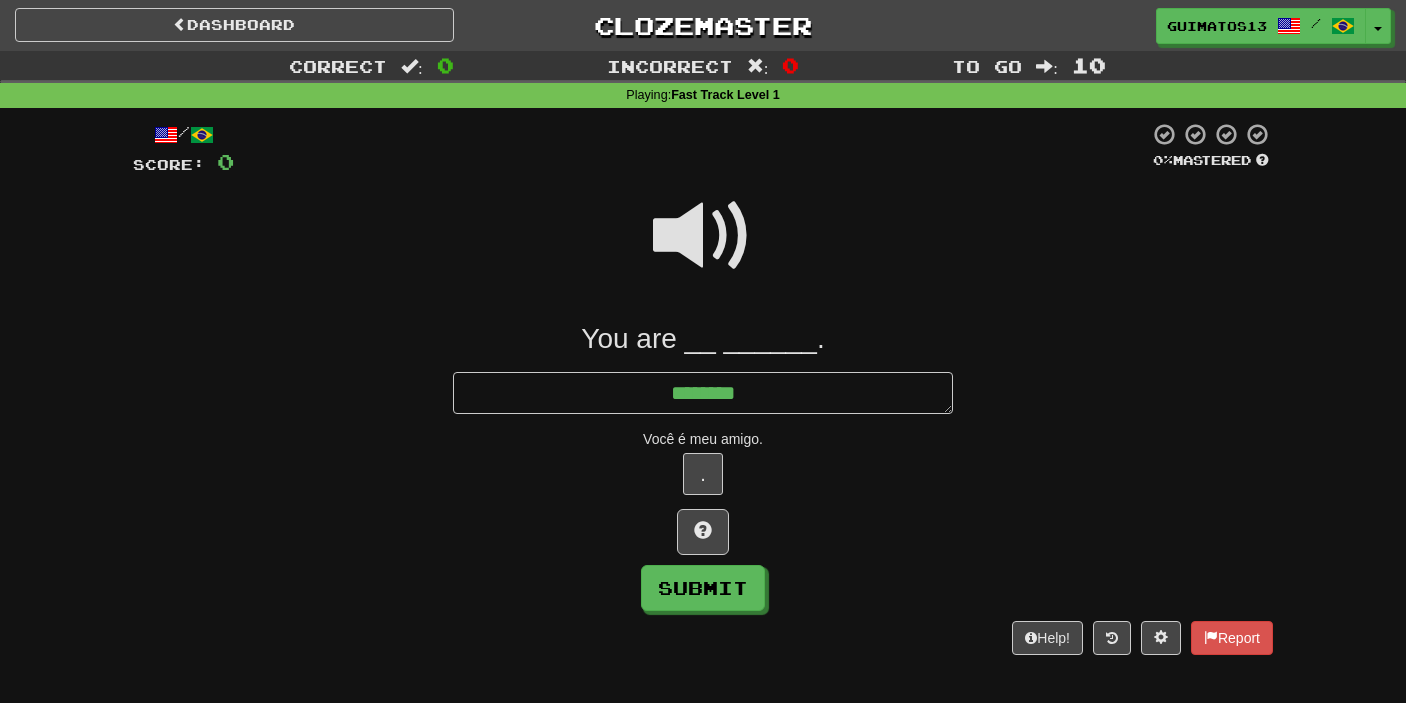 type on "*" 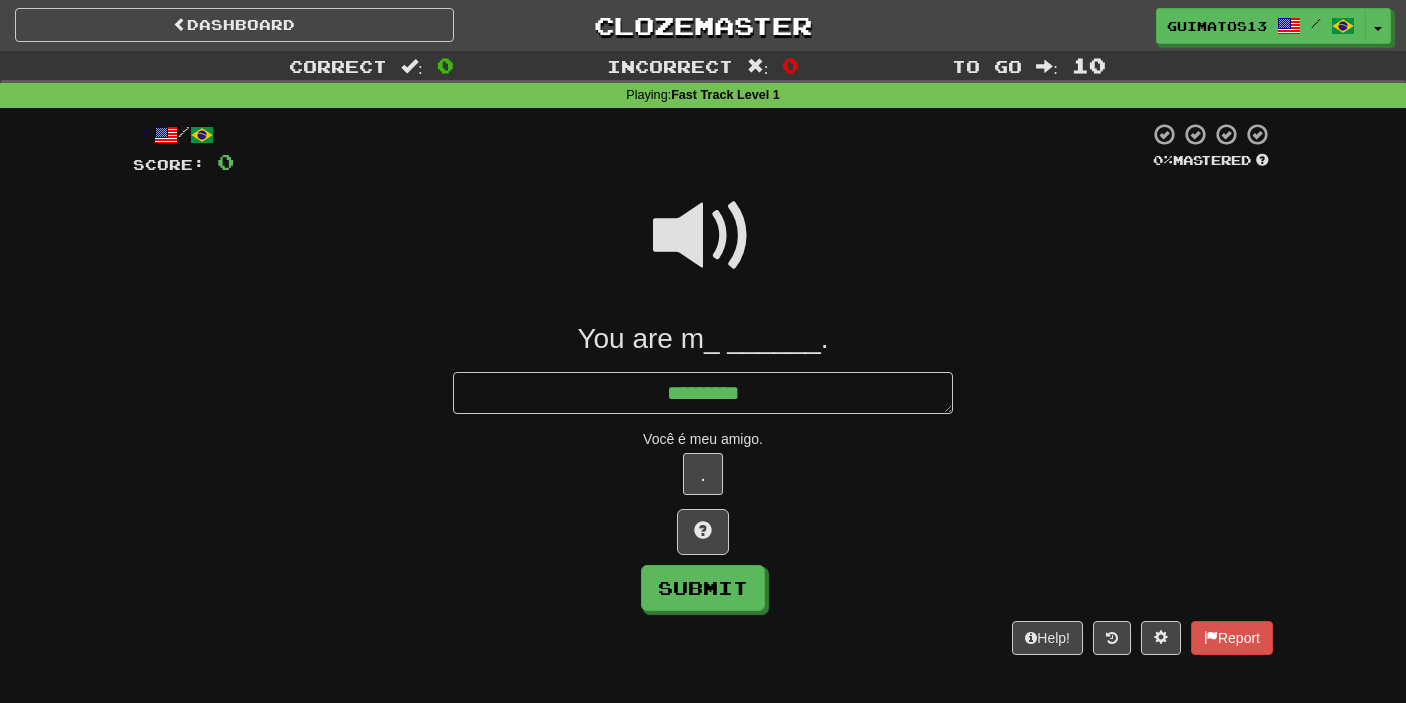 type on "*" 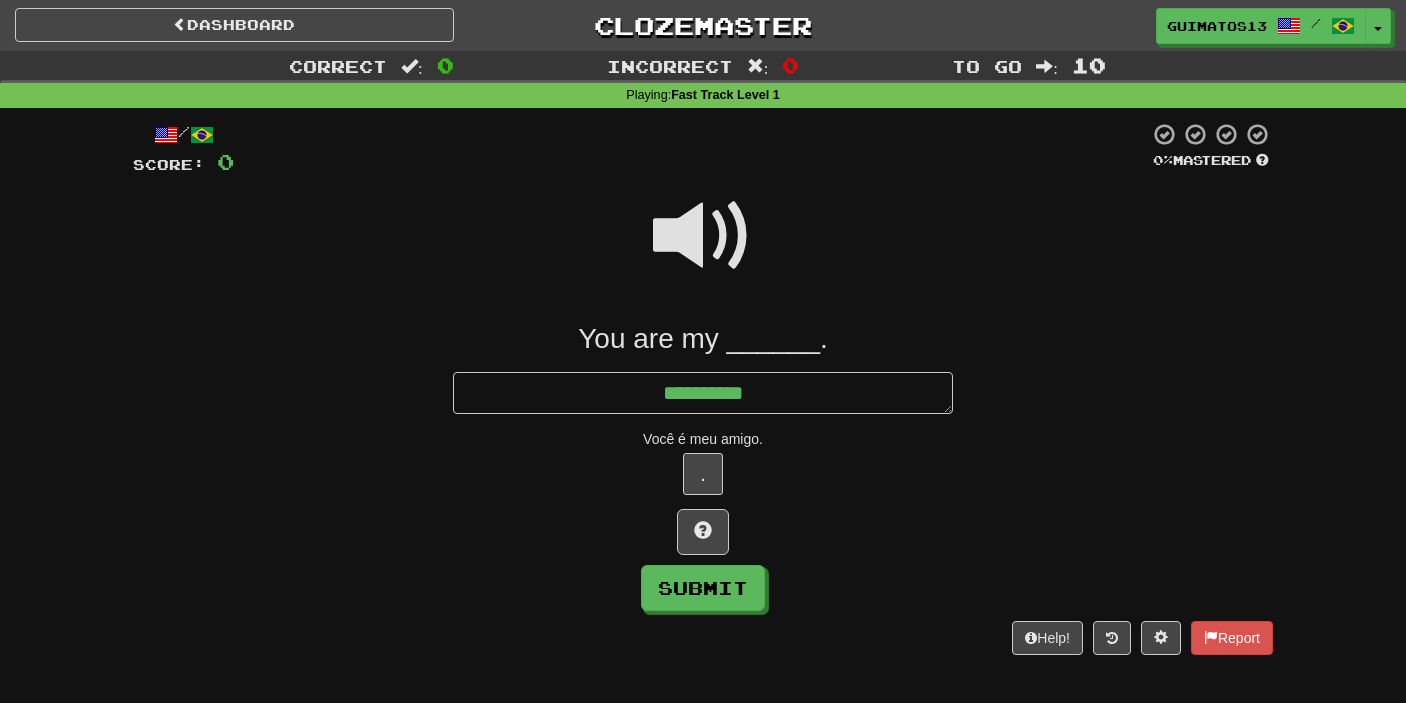 type on "*" 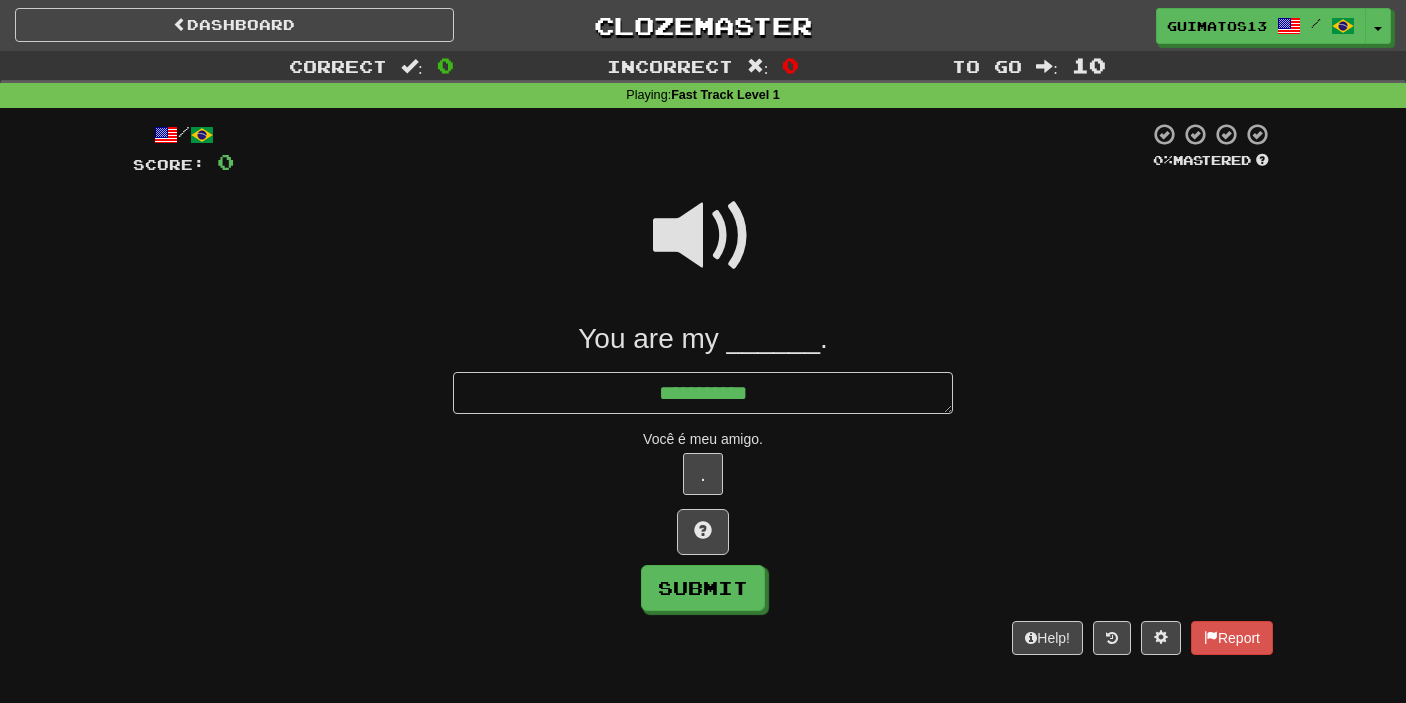 type on "*" 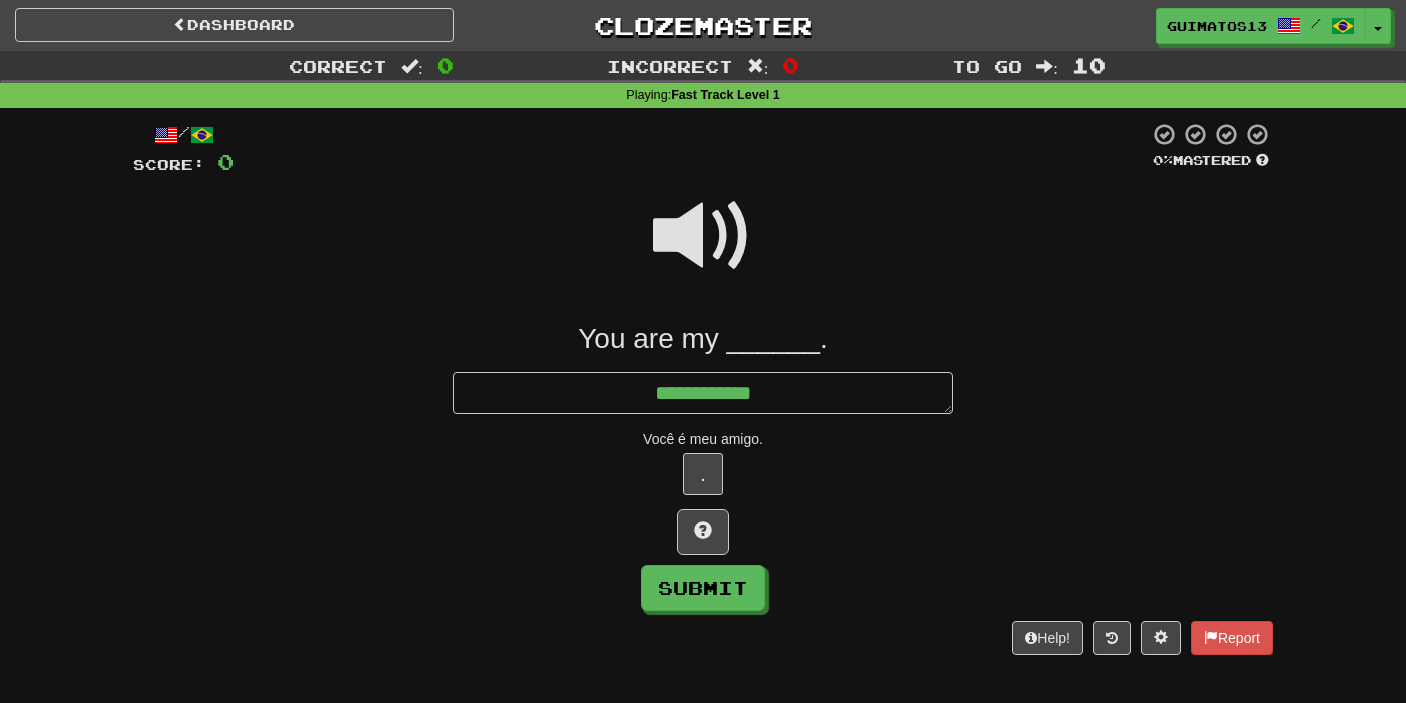 type on "*" 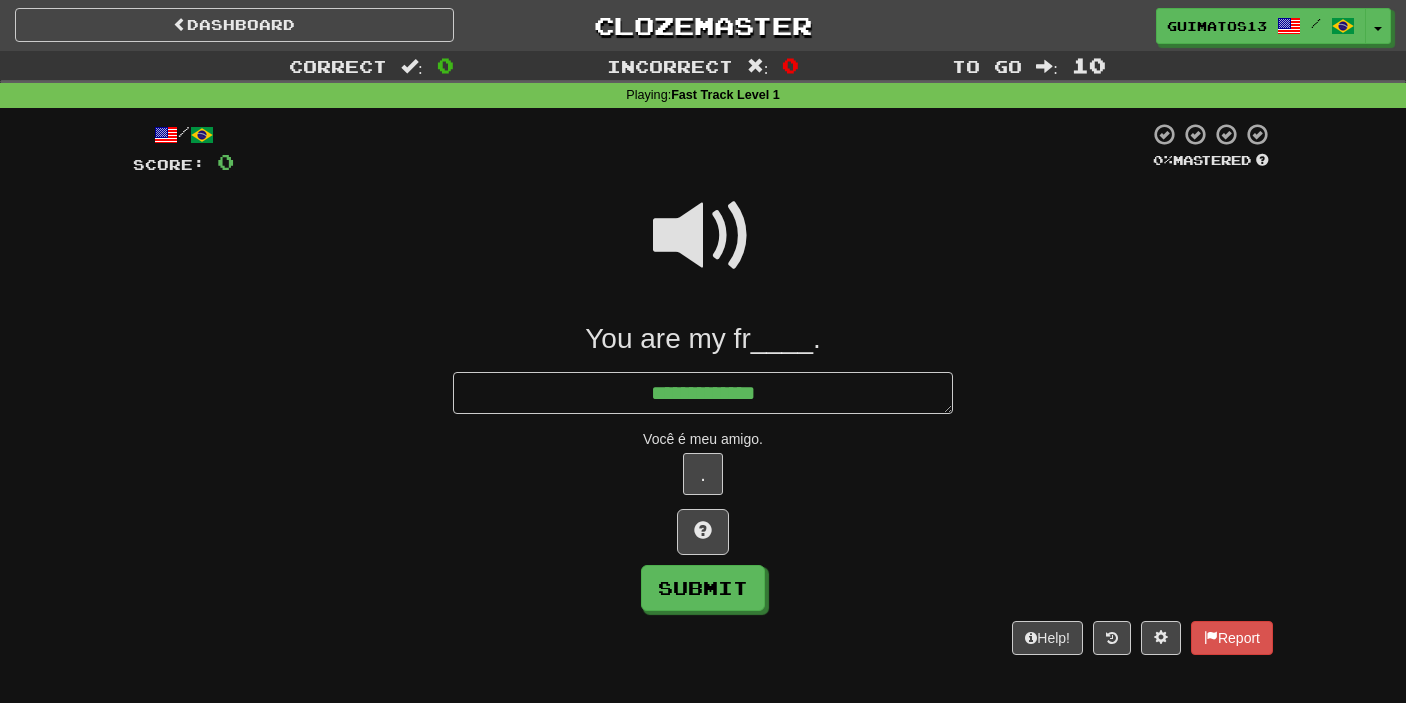 type on "*" 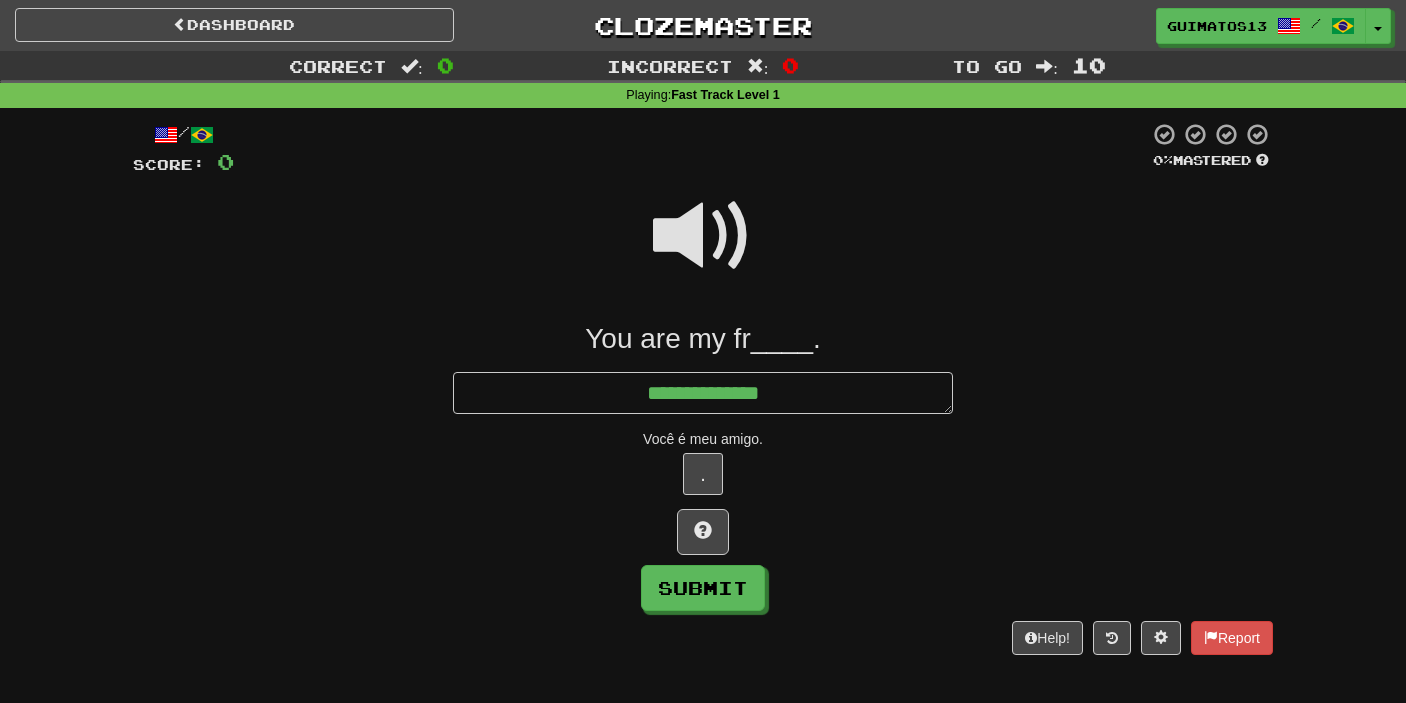 type on "*" 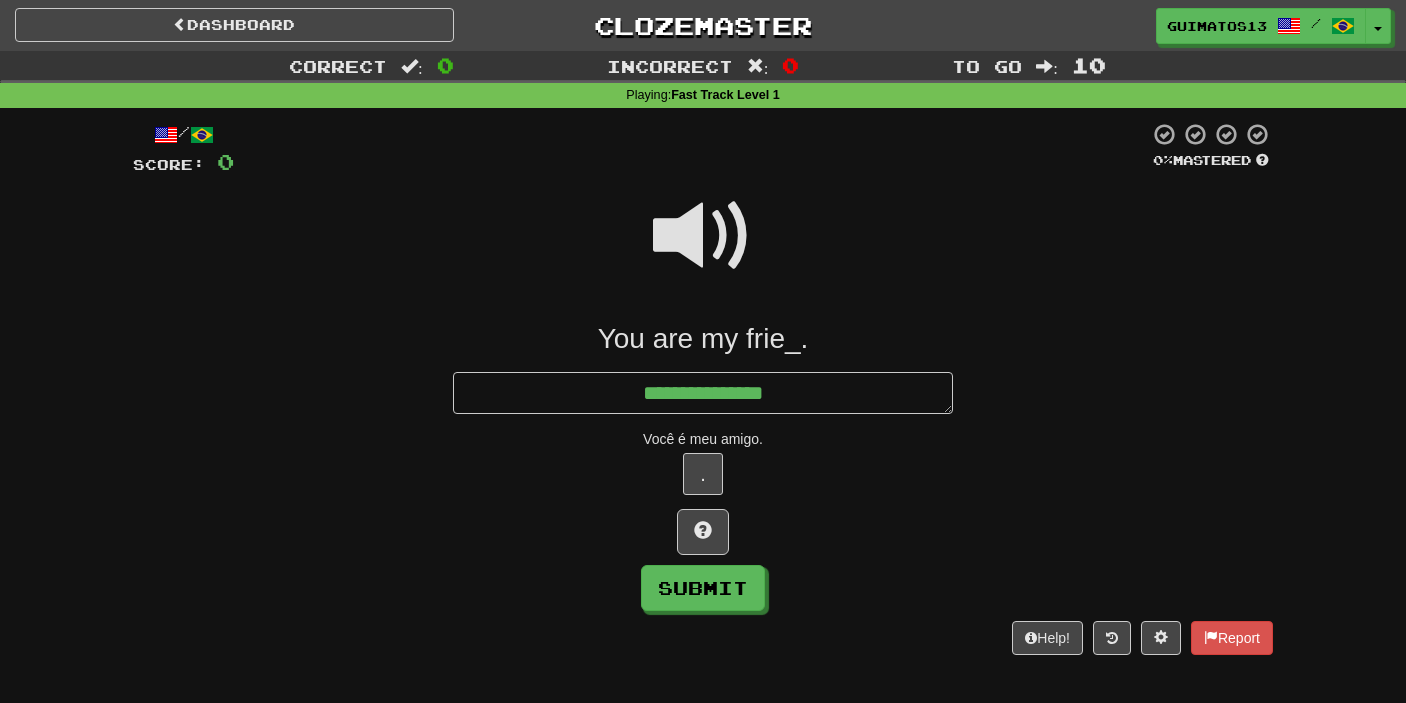 type on "*" 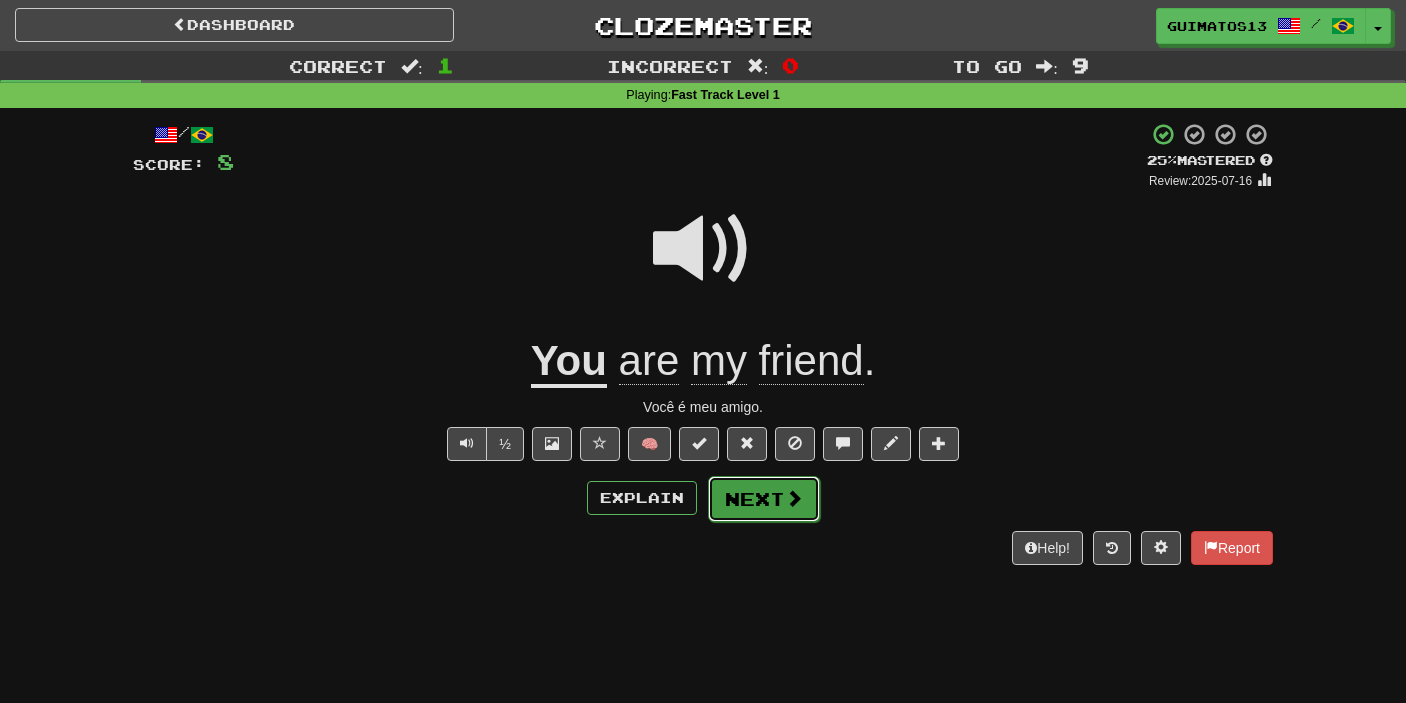 click on "Next" at bounding box center (764, 499) 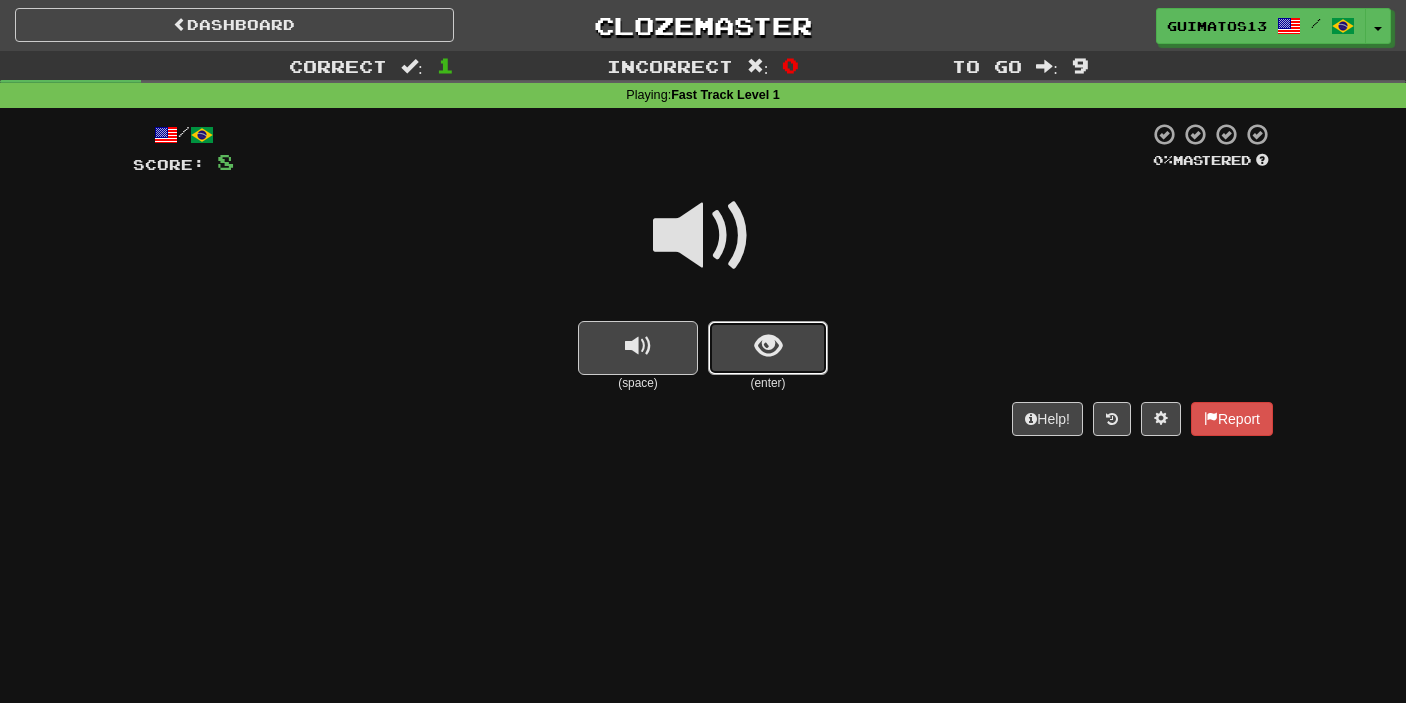 click at bounding box center [768, 346] 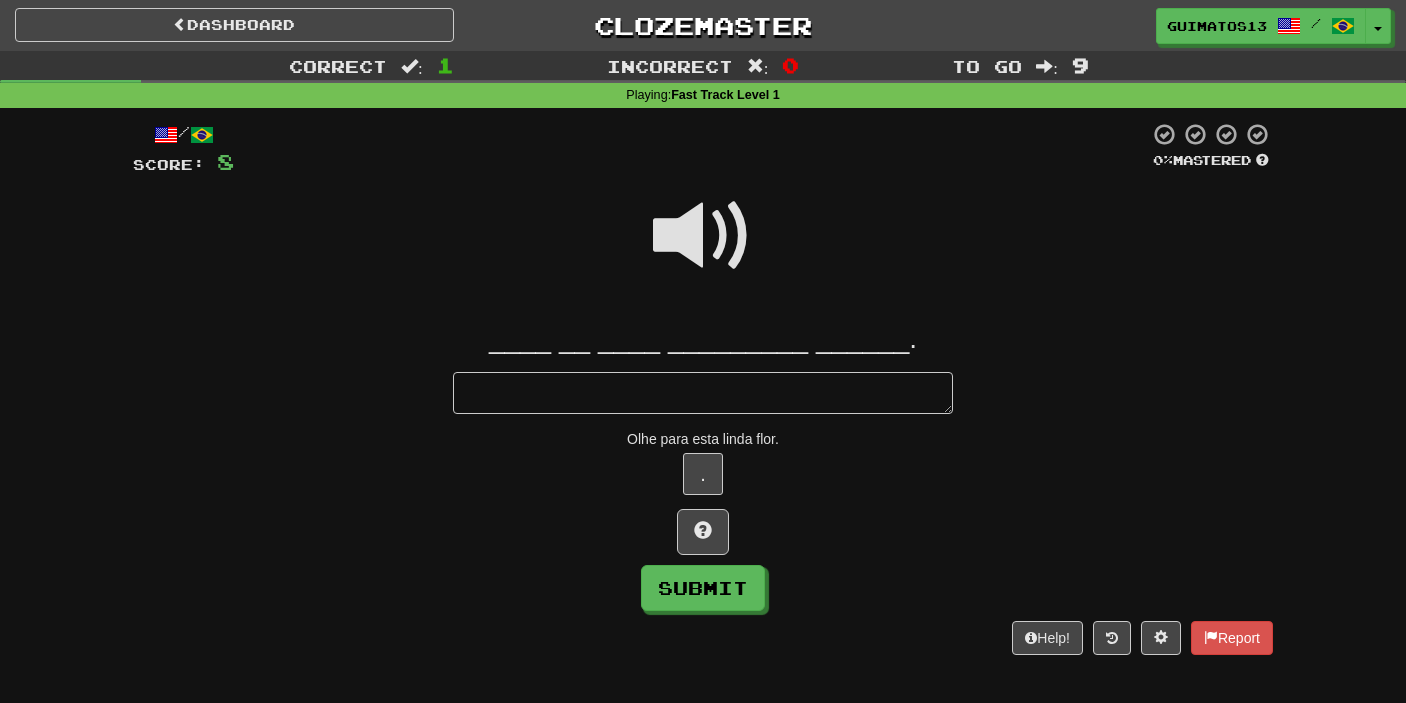 type on "*" 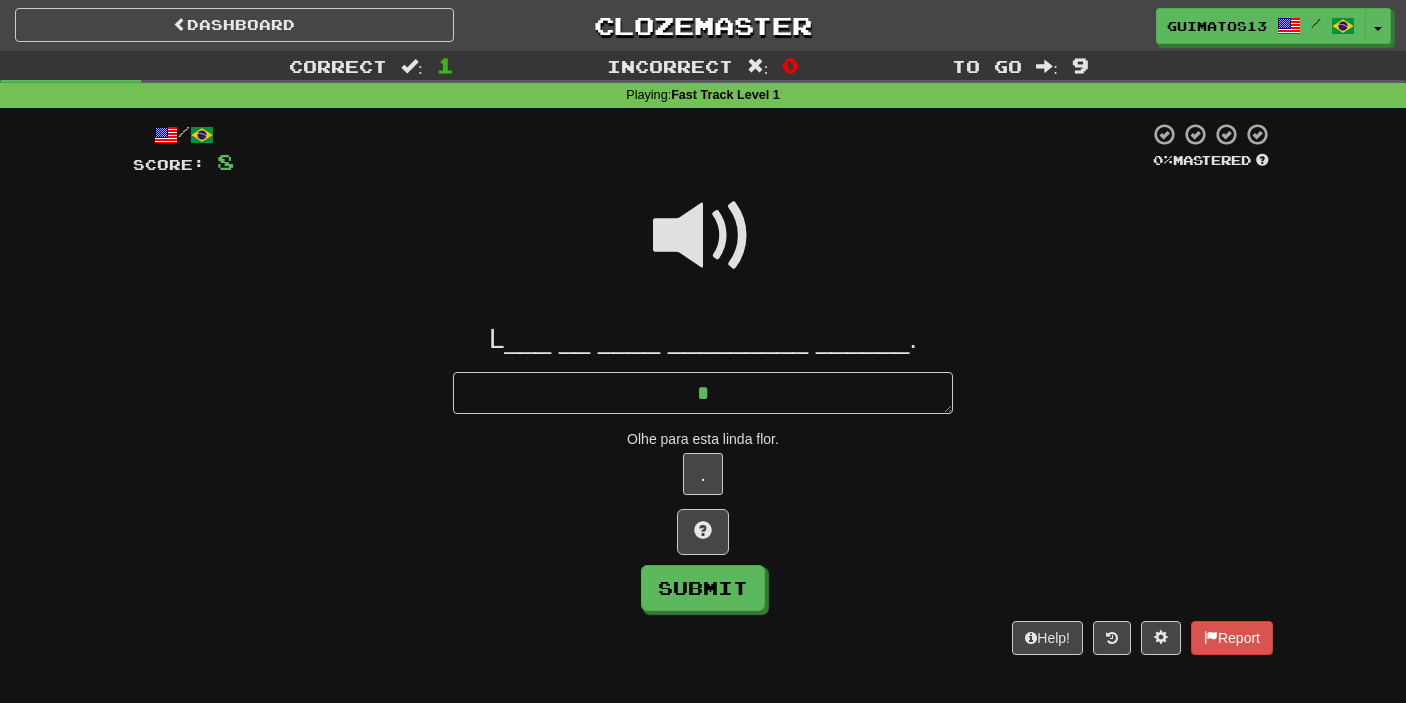 type on "*" 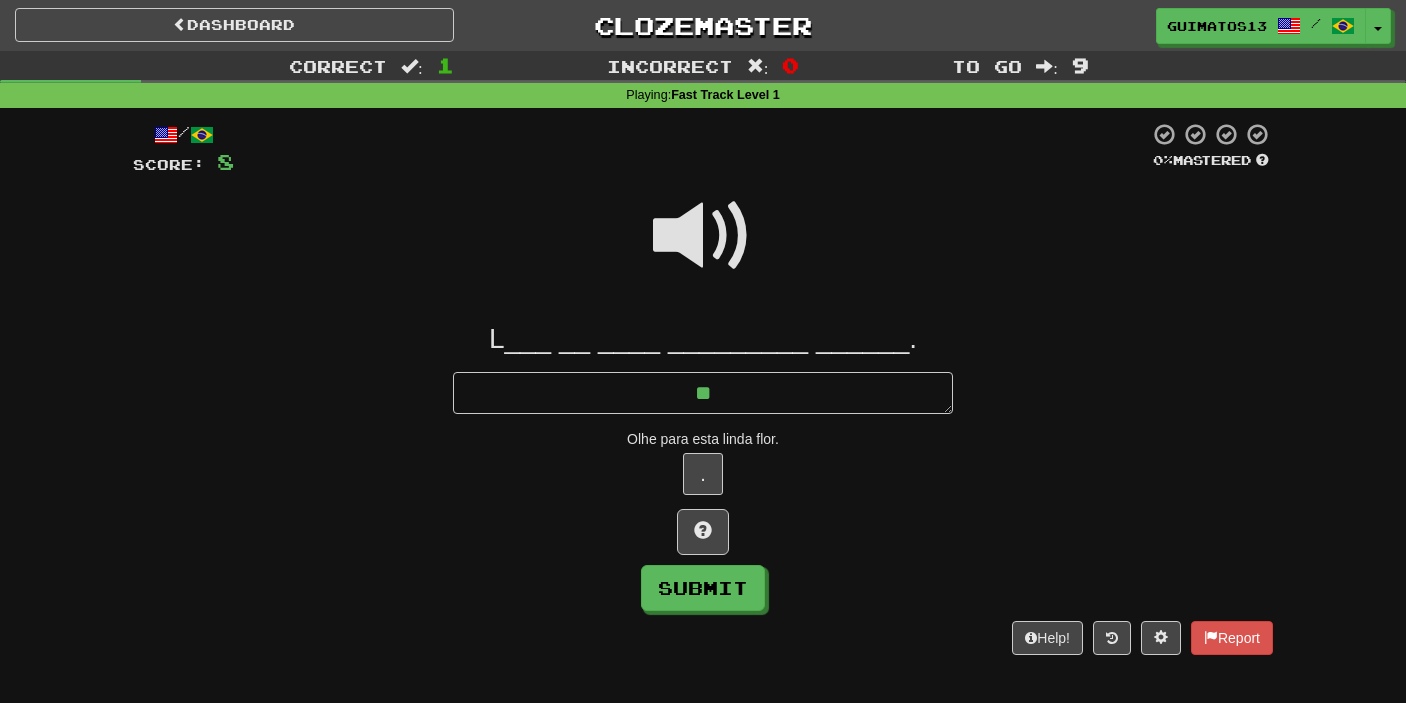 type on "*" 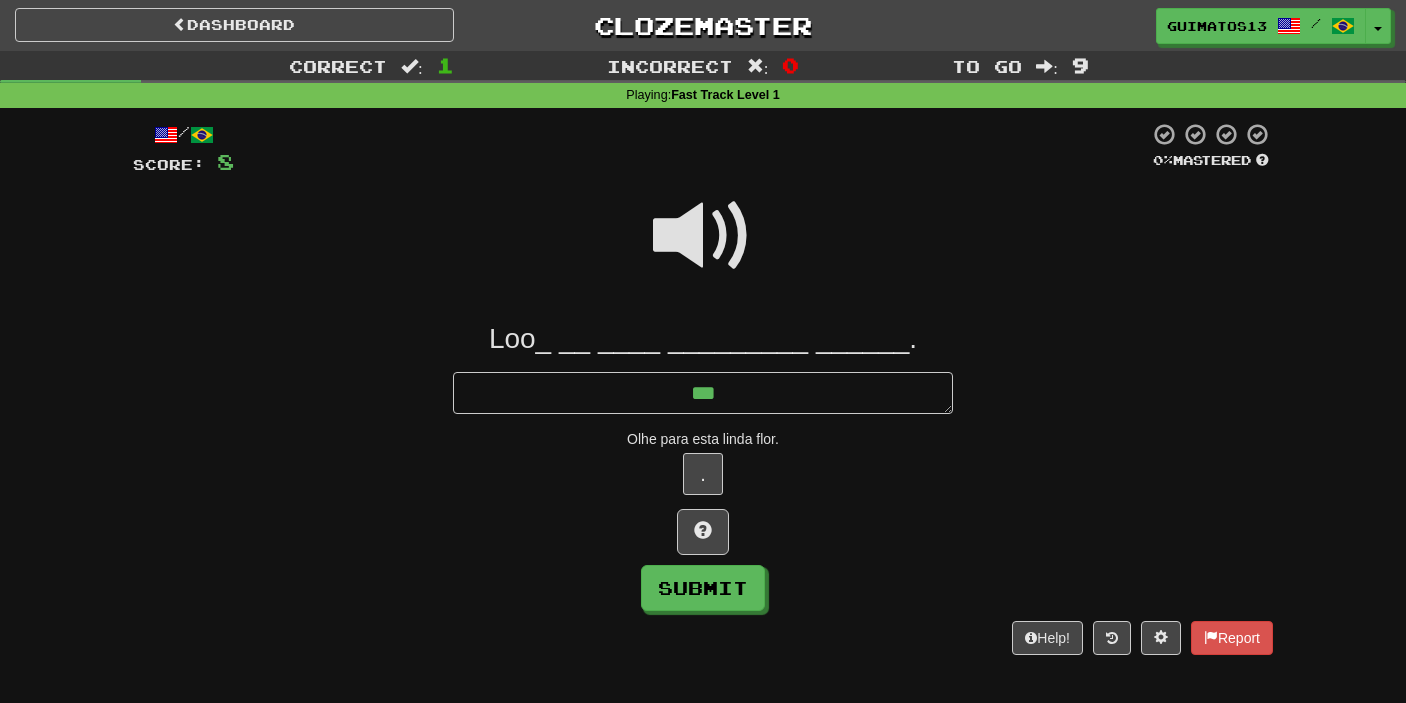 type on "*" 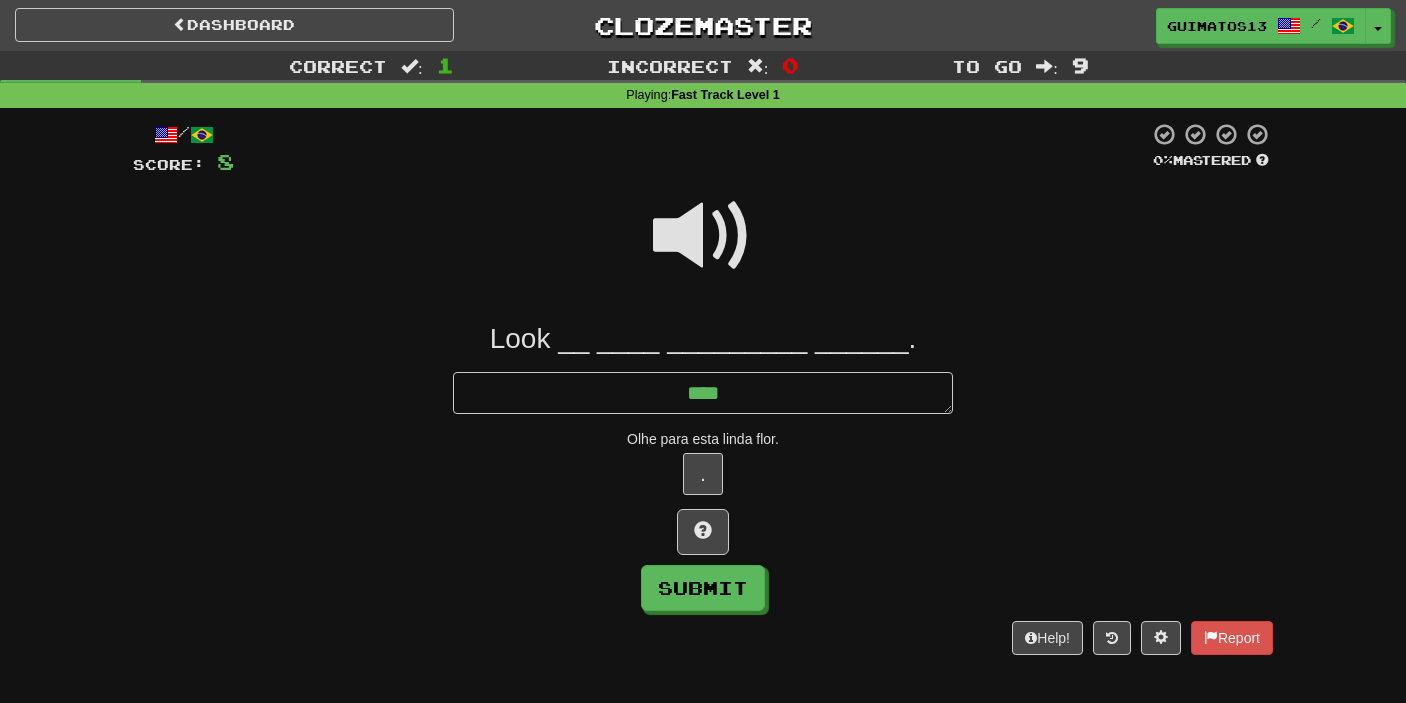 type on "*" 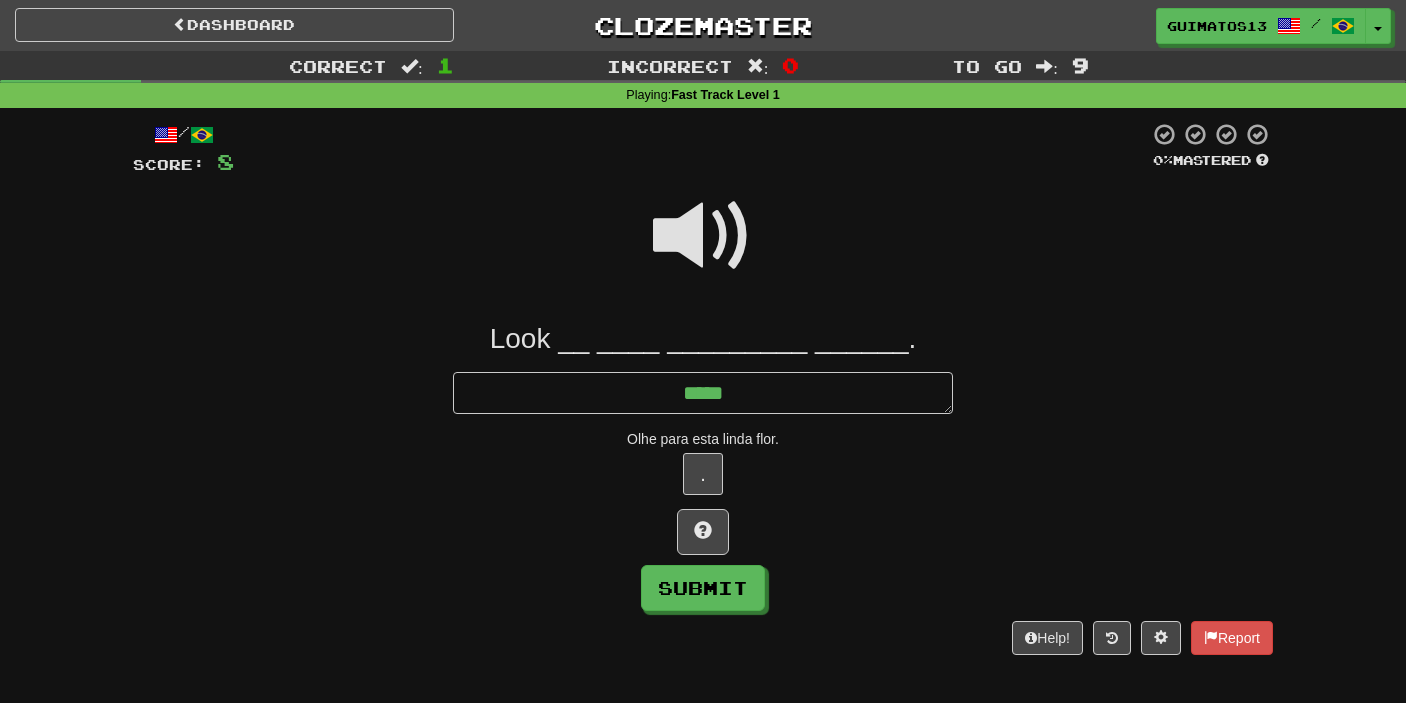 type on "*" 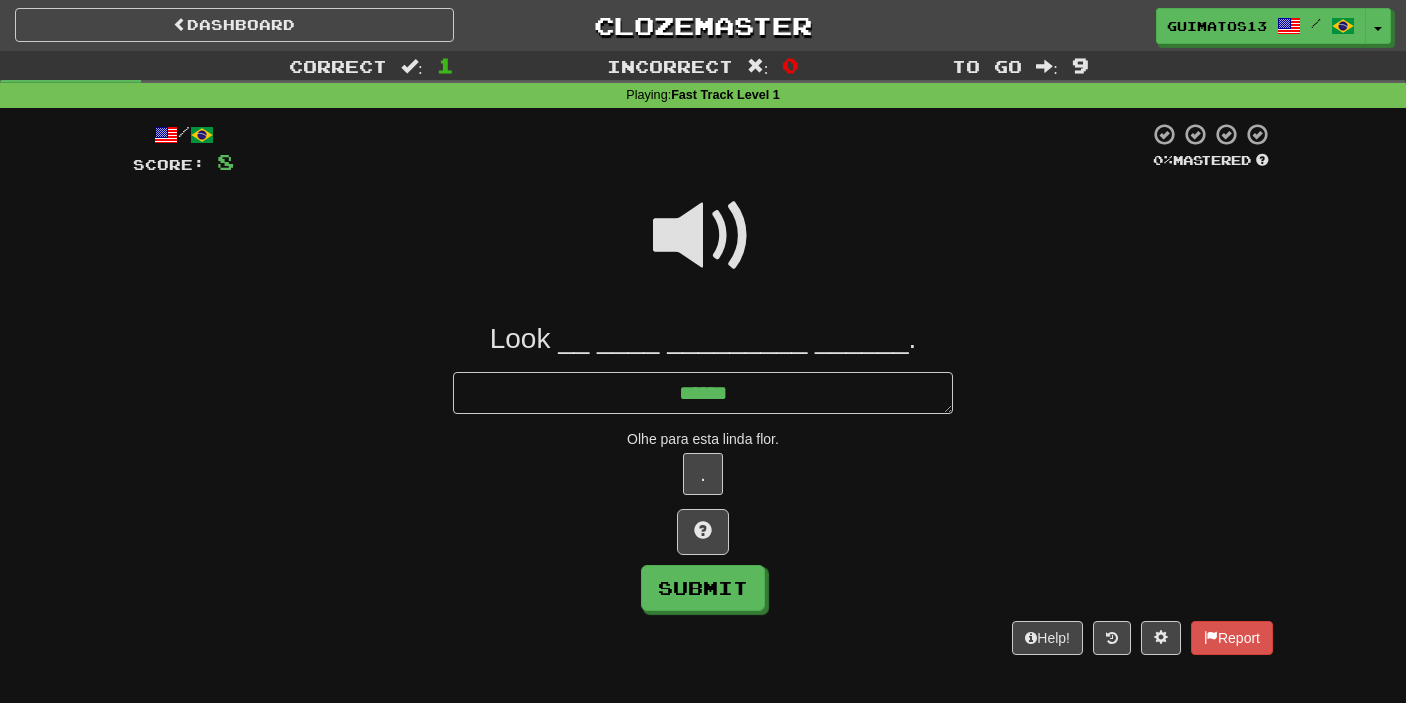 type on "*" 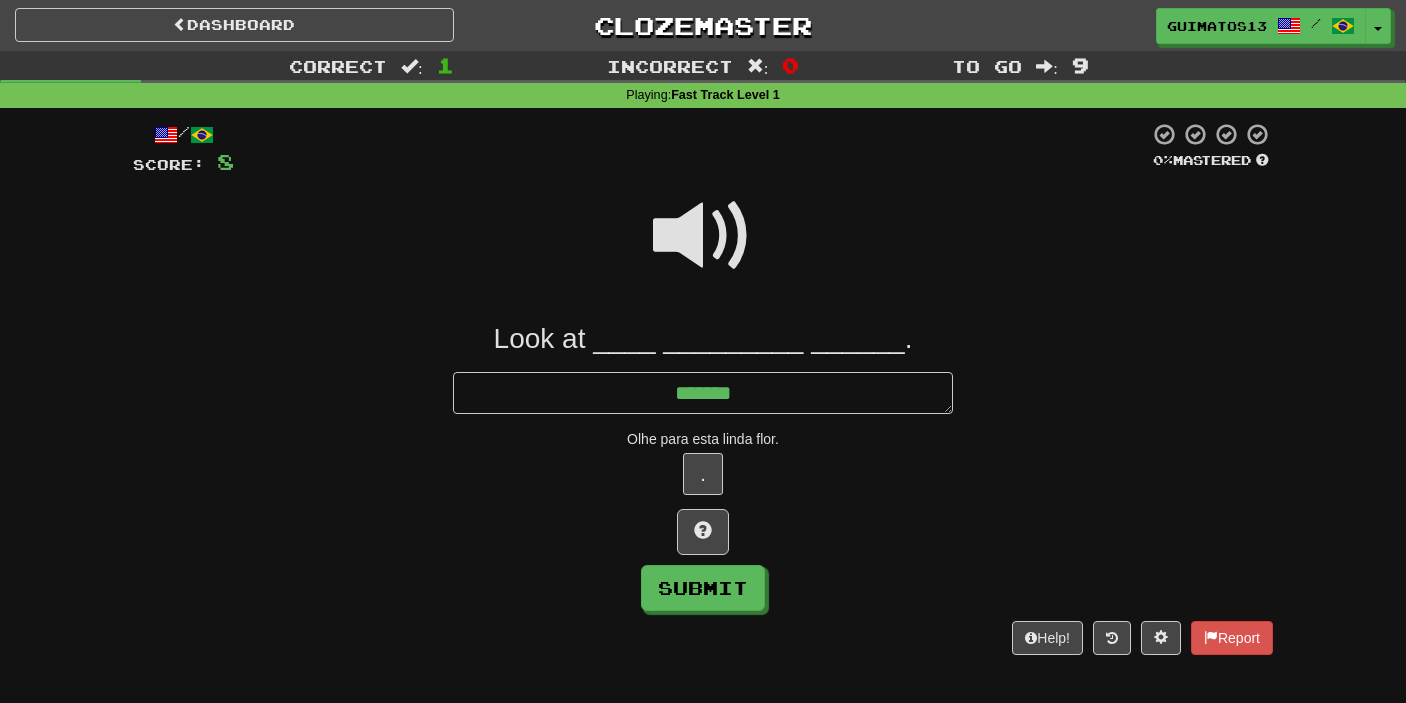 type on "*" 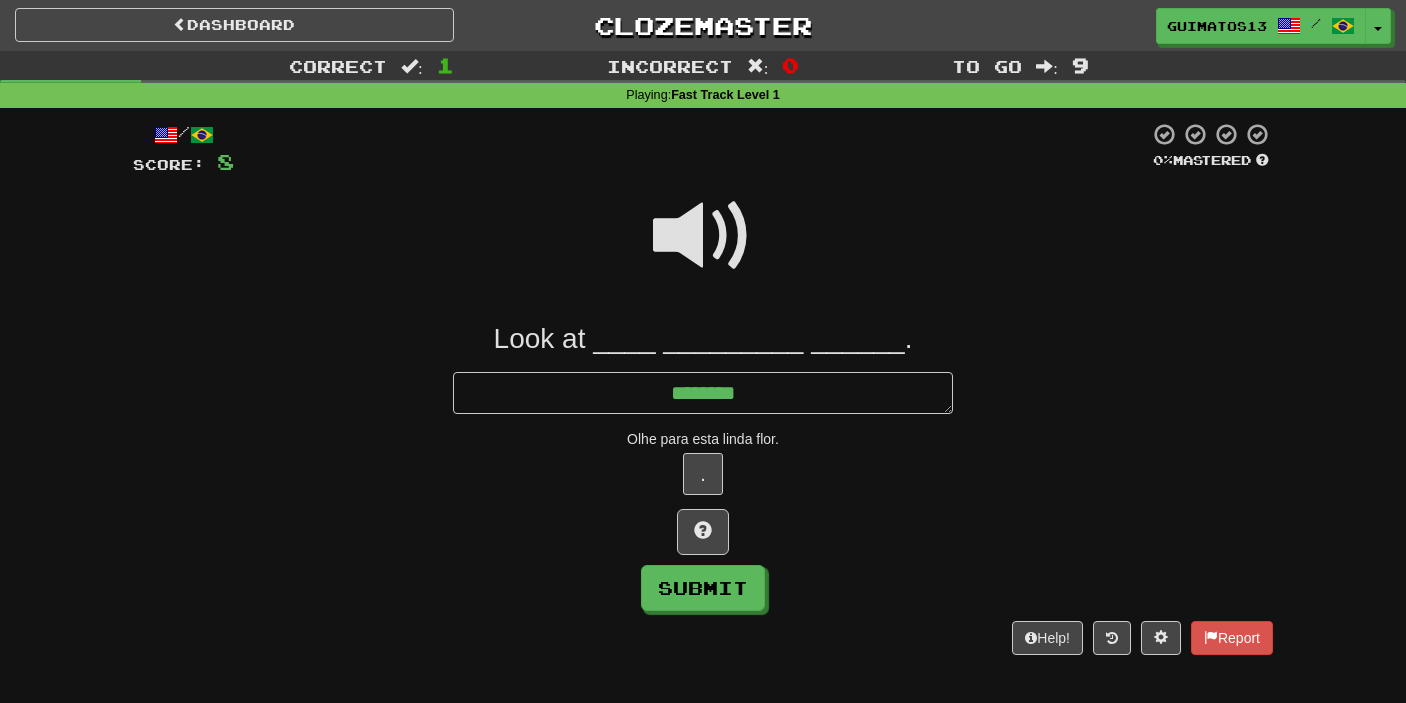 type on "*" 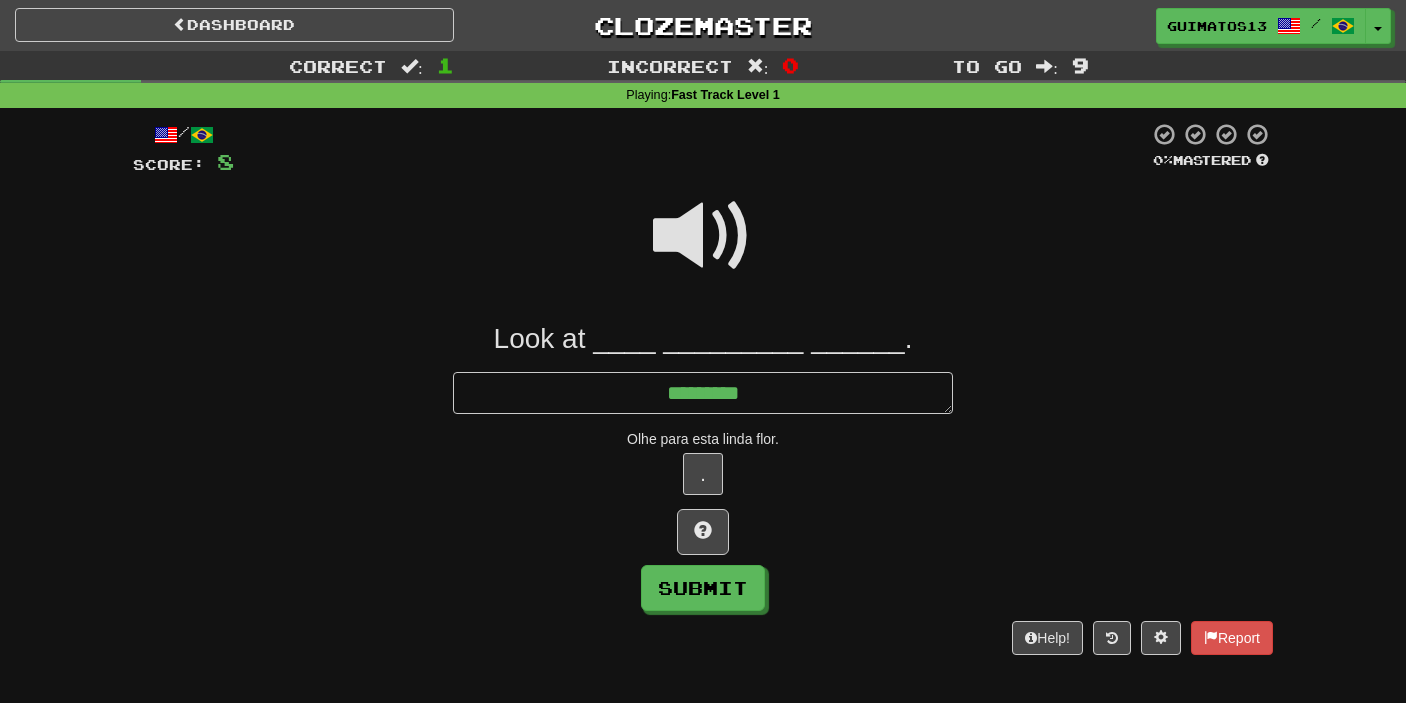 type on "*" 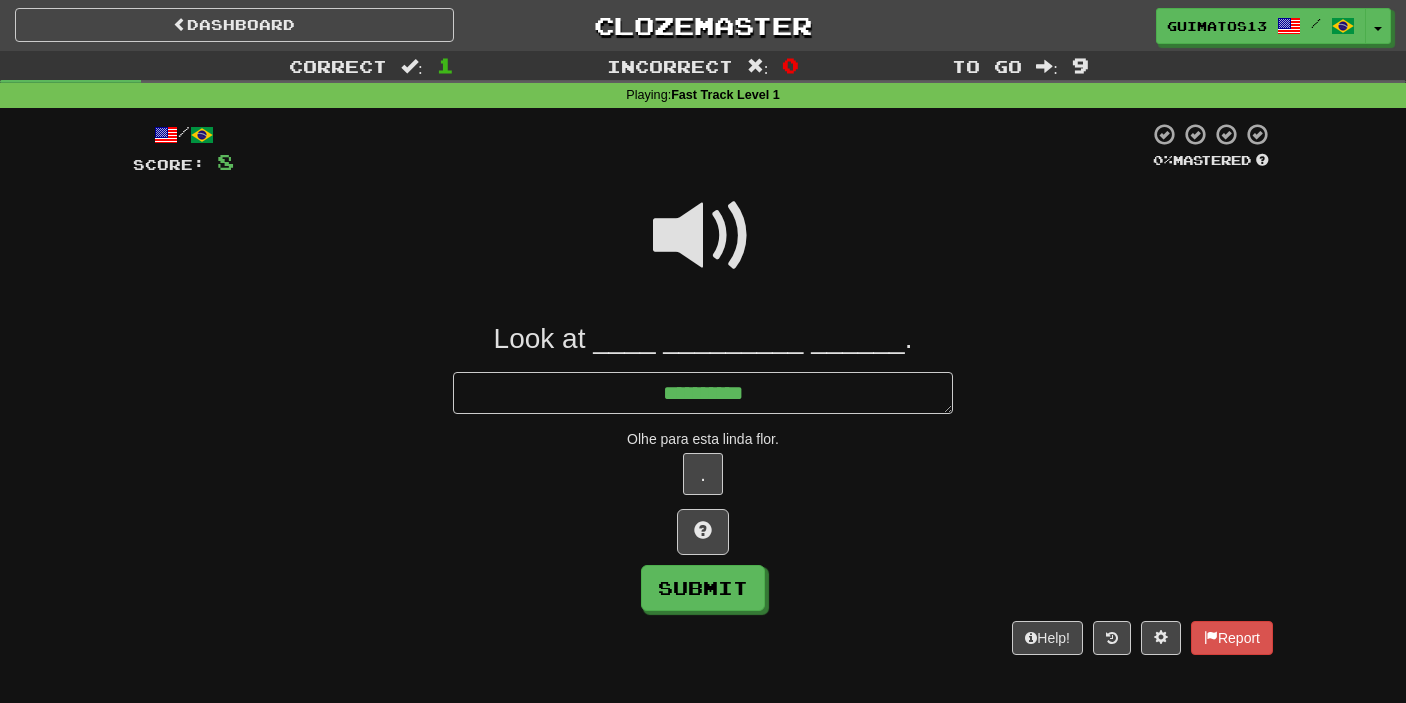 type on "*" 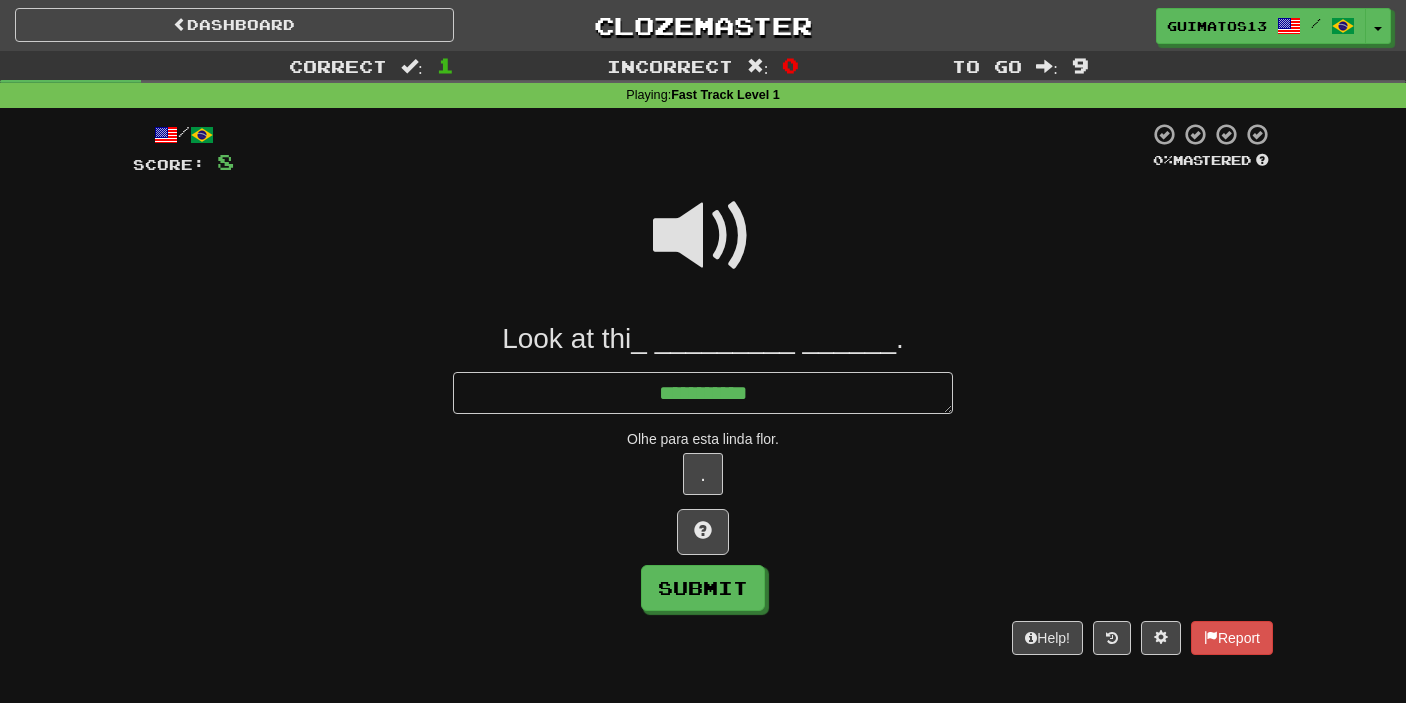 type on "*" 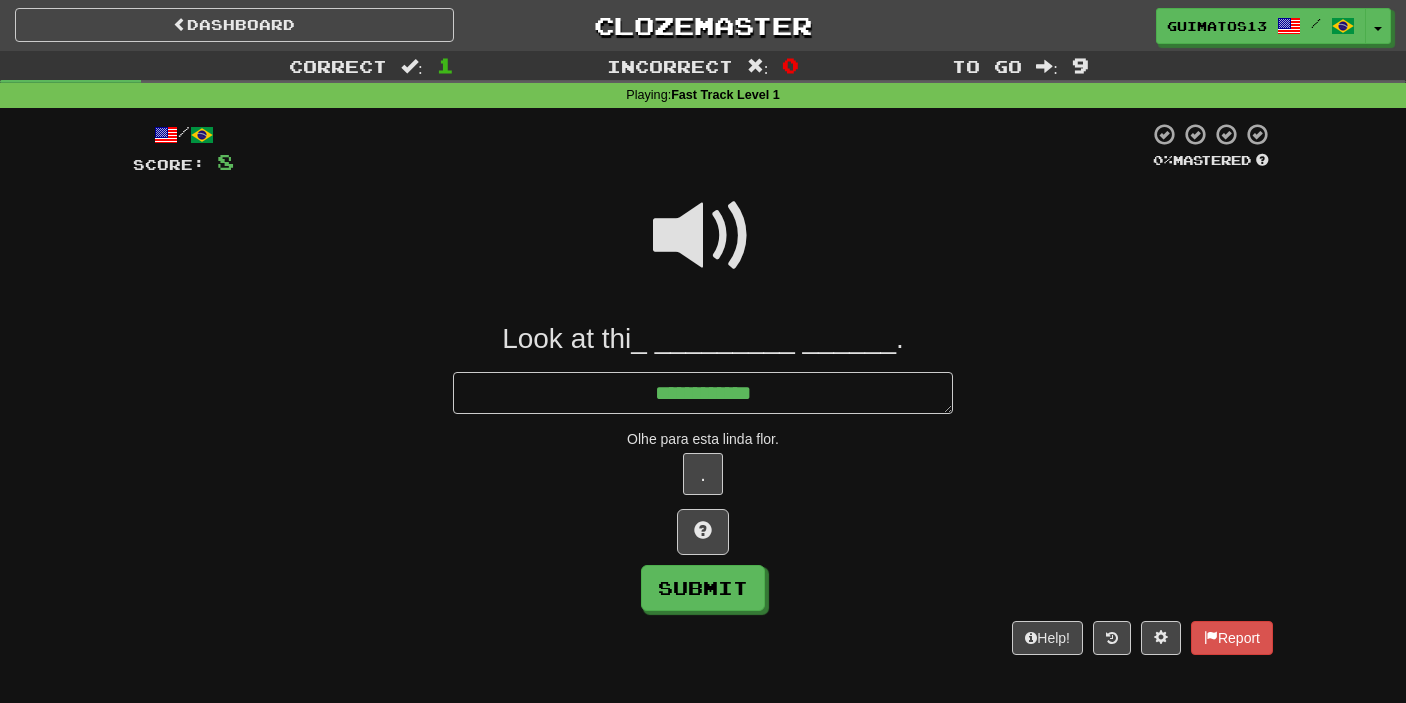 type on "*" 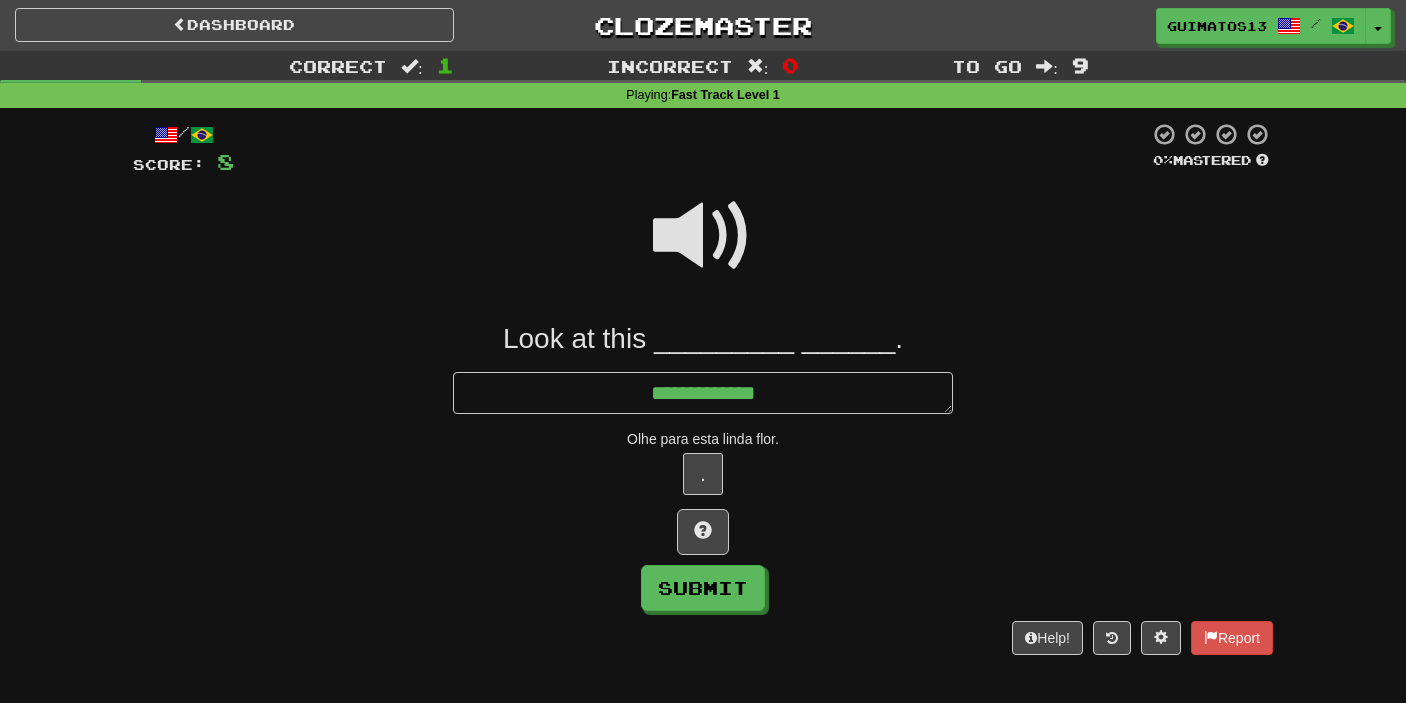 type on "*" 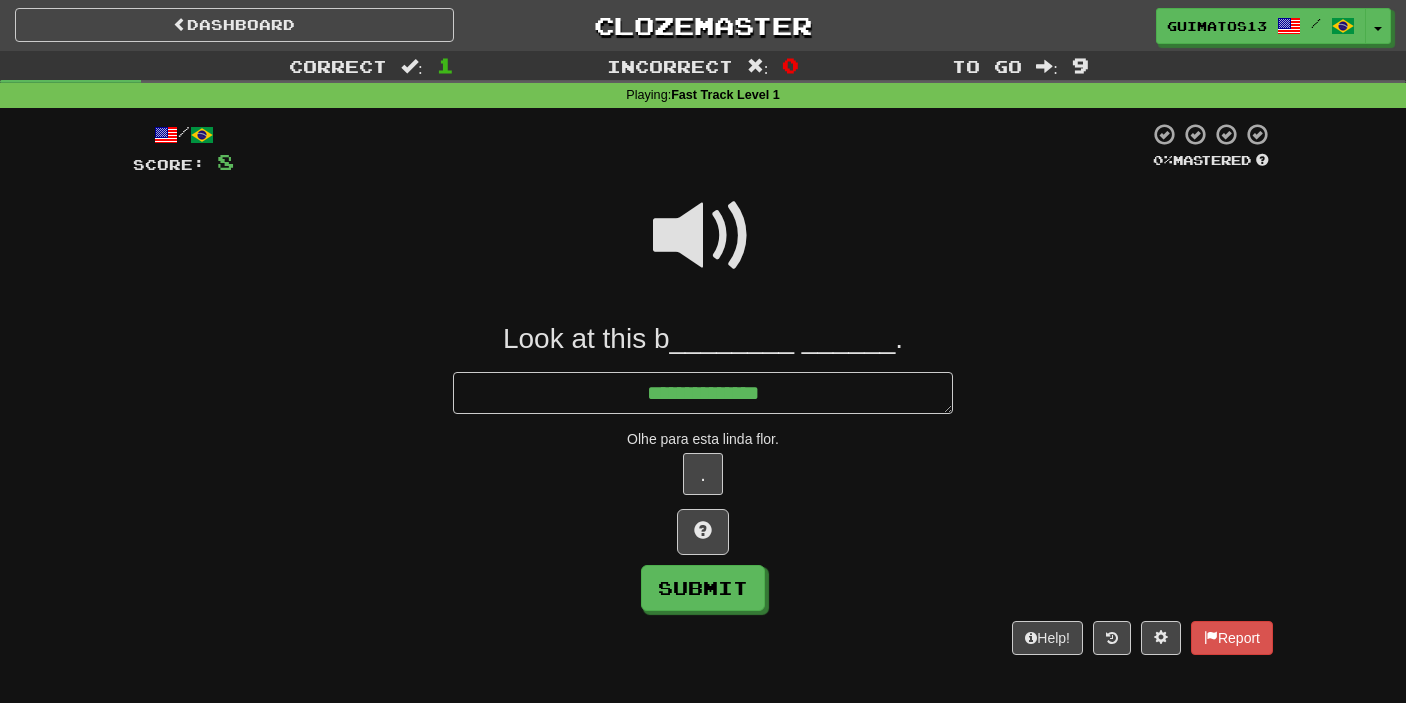 type on "*" 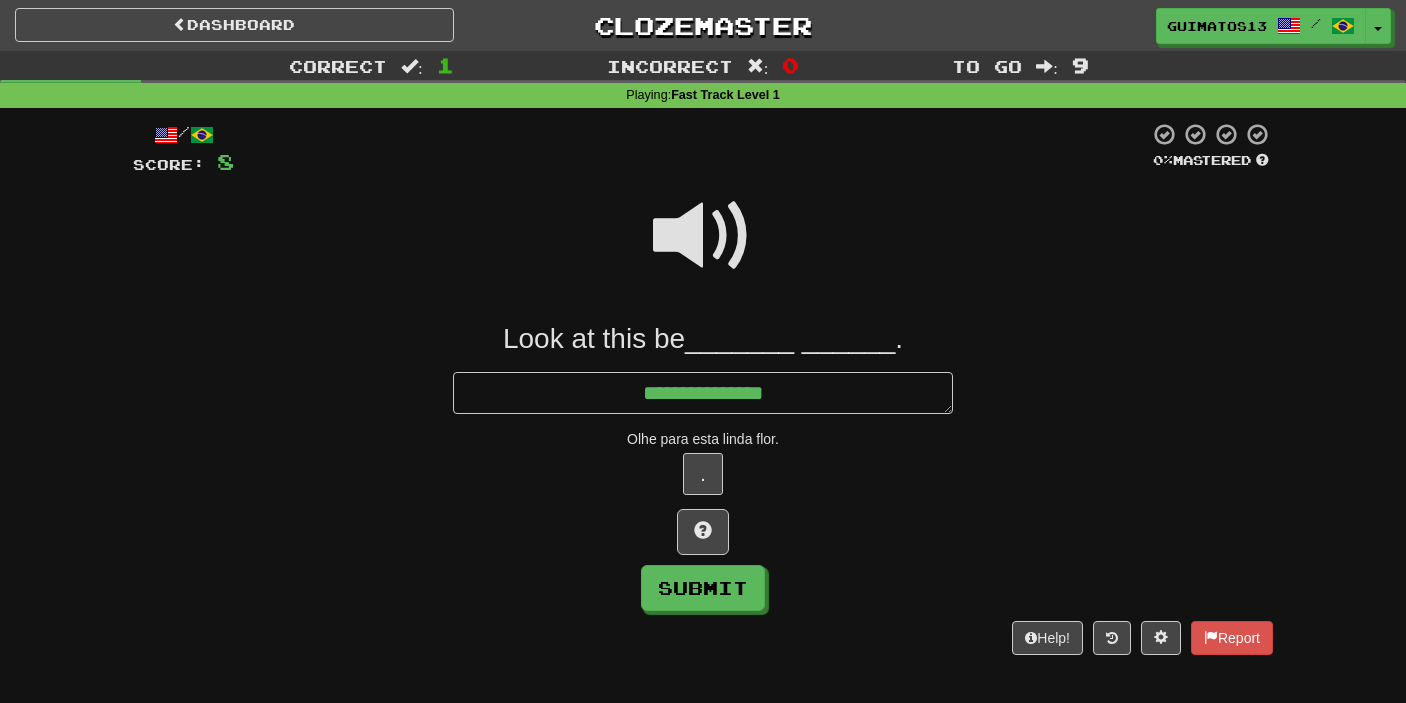 type on "*" 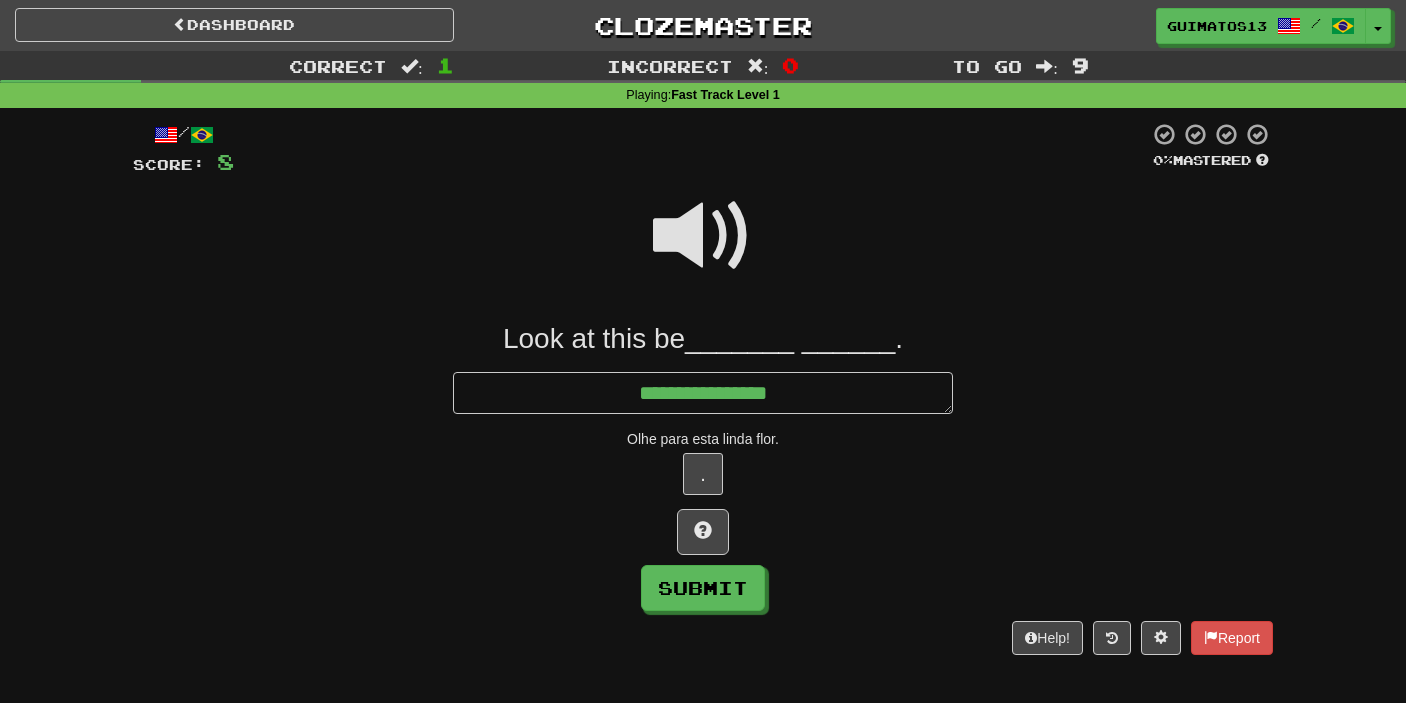 type on "*" 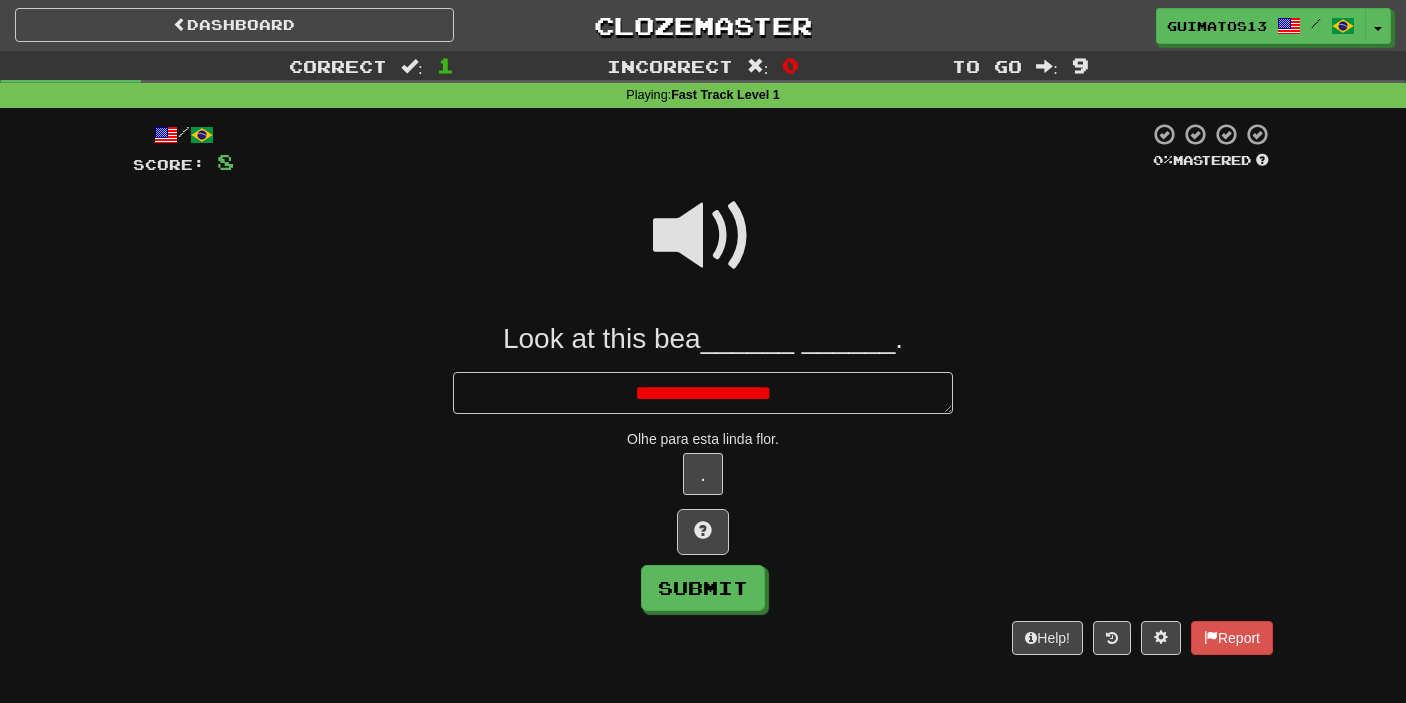 type on "*" 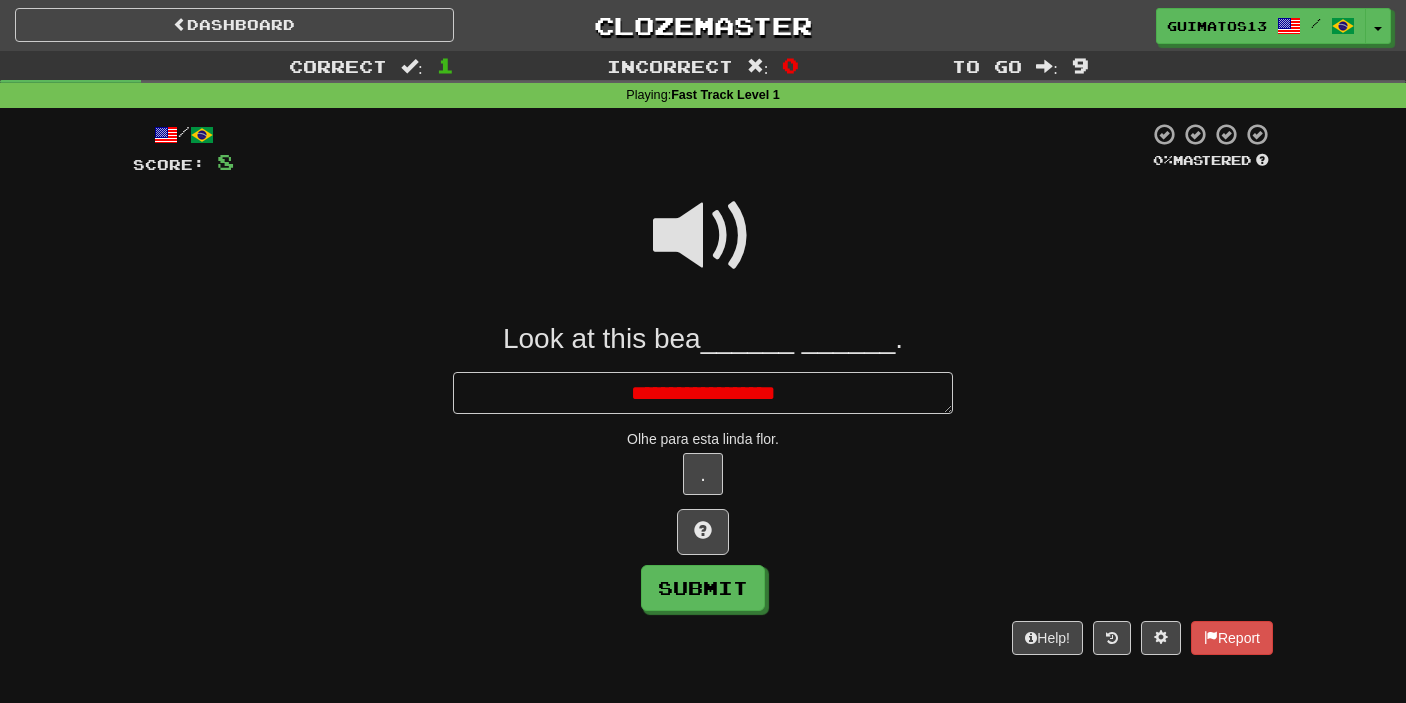 type on "*" 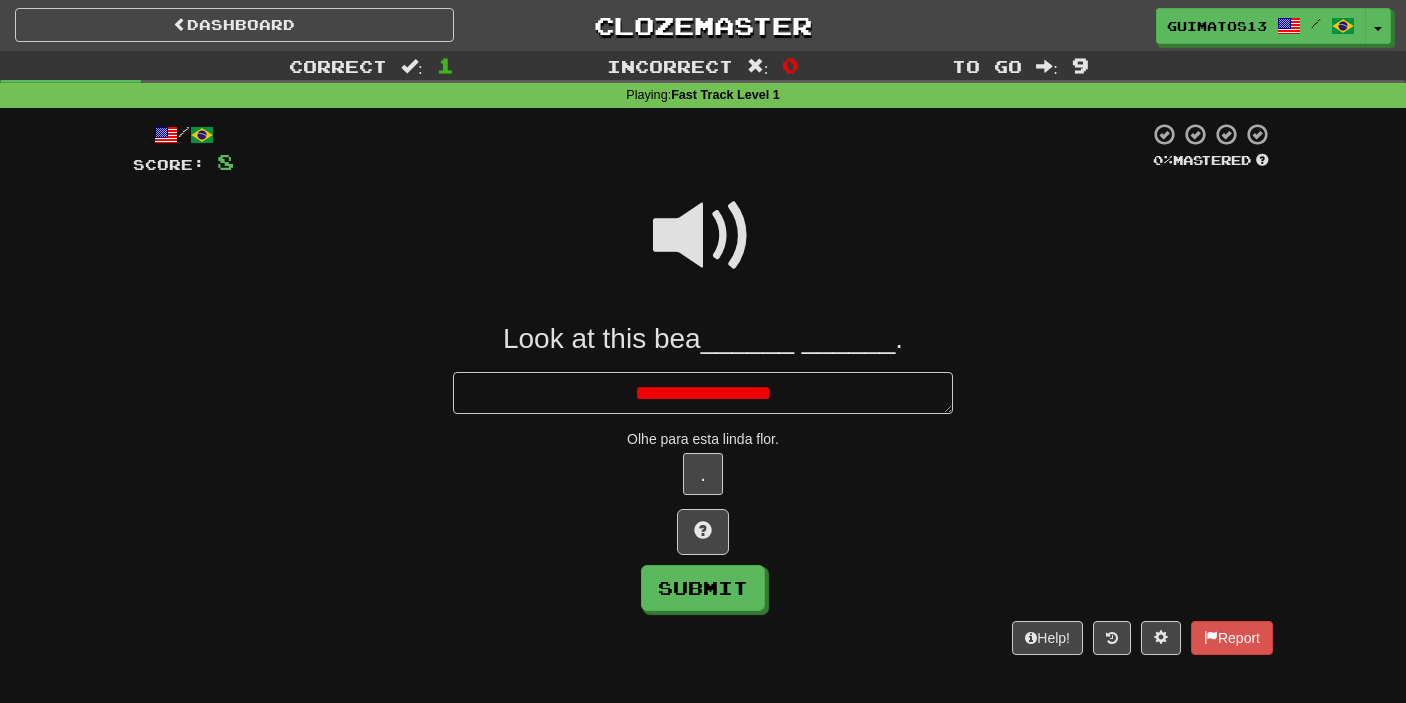 type on "*" 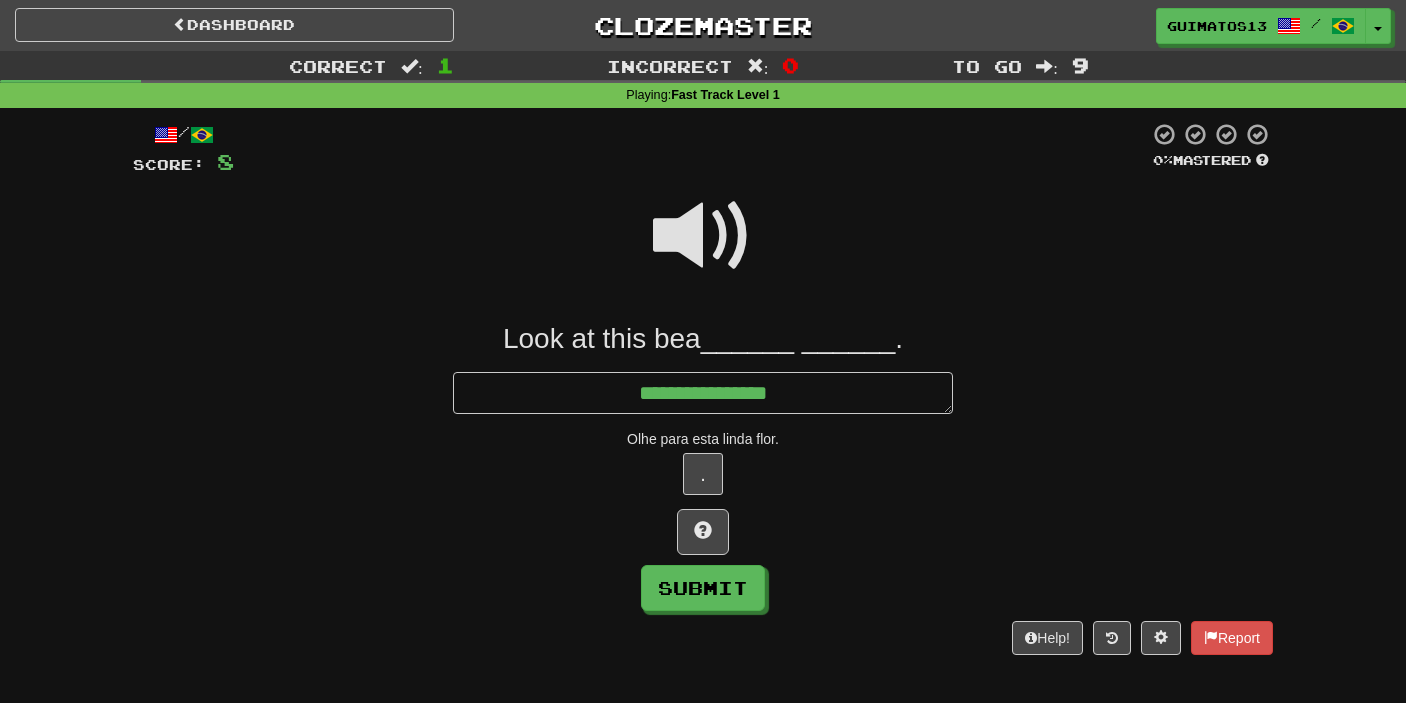 type on "*" 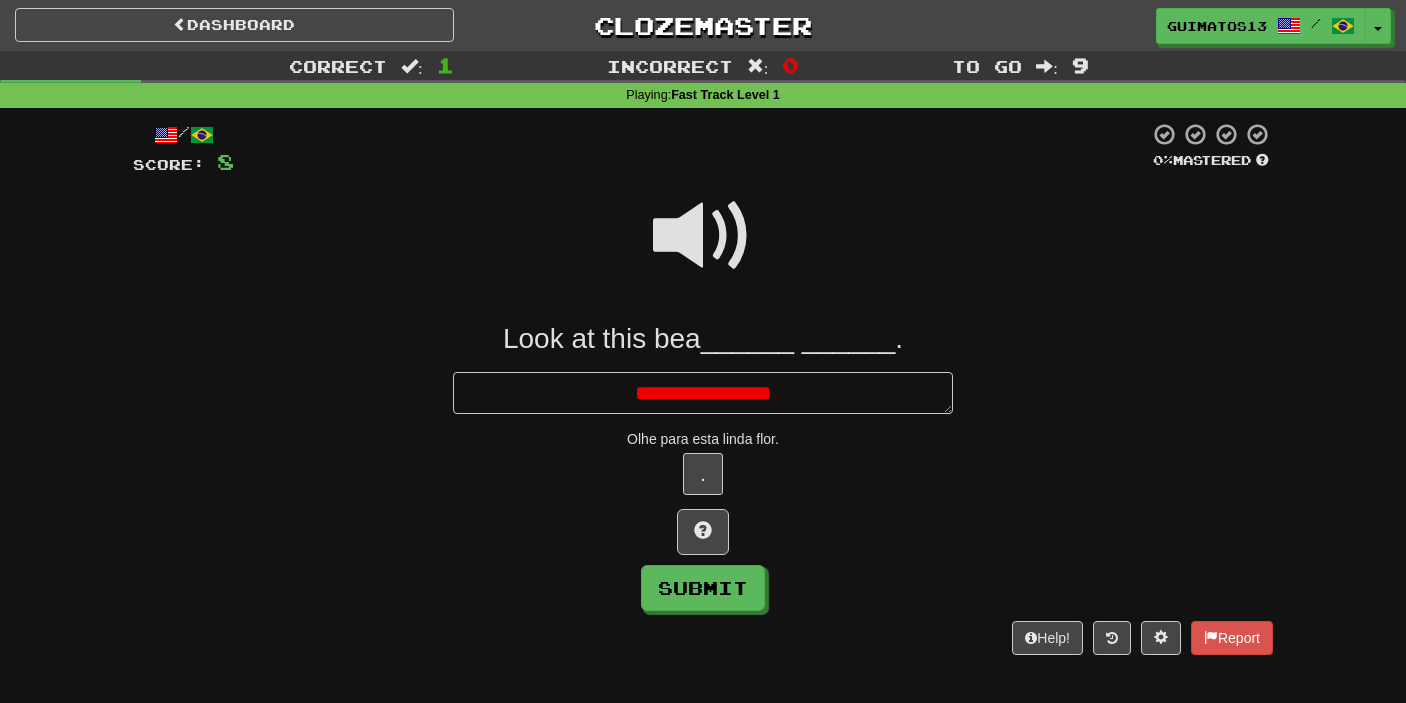 type on "*" 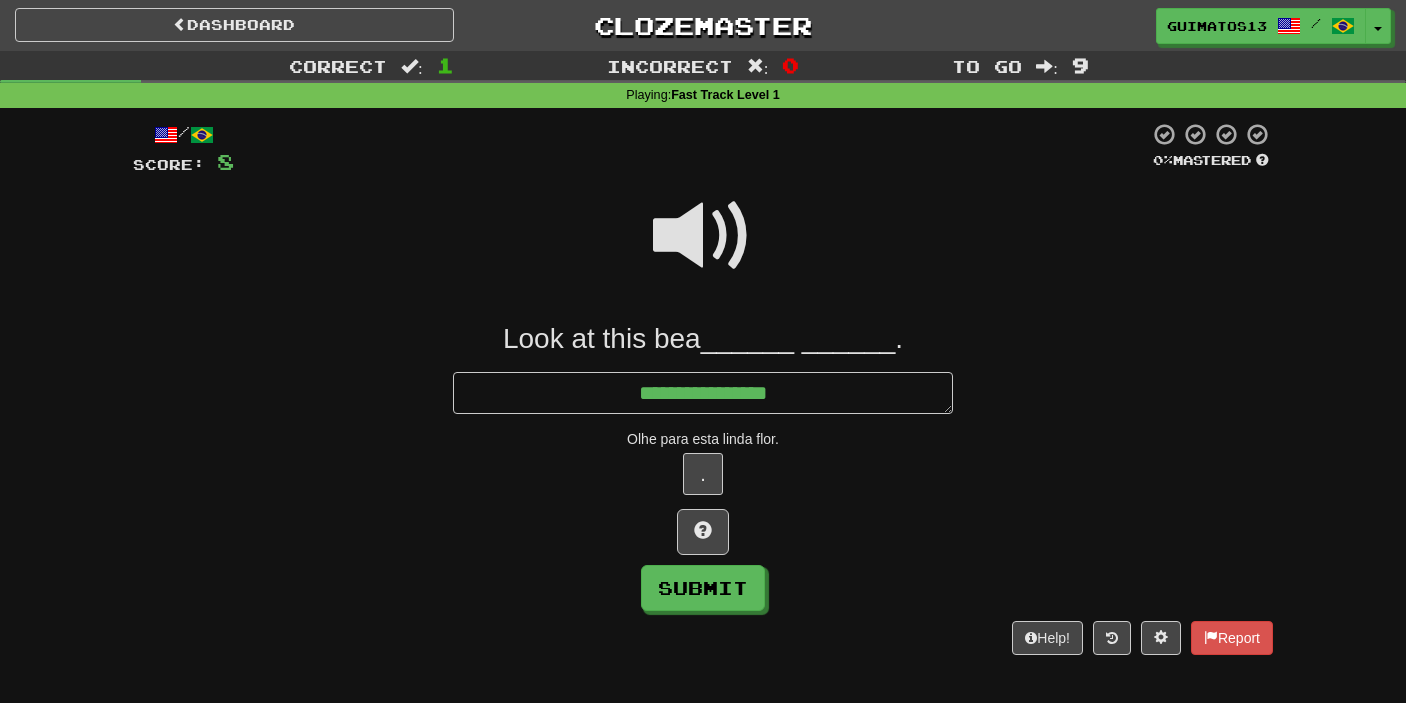 type on "*" 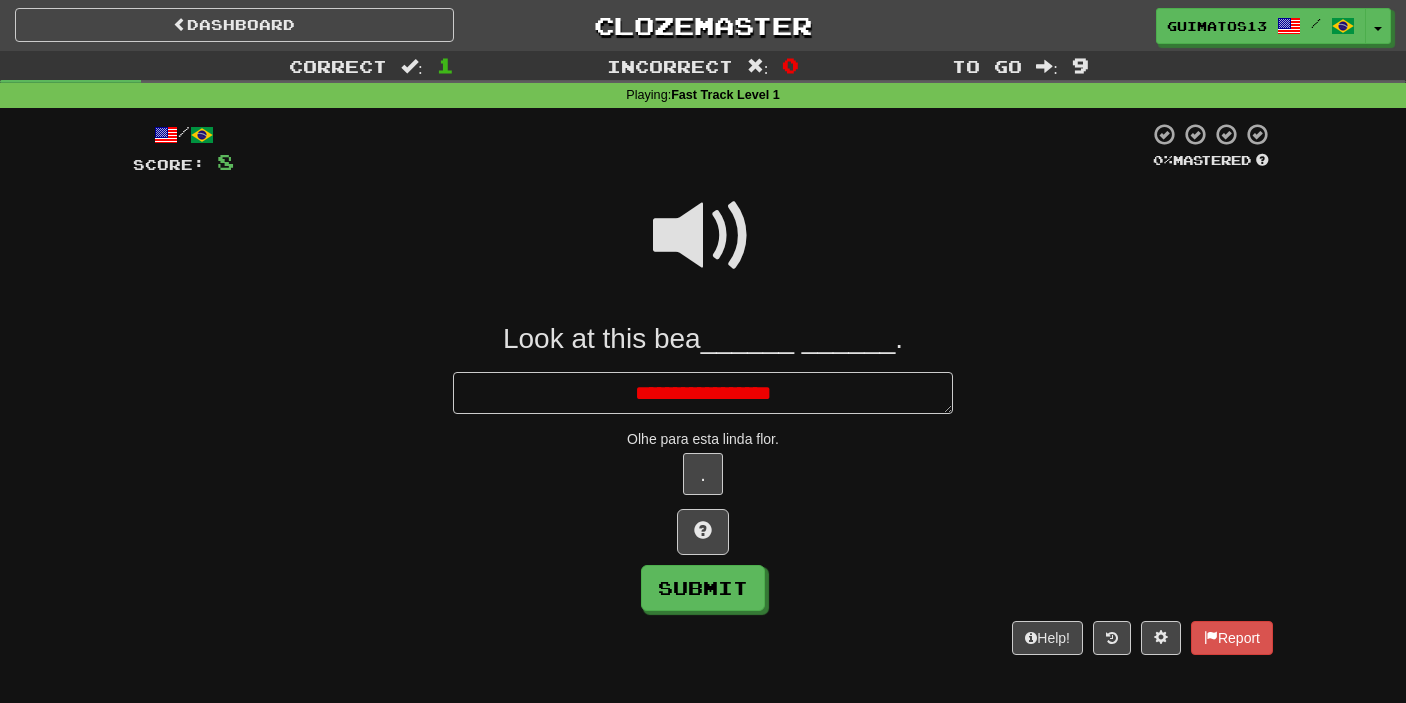 type on "*" 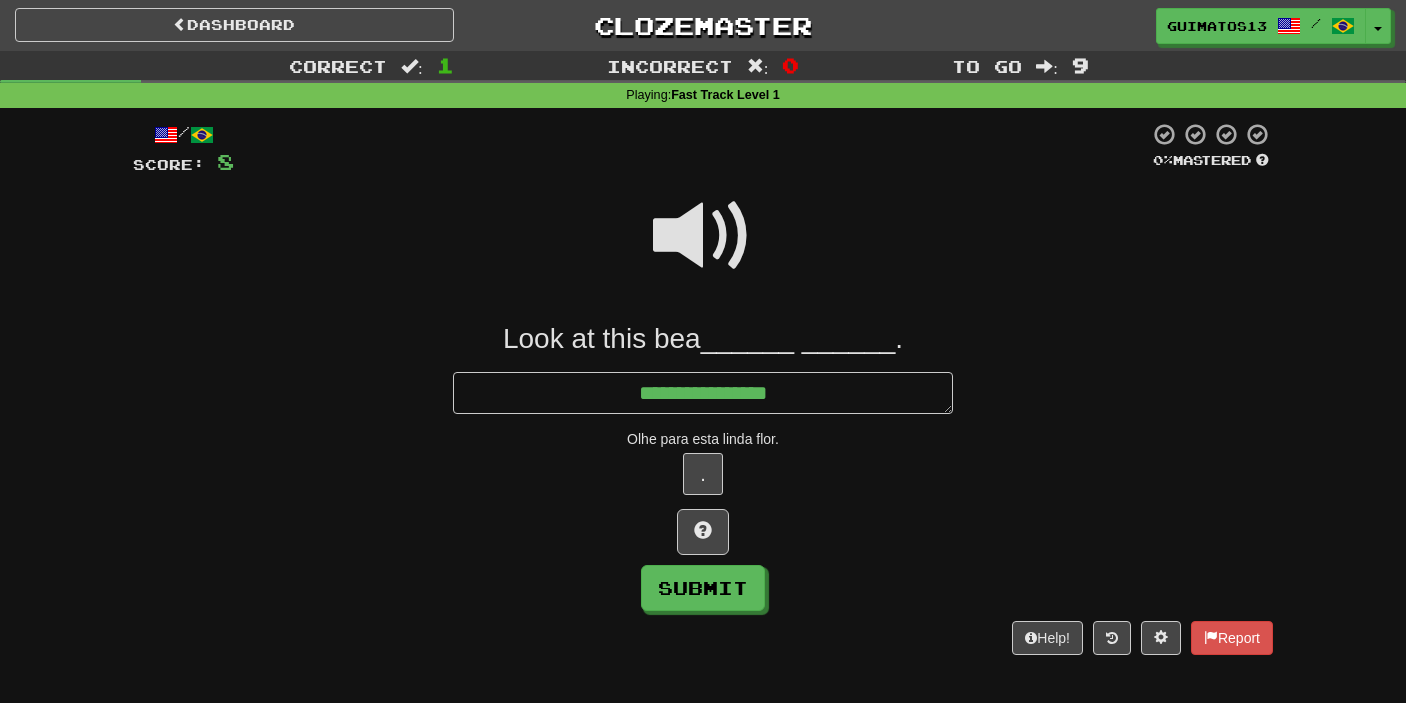 type on "*" 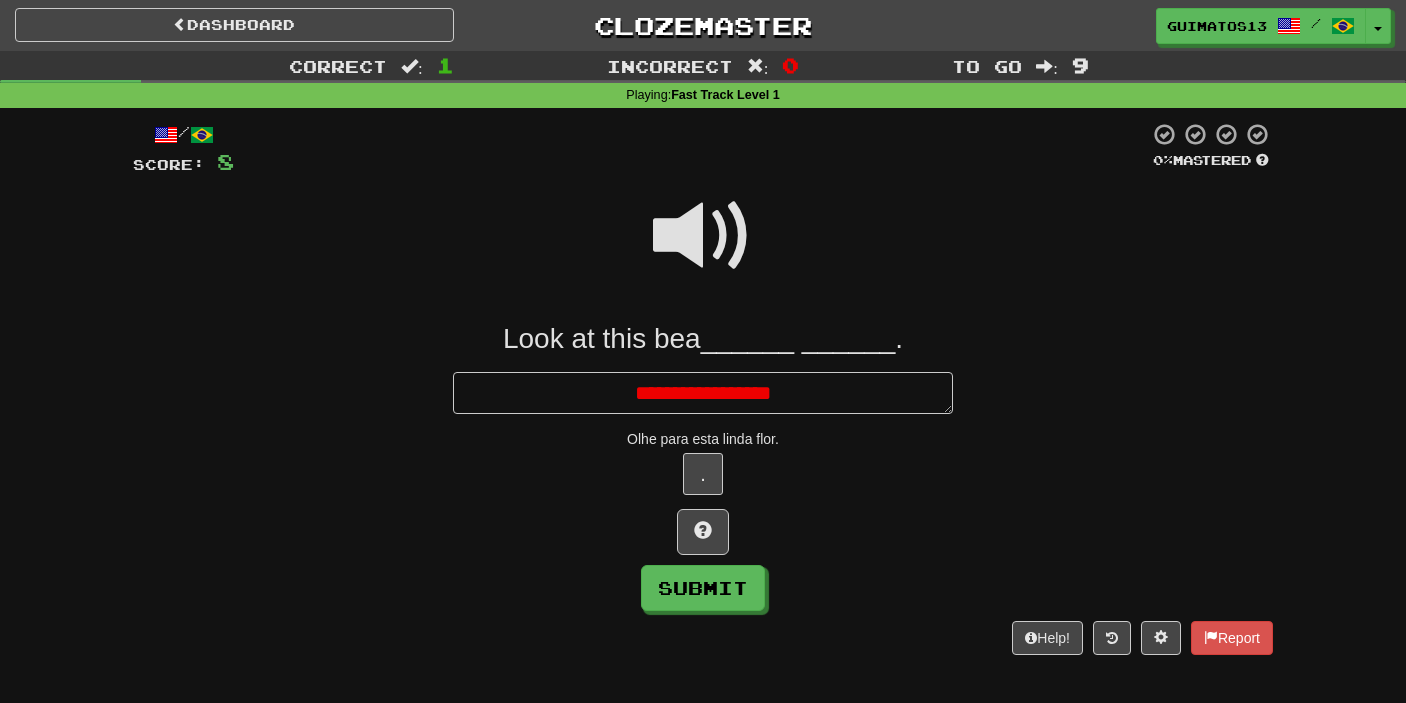 type on "*" 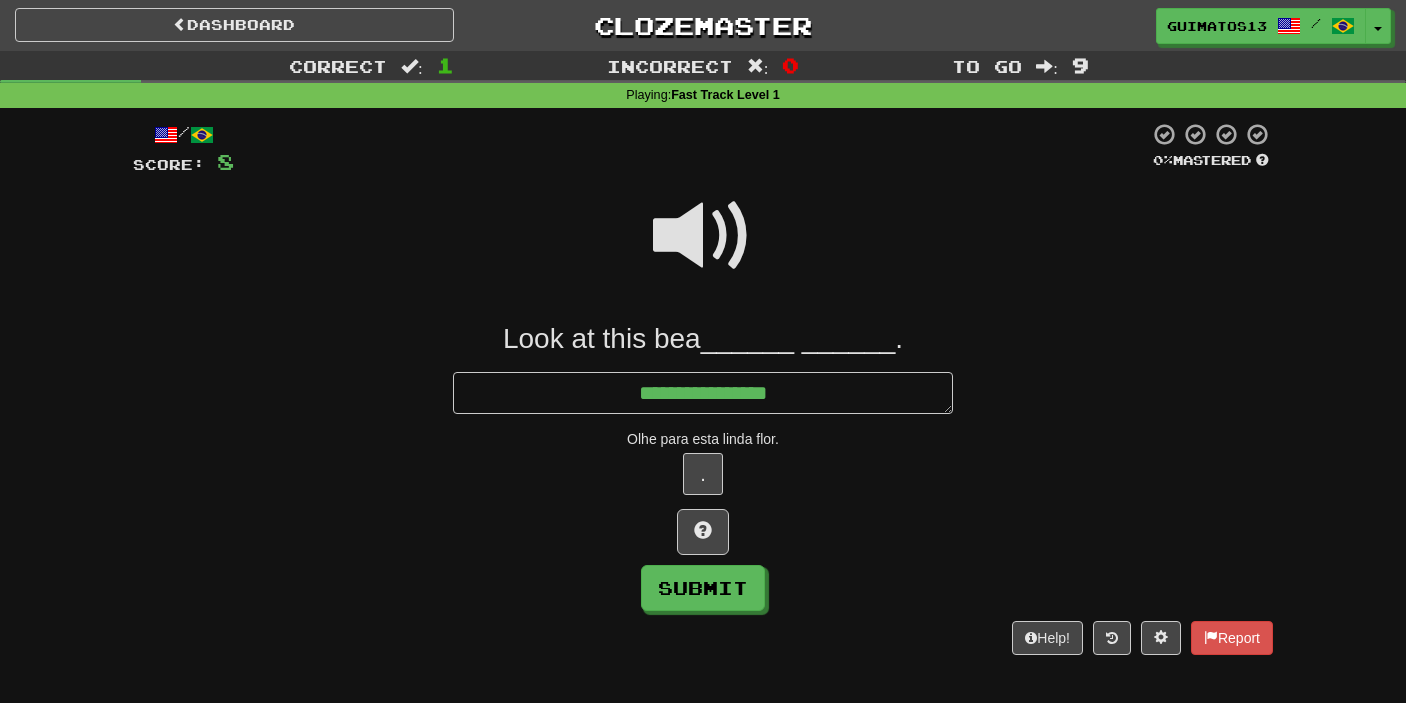type on "*" 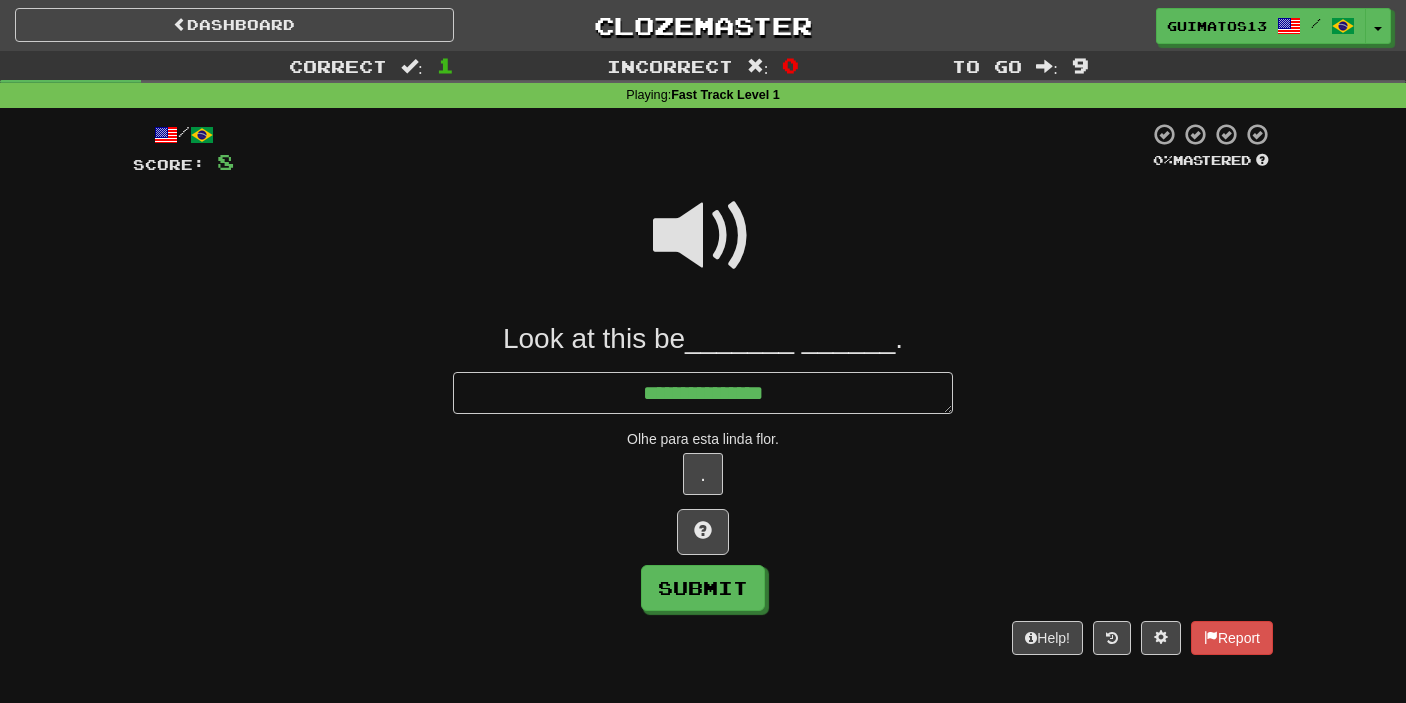 type on "*" 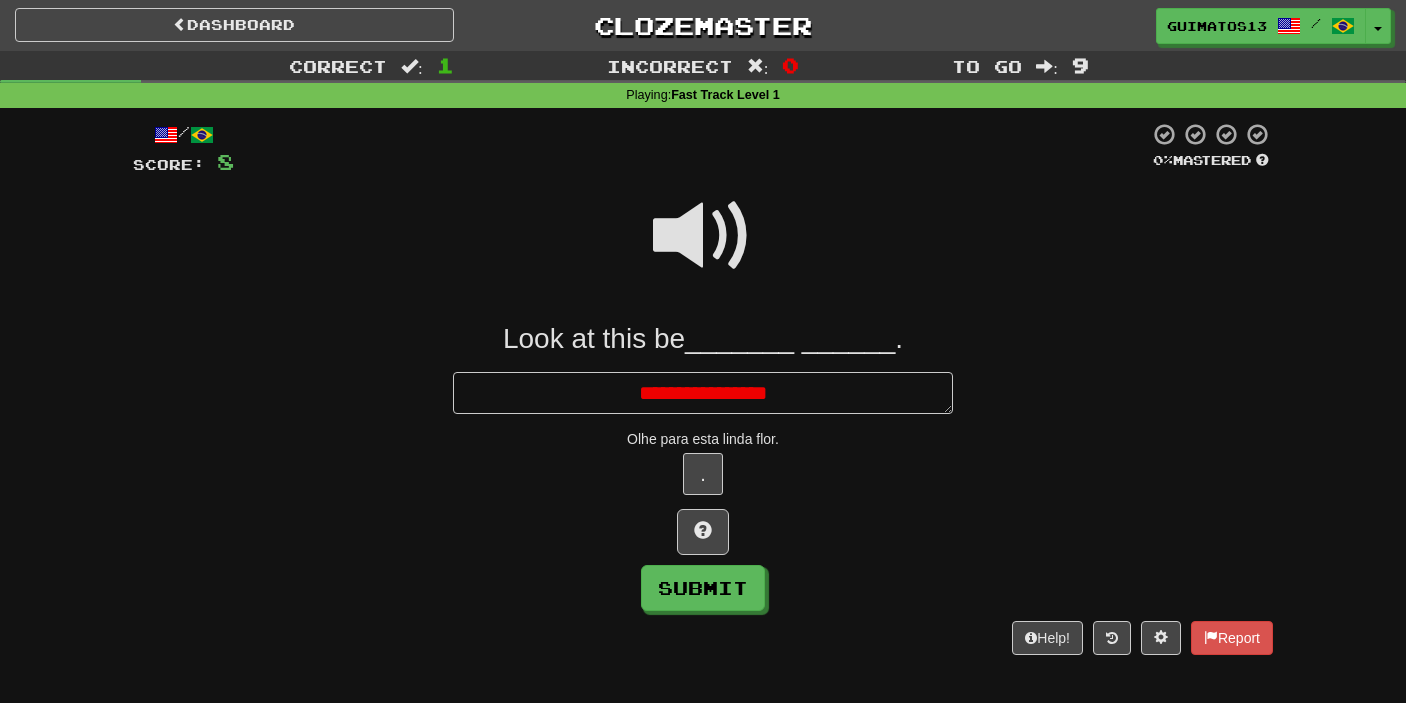 type on "*" 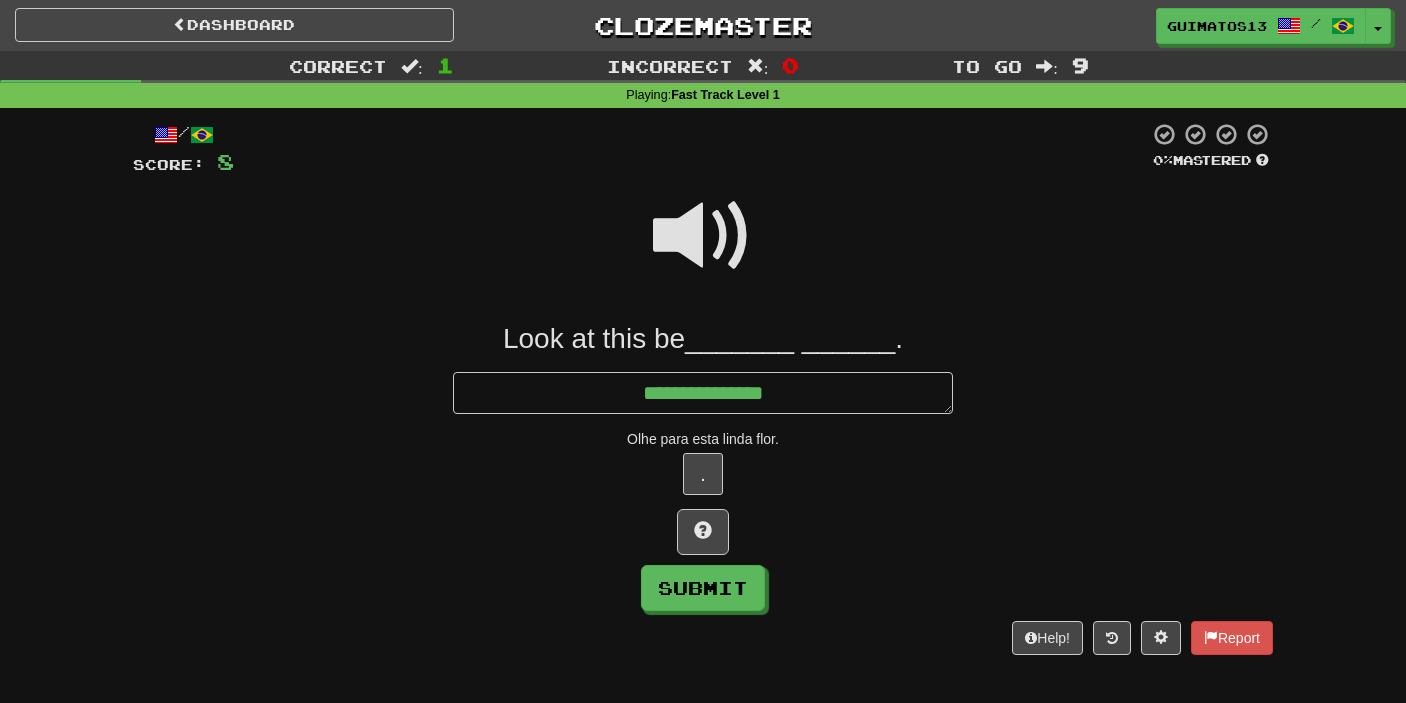 type on "*" 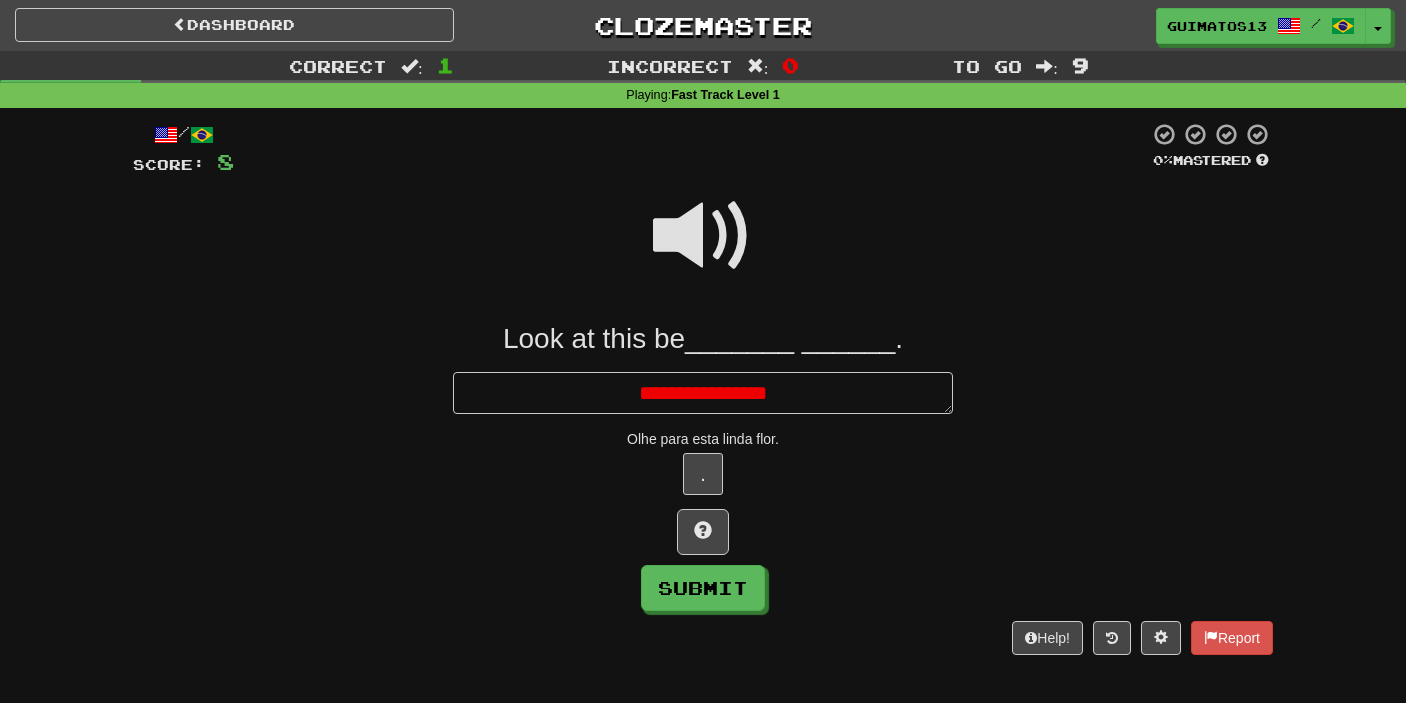type on "*" 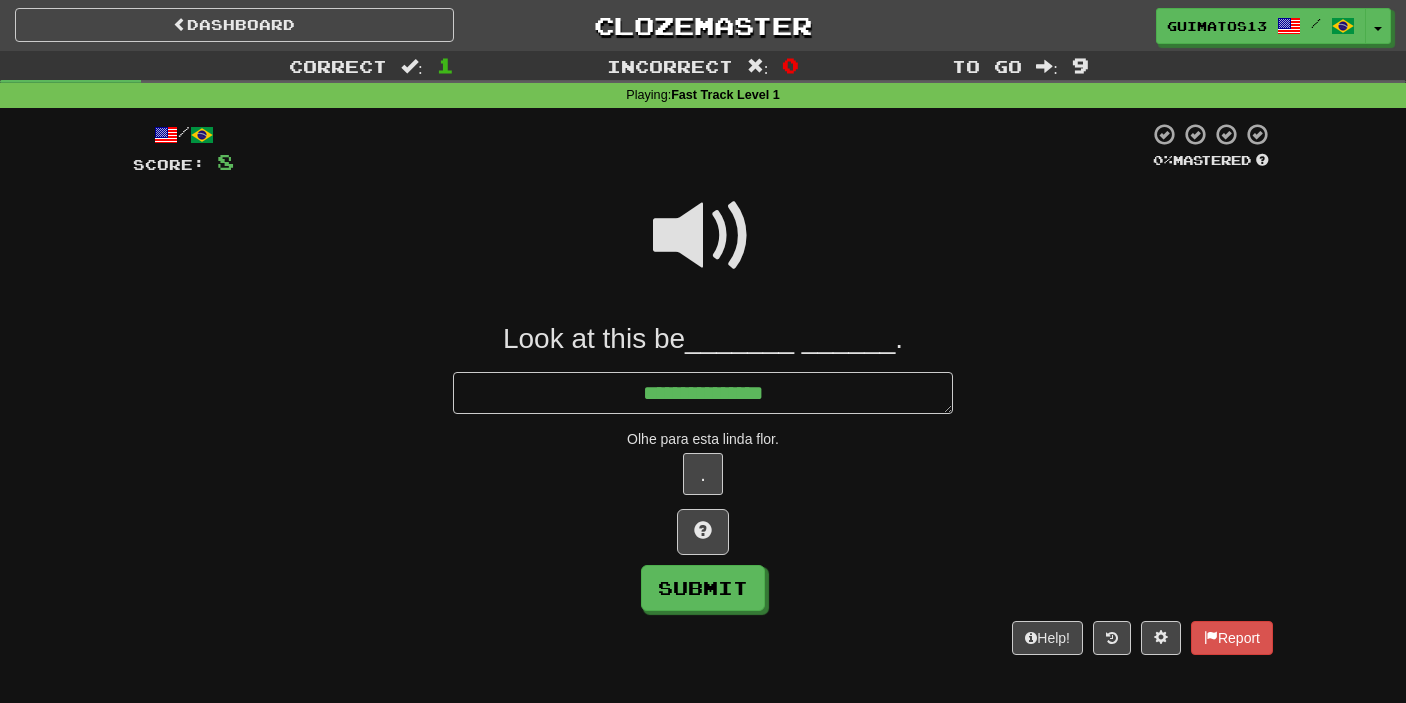 type on "*" 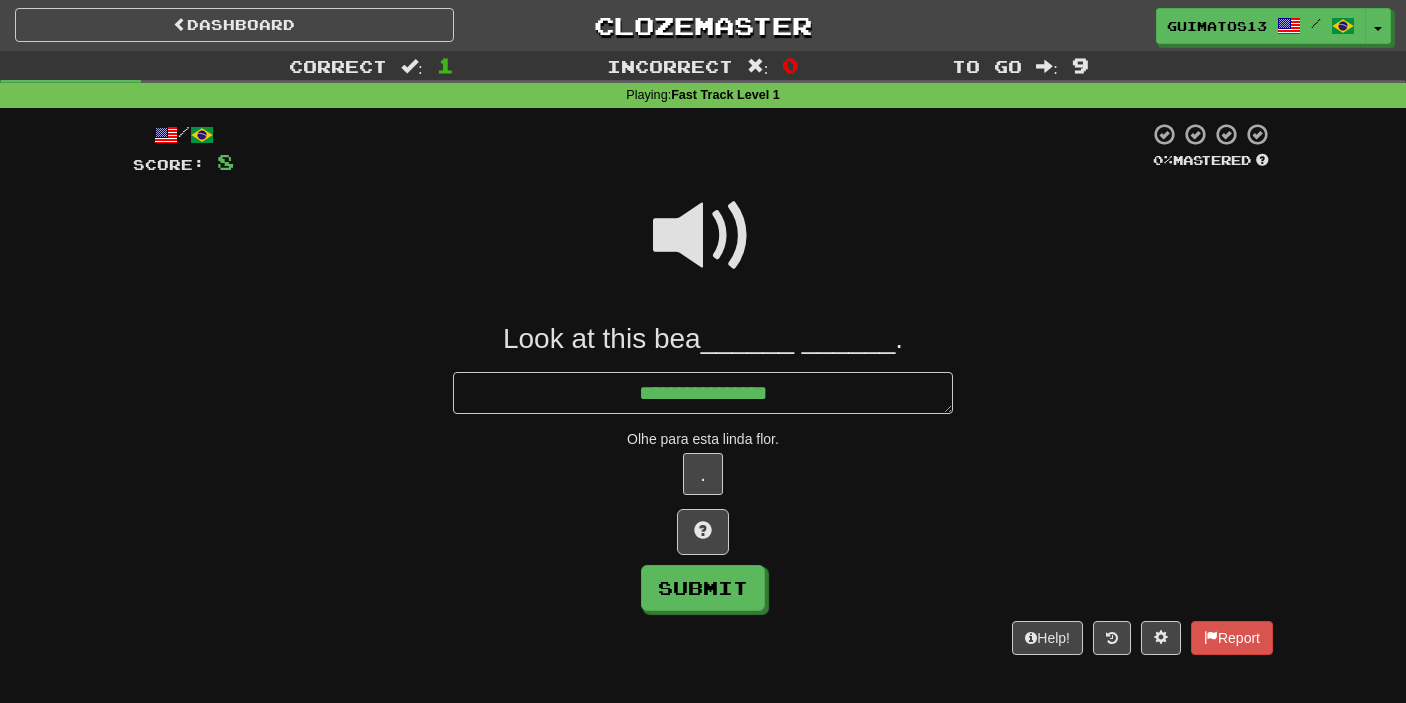 type on "*" 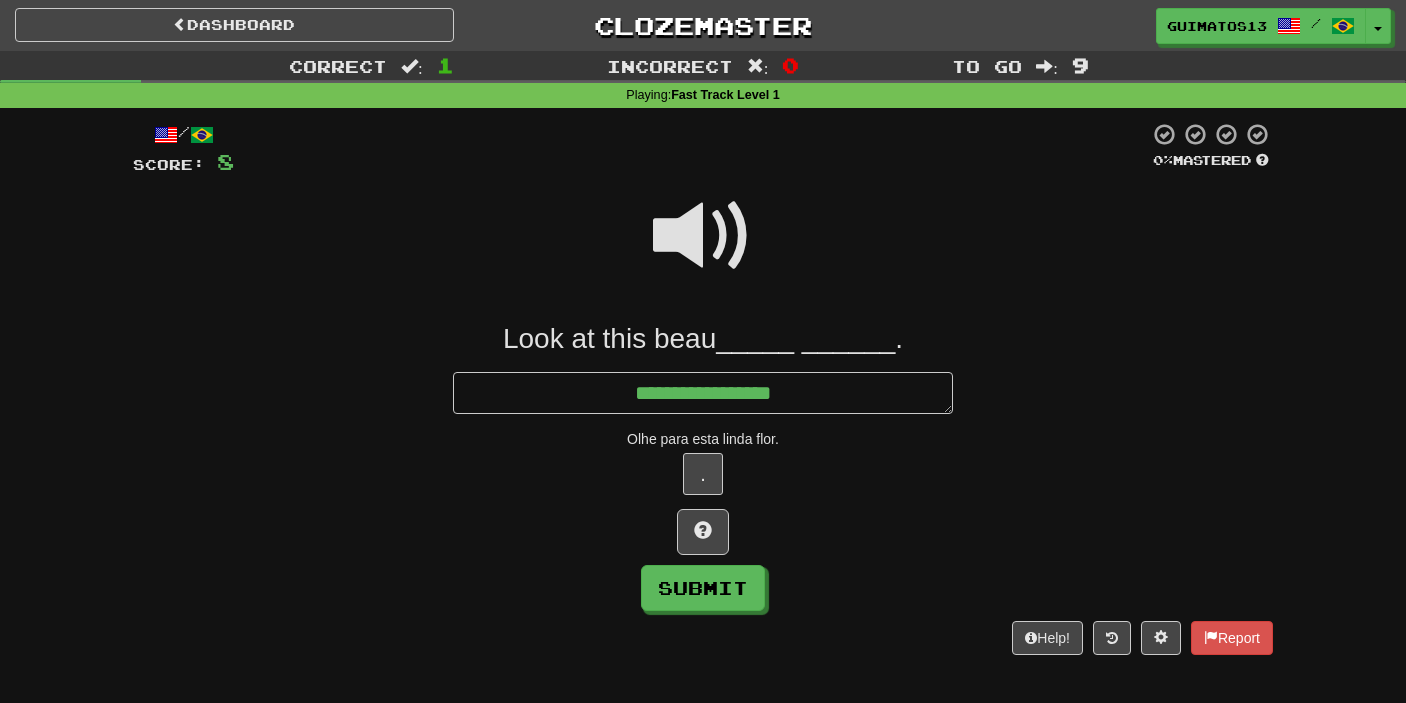 type on "*" 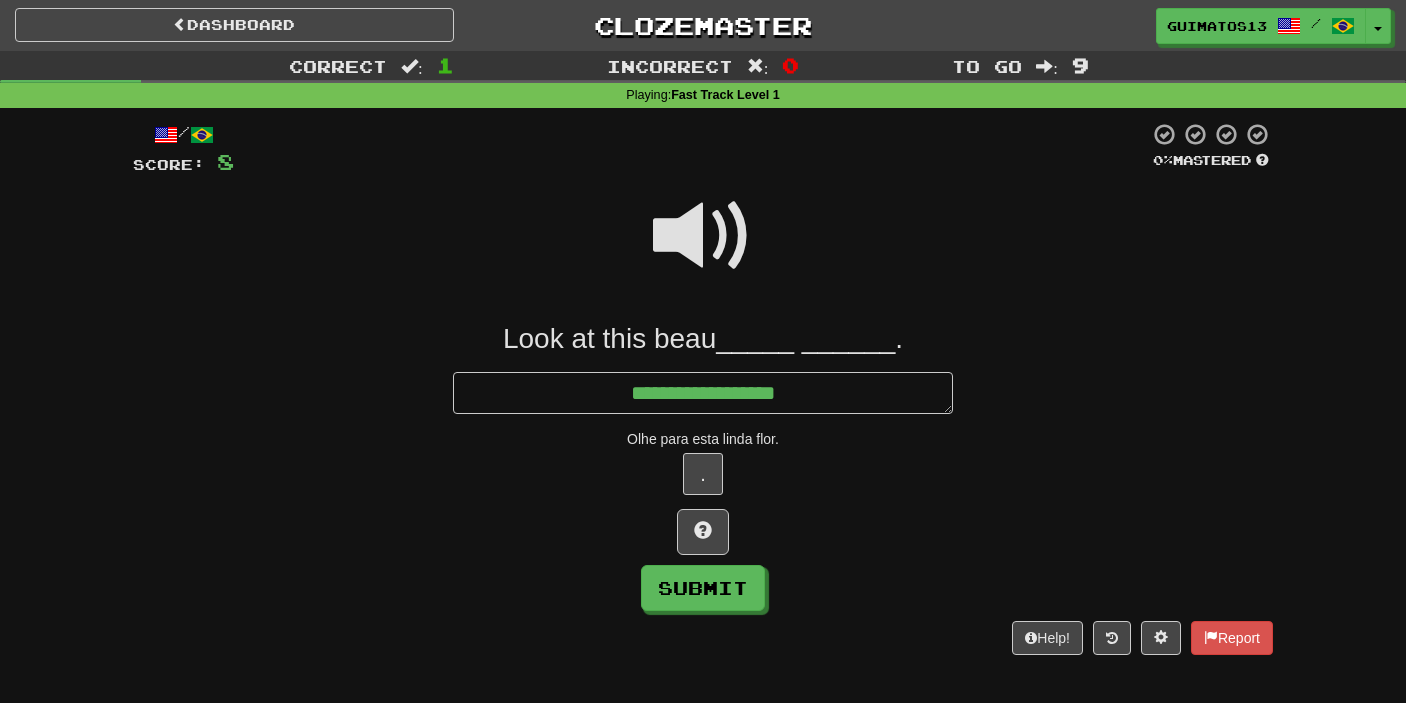type on "*" 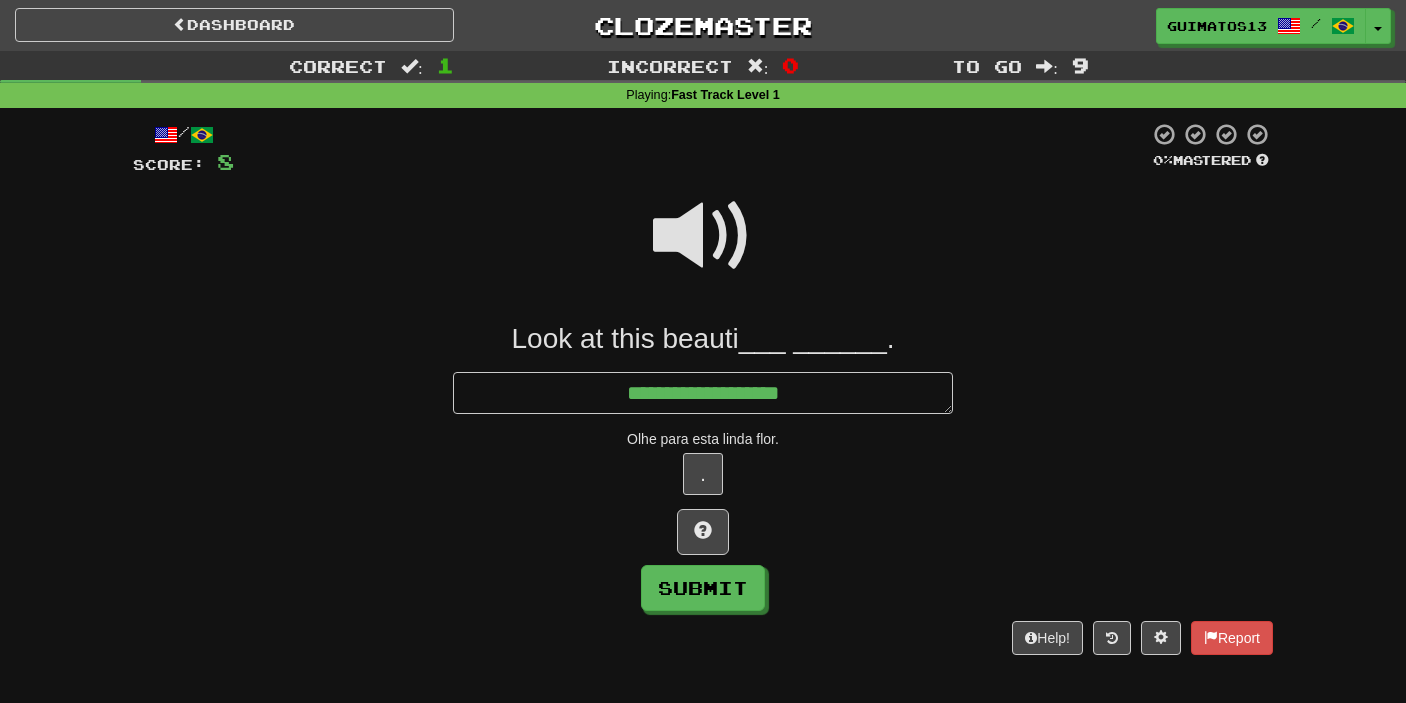 type on "*" 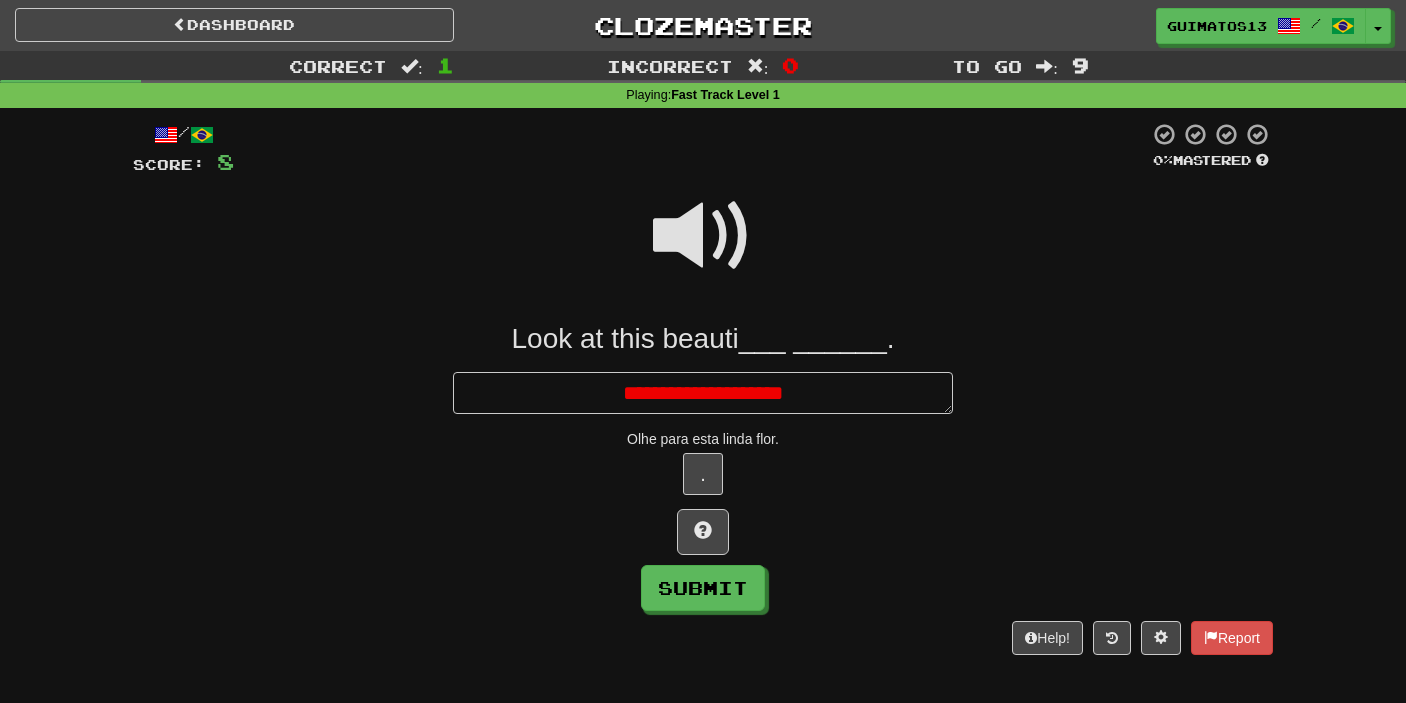 type on "*" 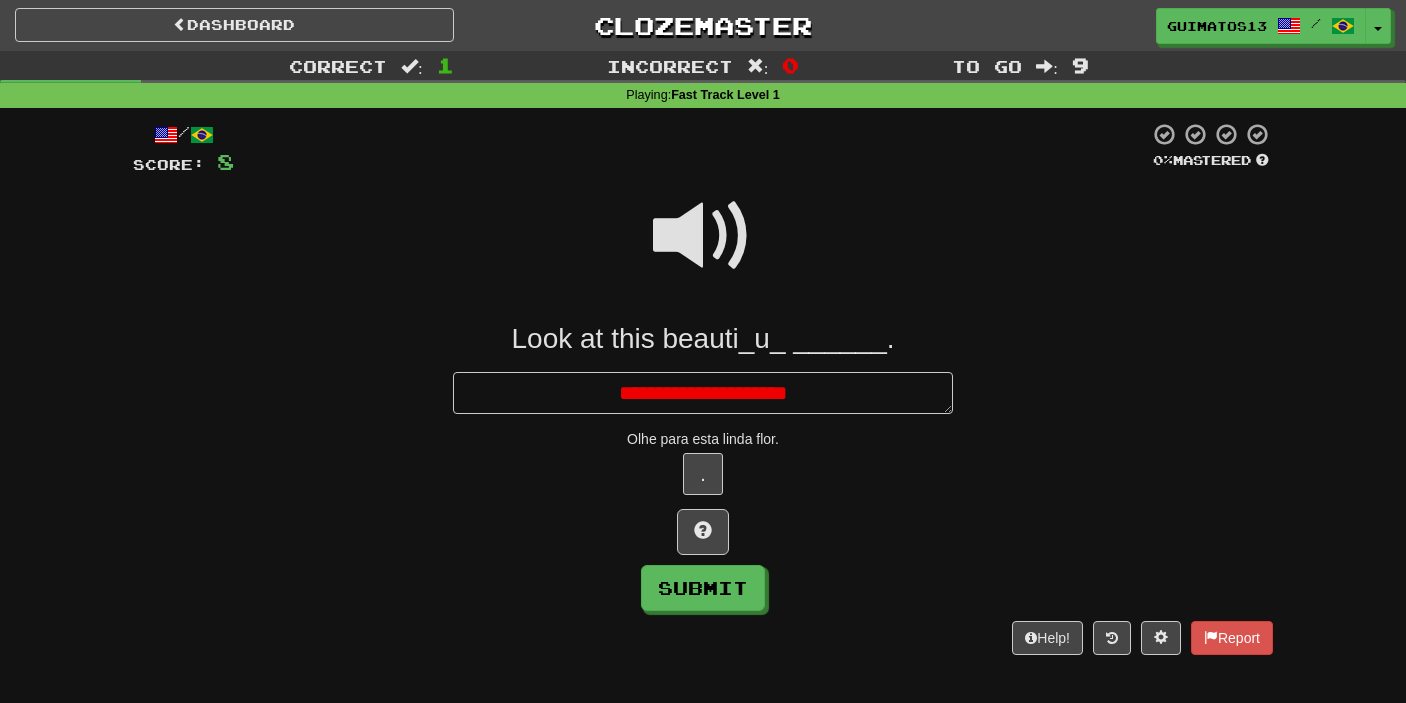 type on "*" 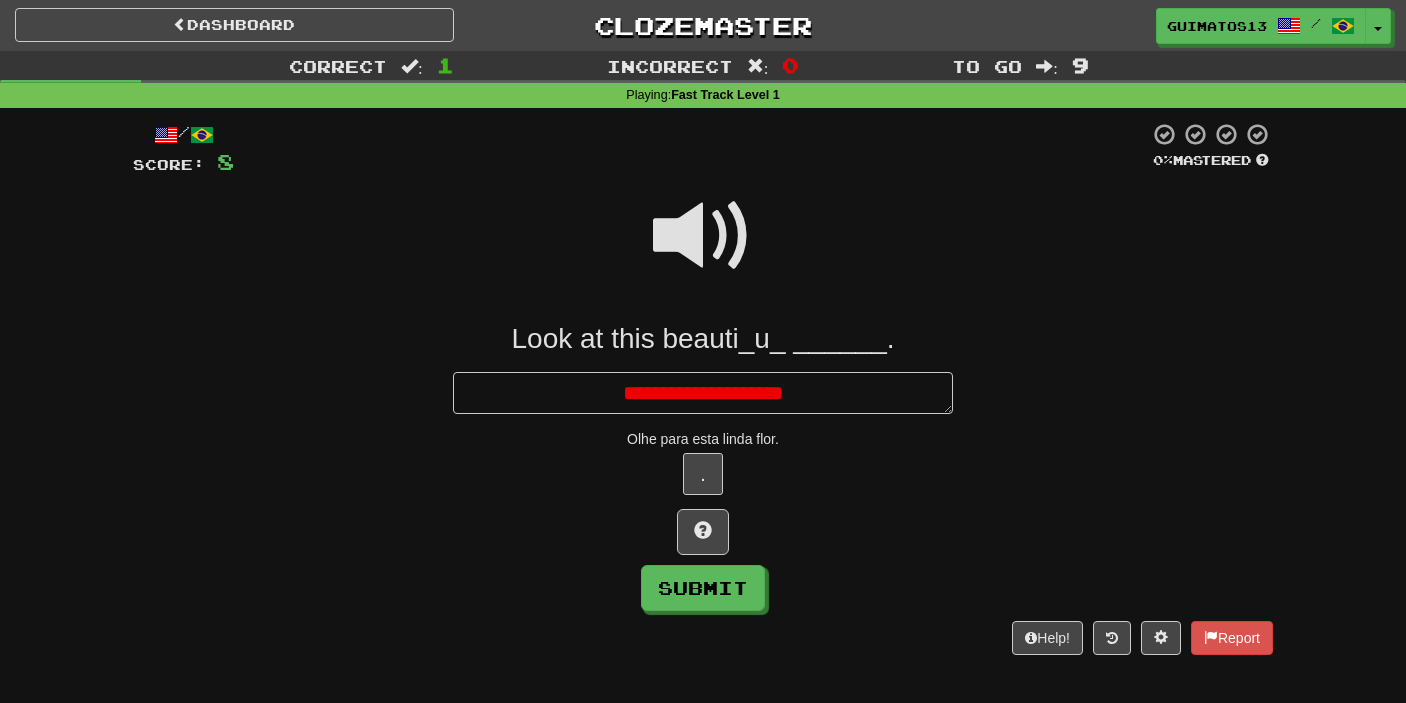 type on "*" 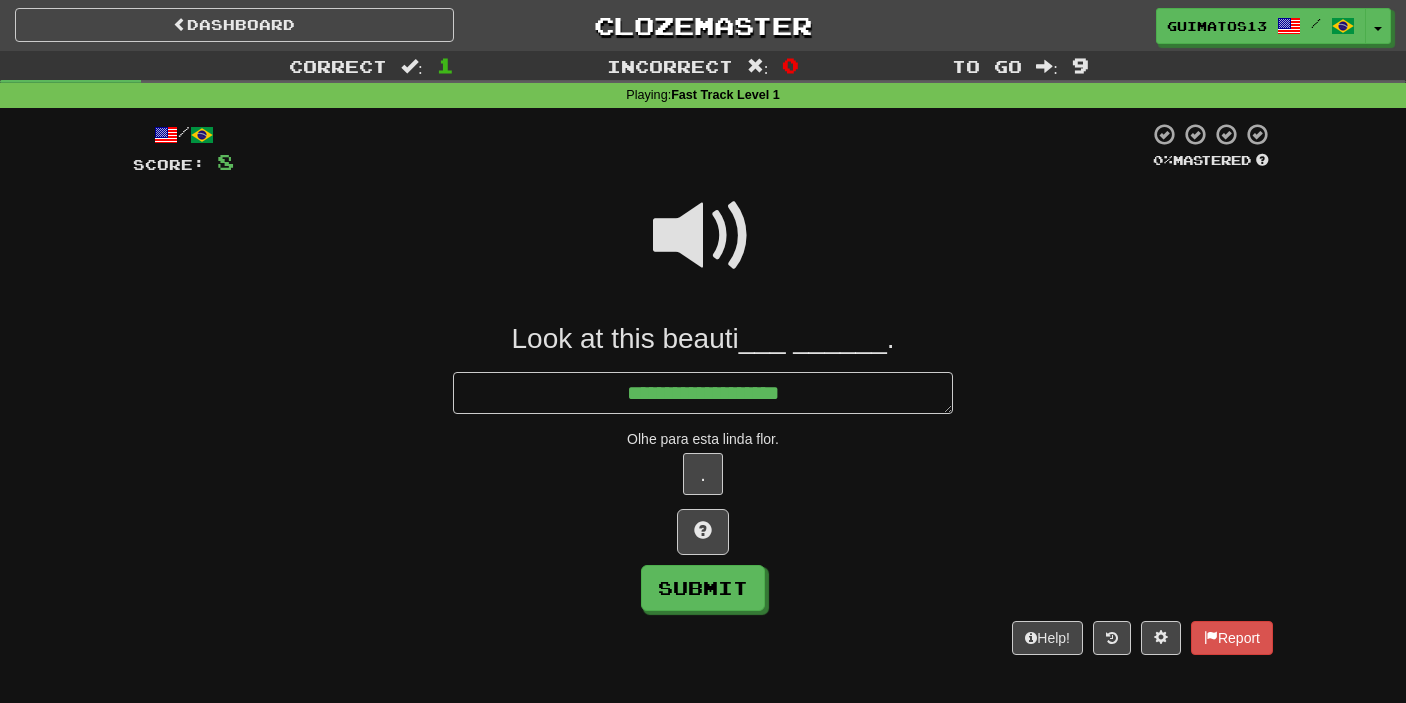 type on "*" 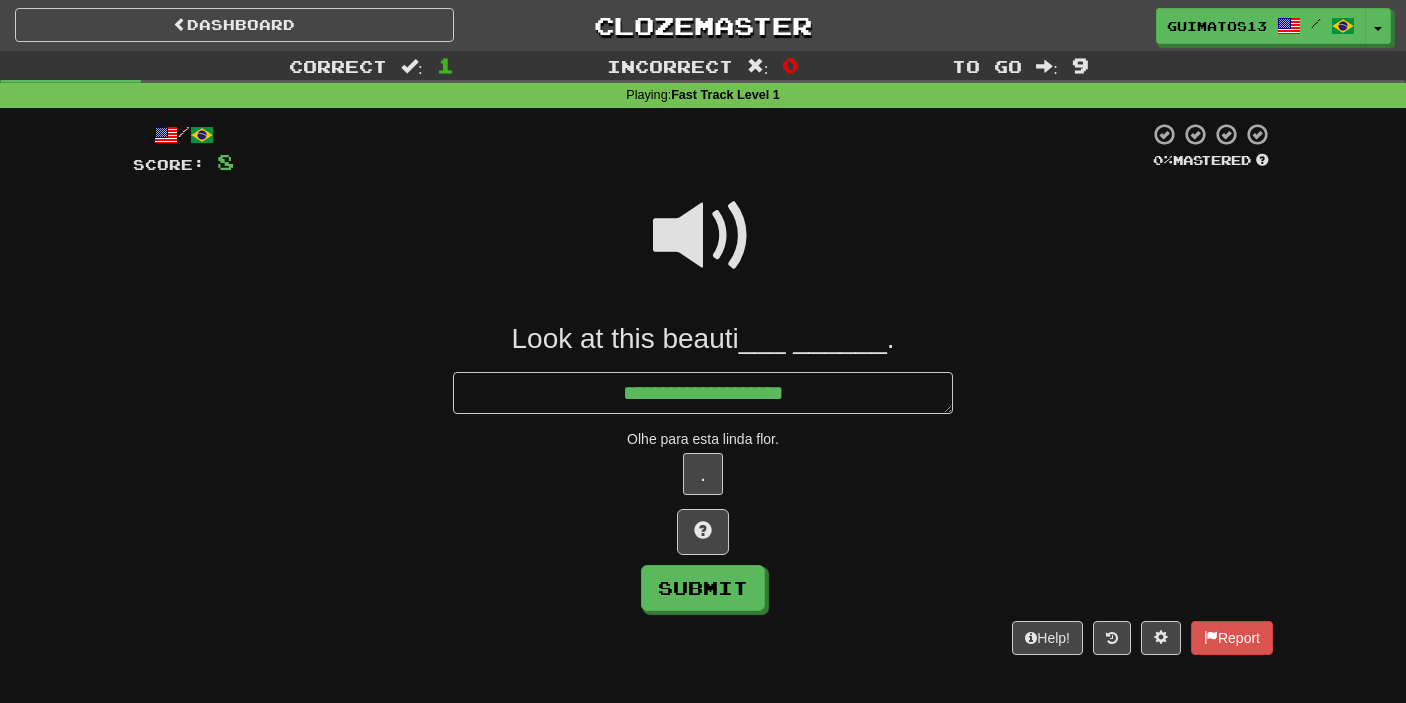type on "**********" 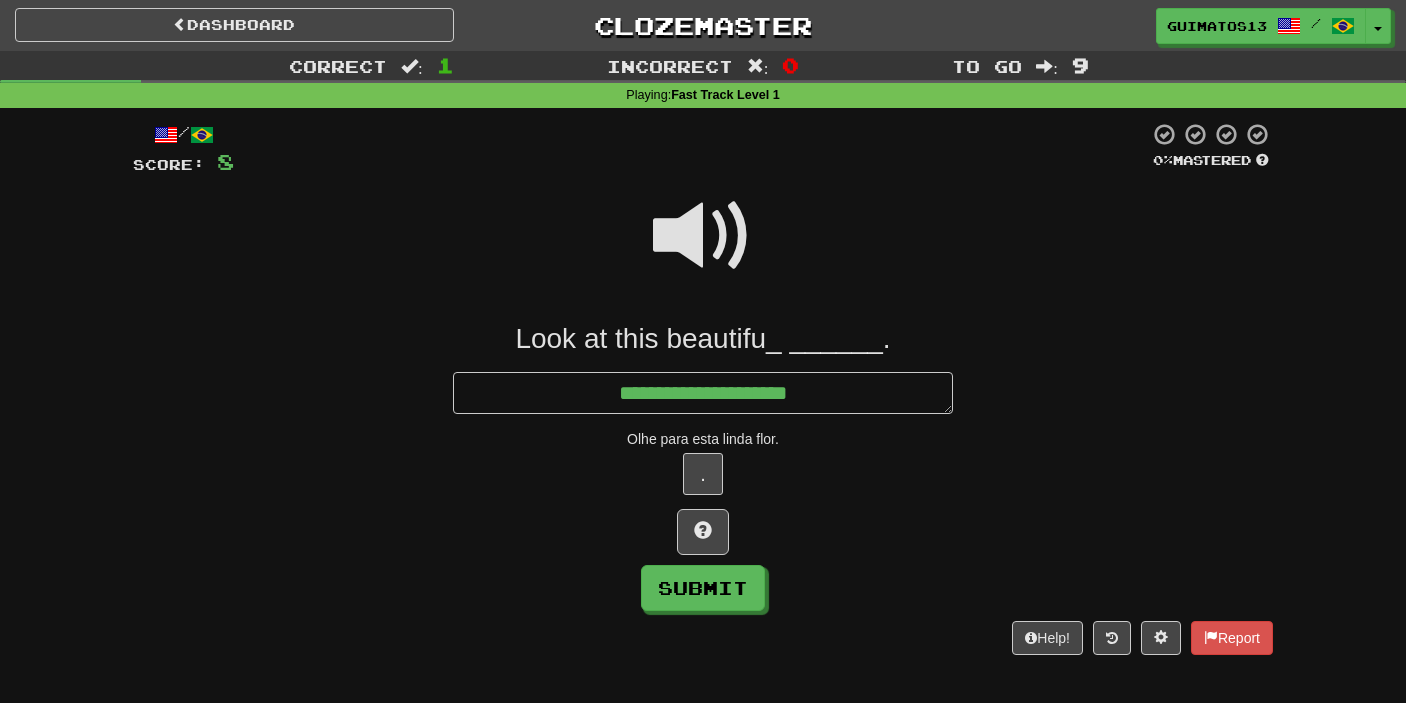 type on "*" 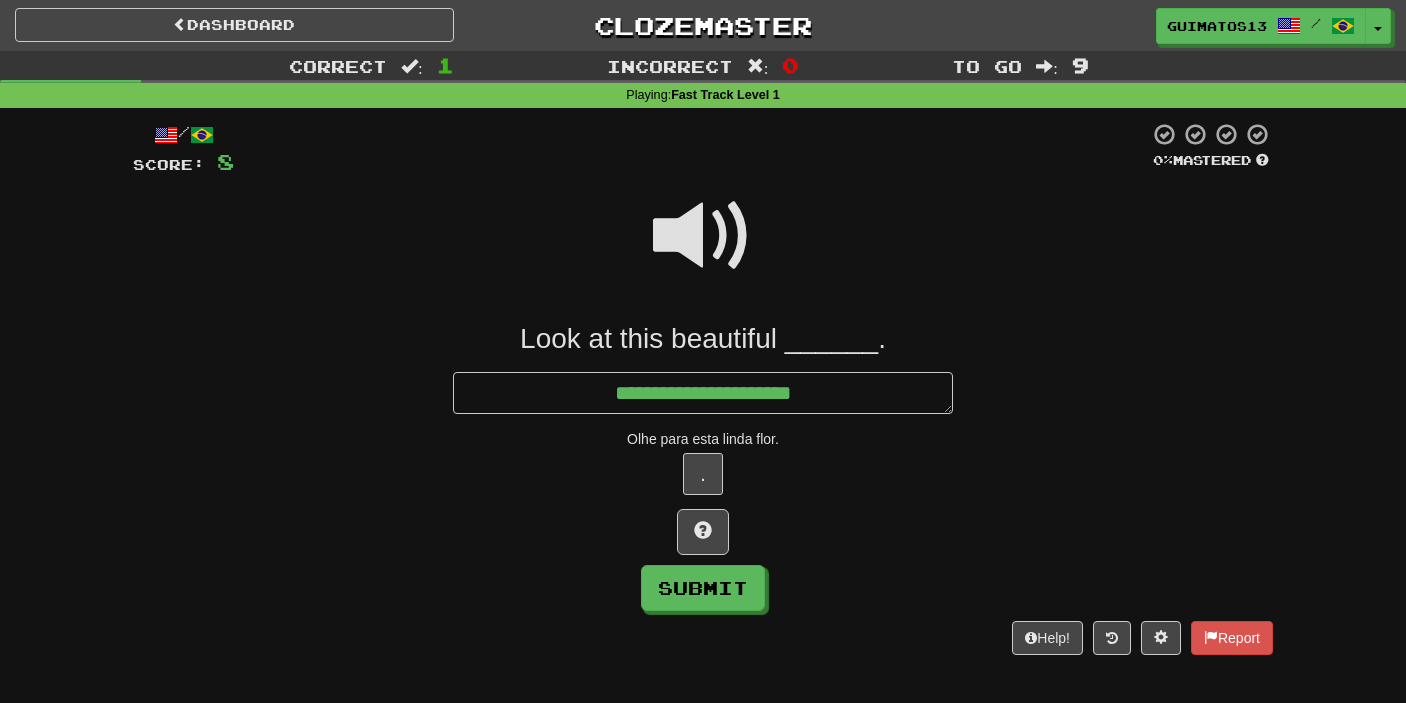 type on "*" 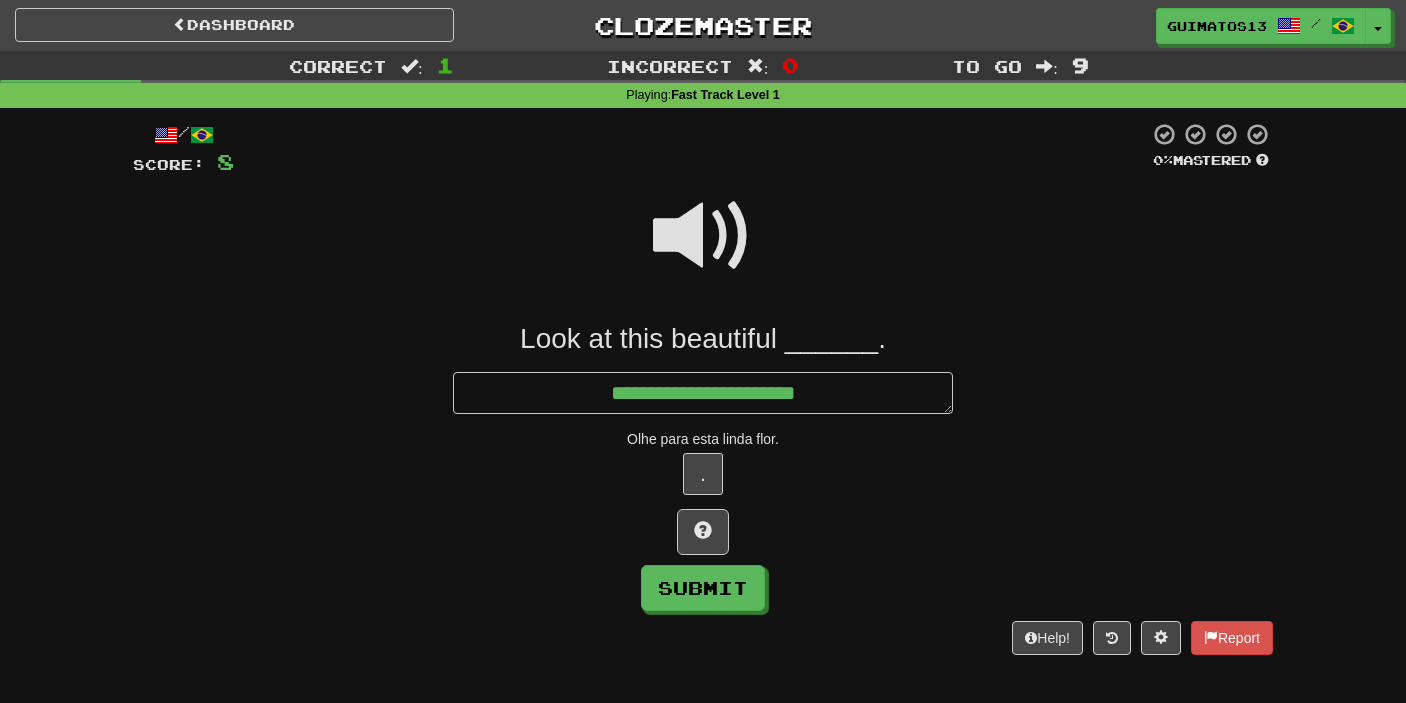type on "*" 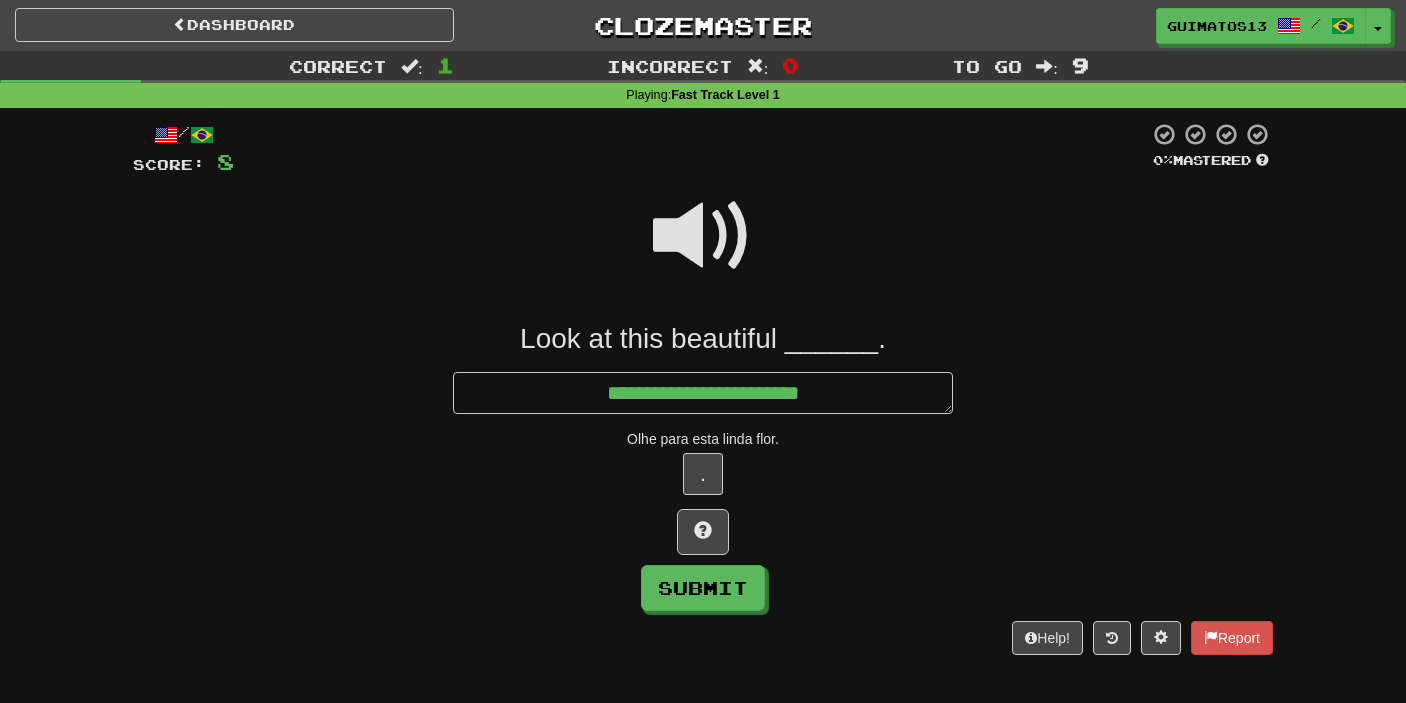 type on "*" 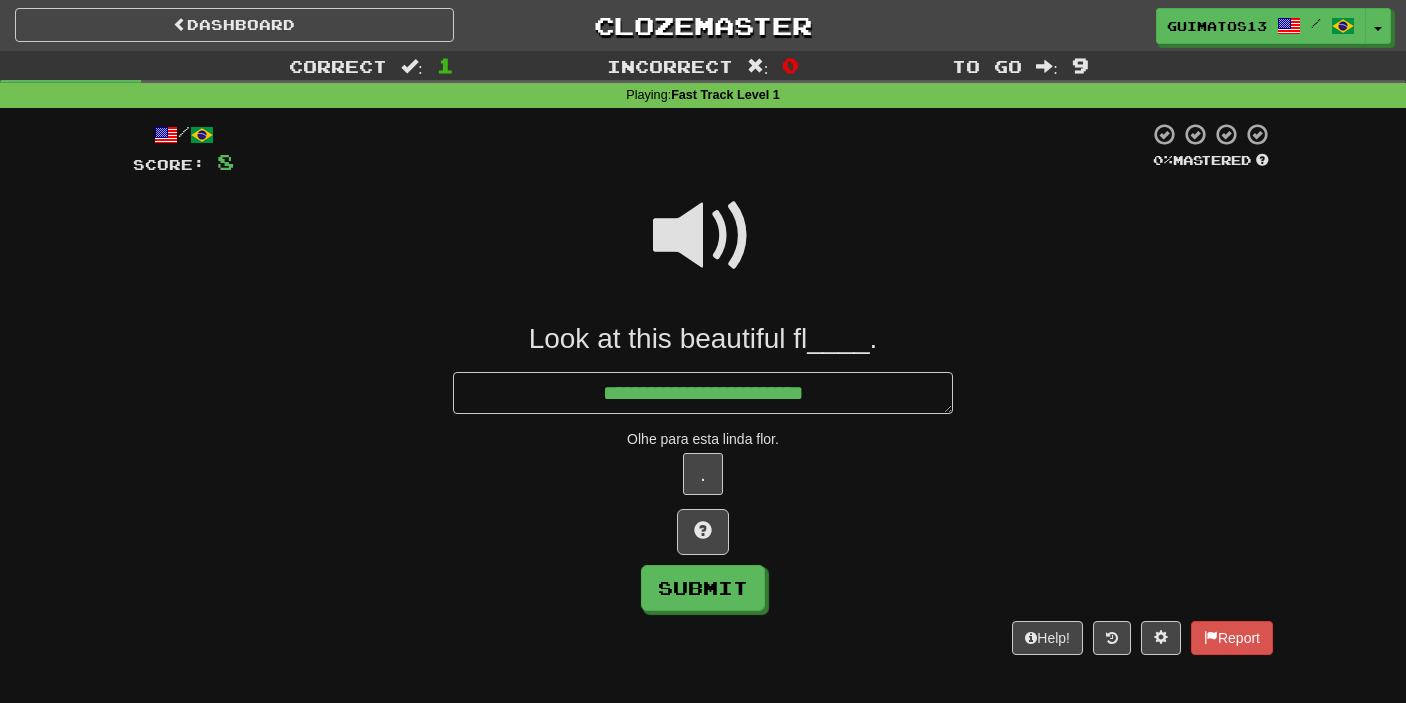 type on "*" 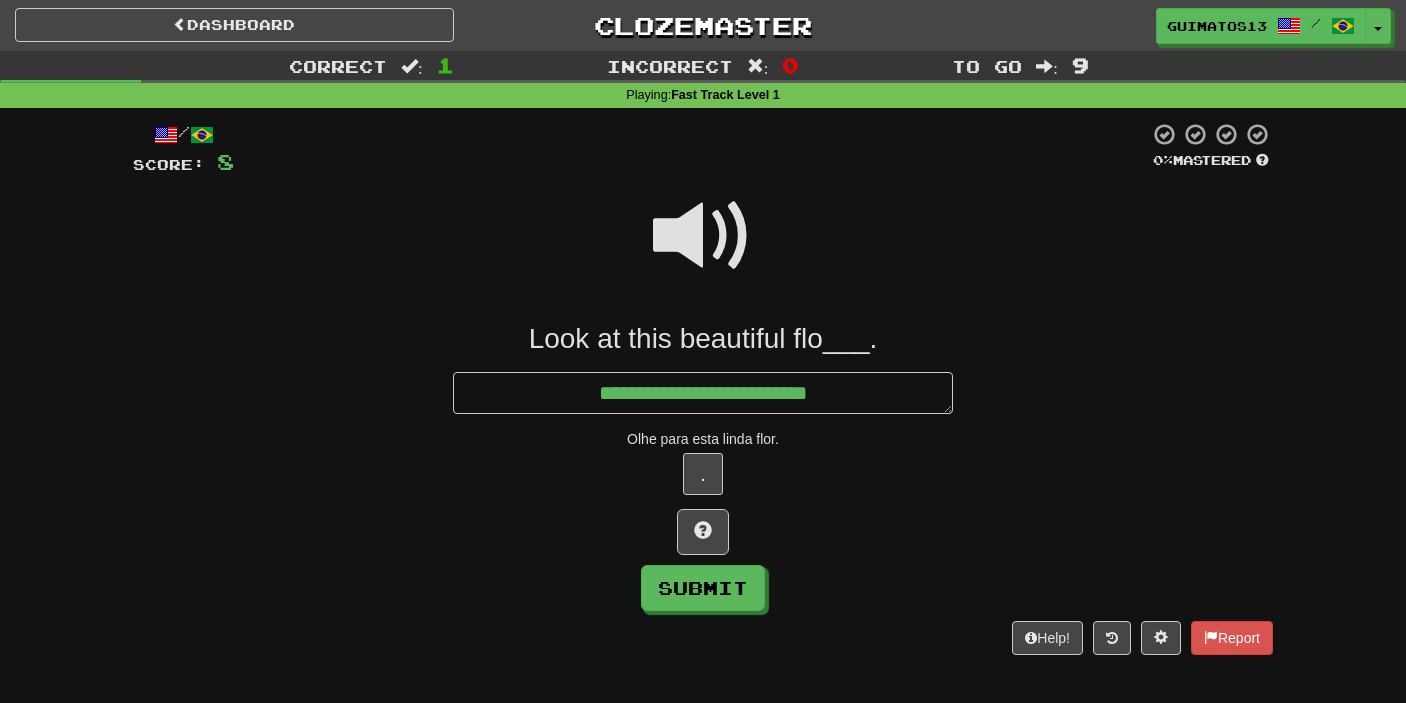 type on "*" 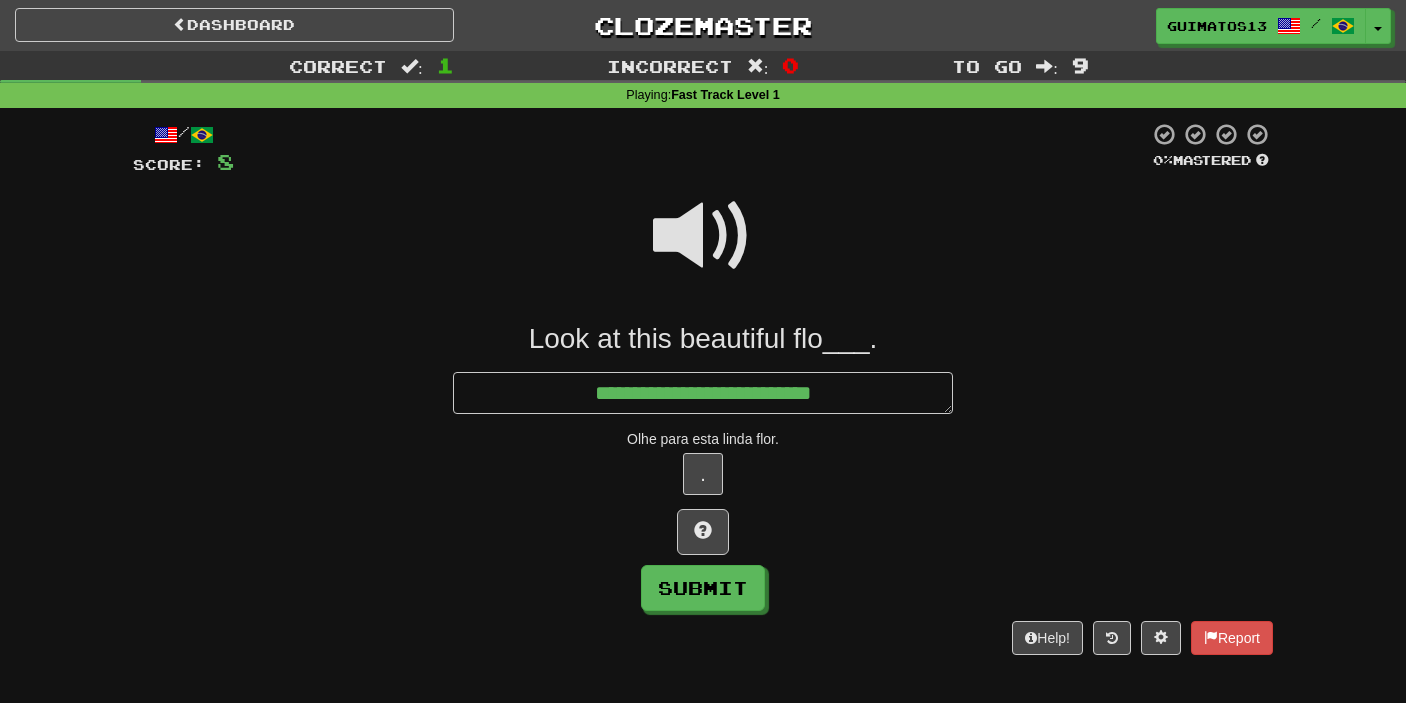 type on "*" 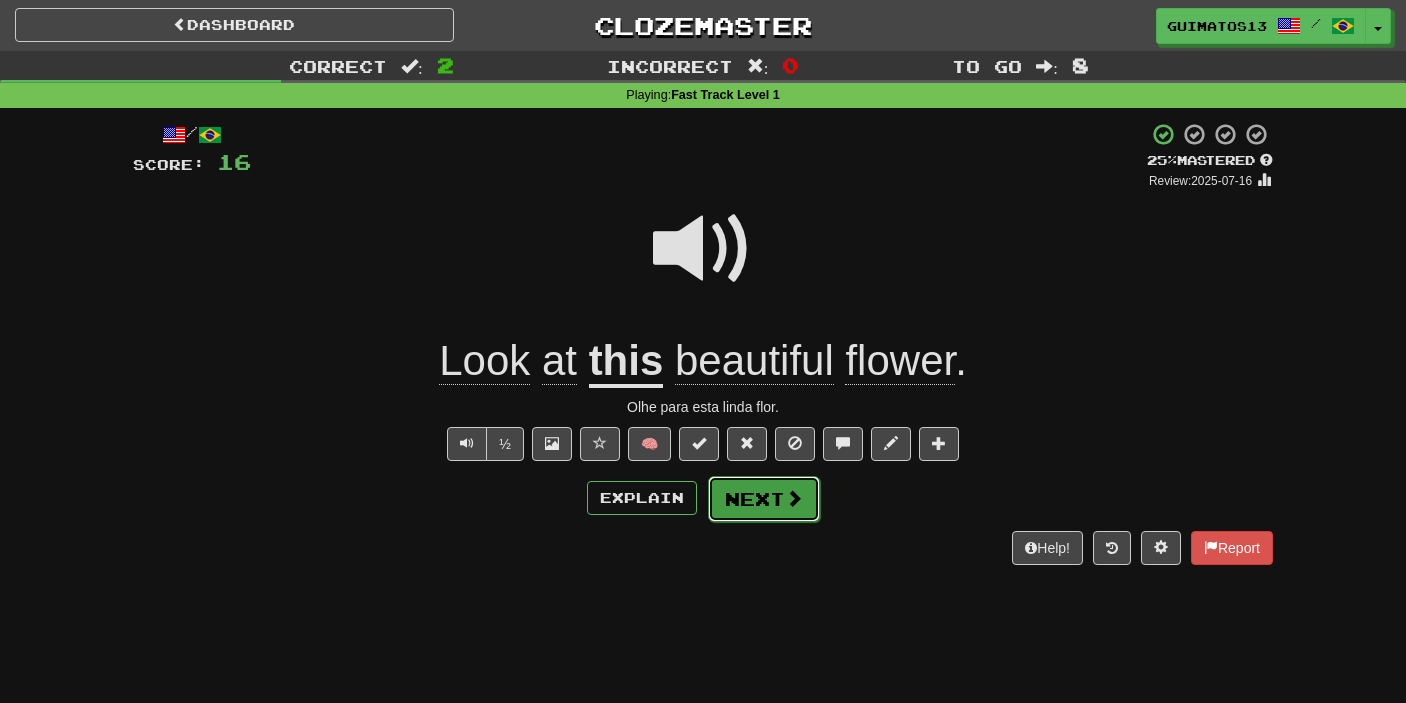 click at bounding box center [794, 498] 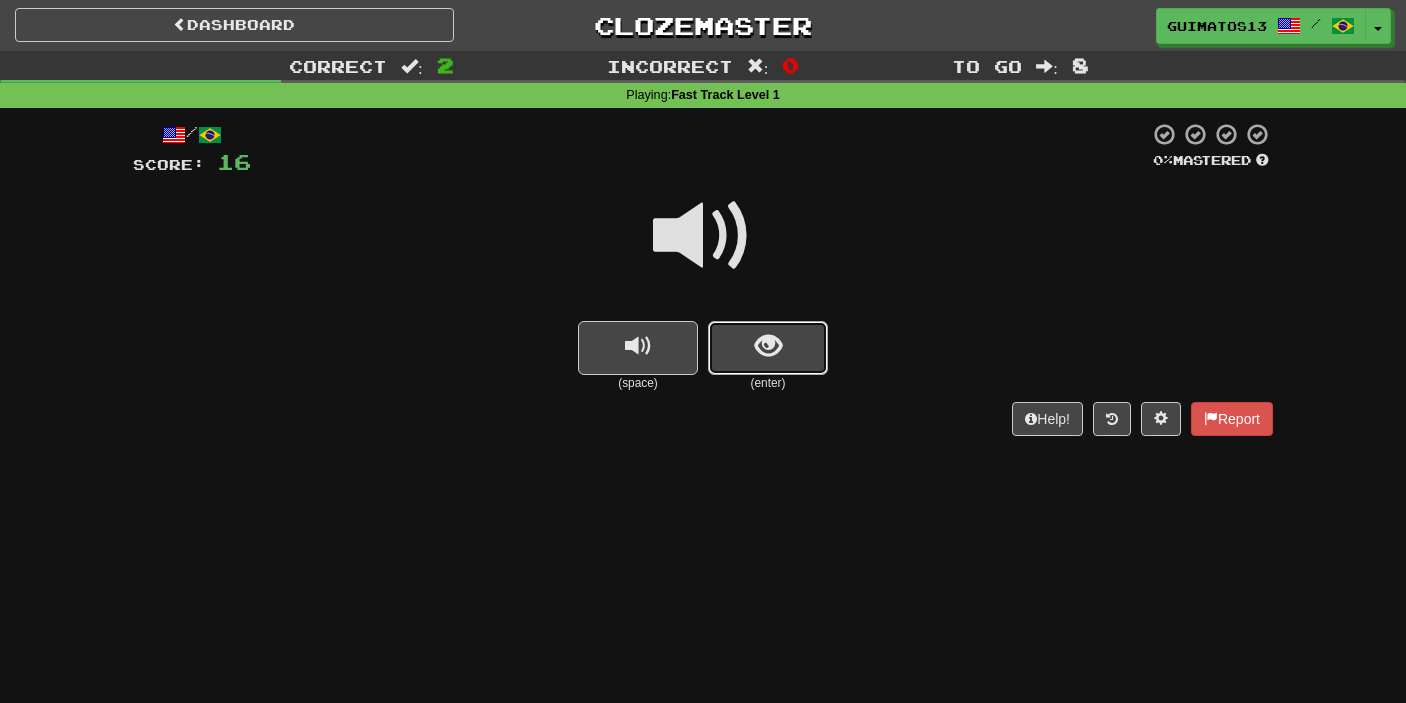 click at bounding box center (768, 348) 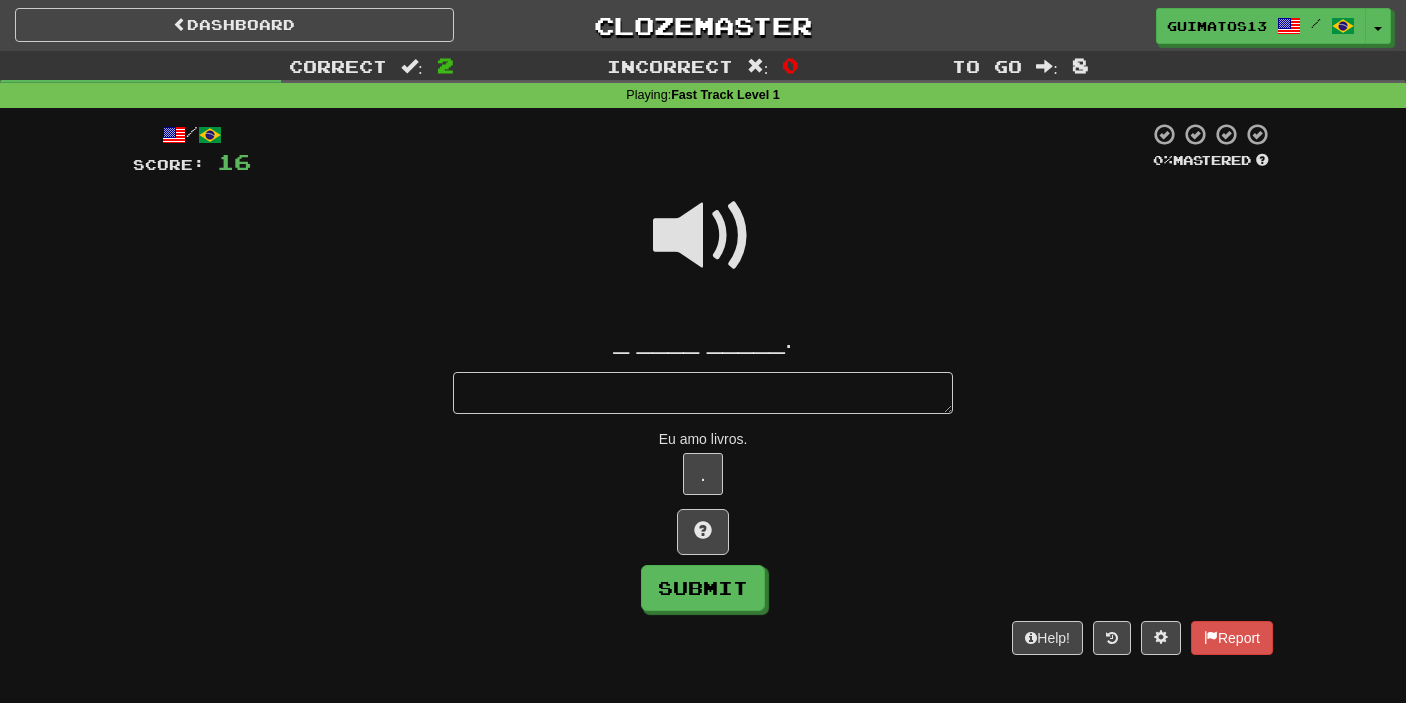 click at bounding box center [703, 393] 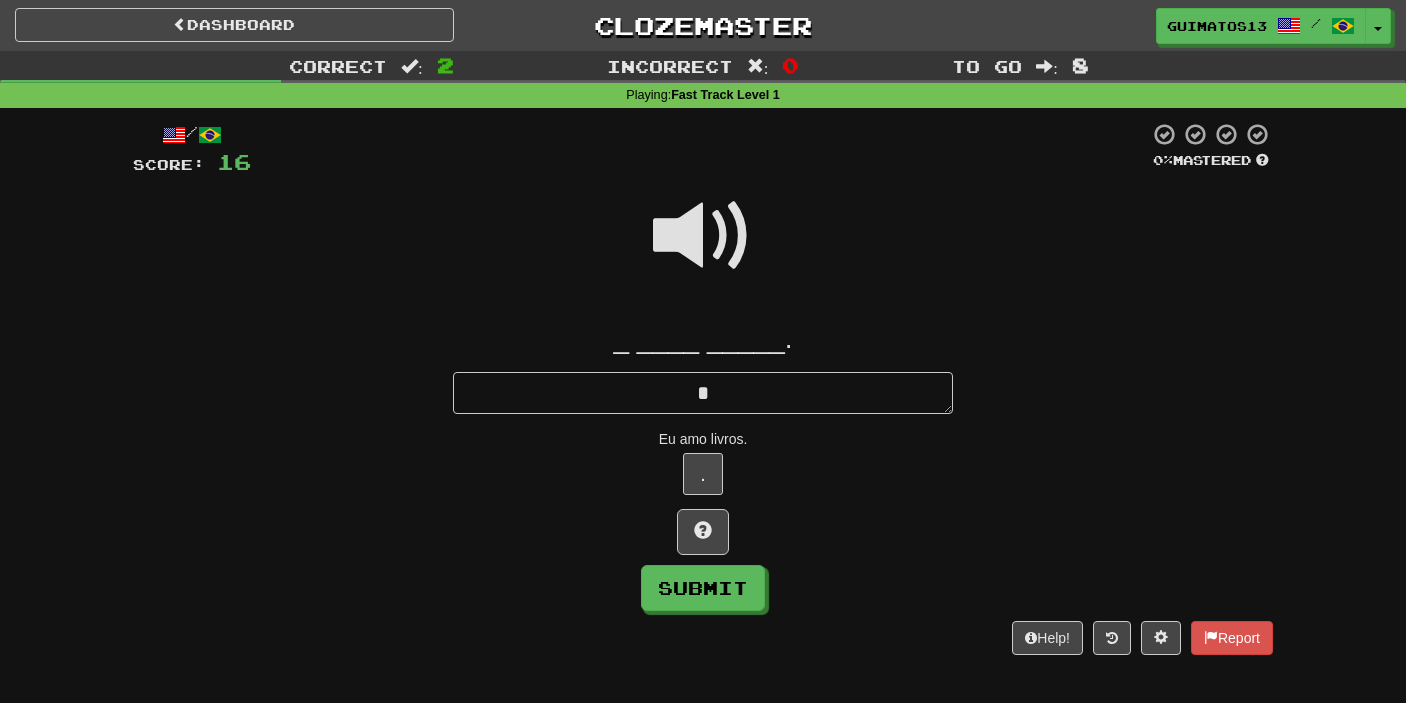 type on "*" 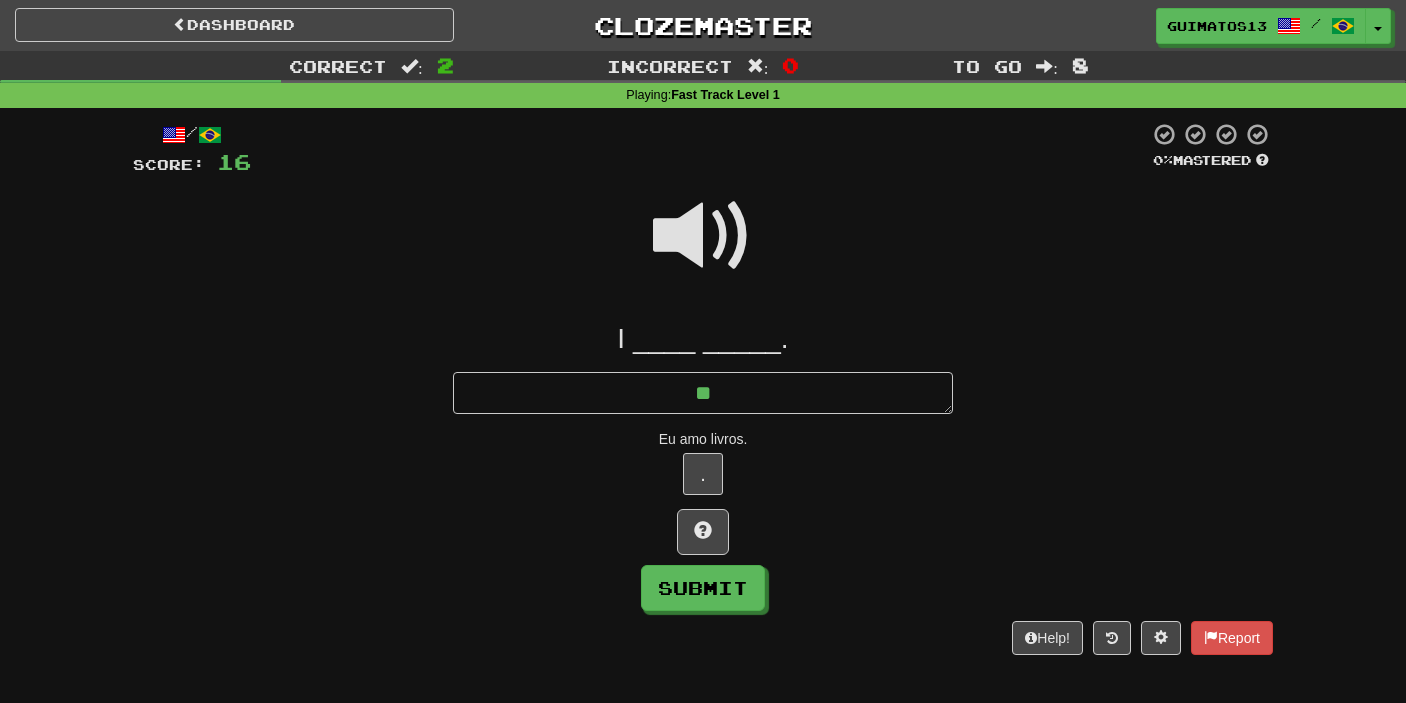 type on "*" 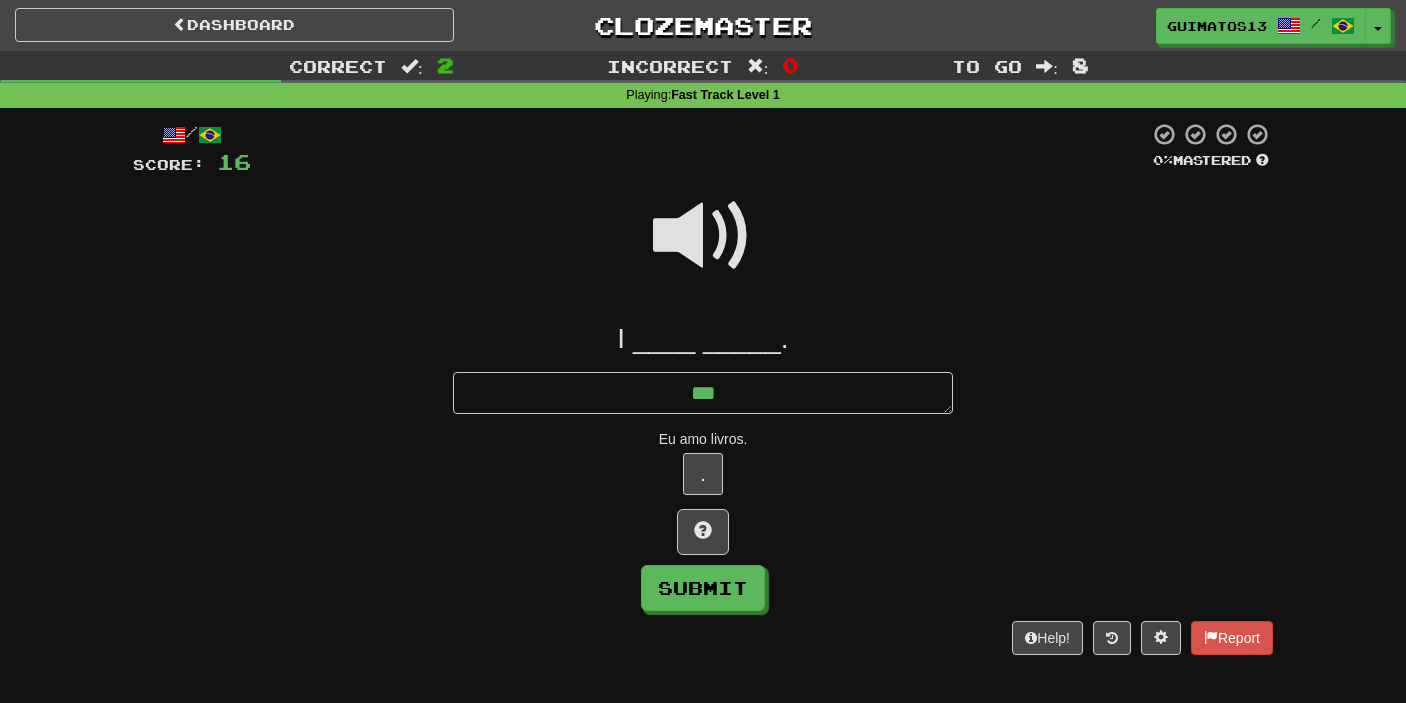 type on "****" 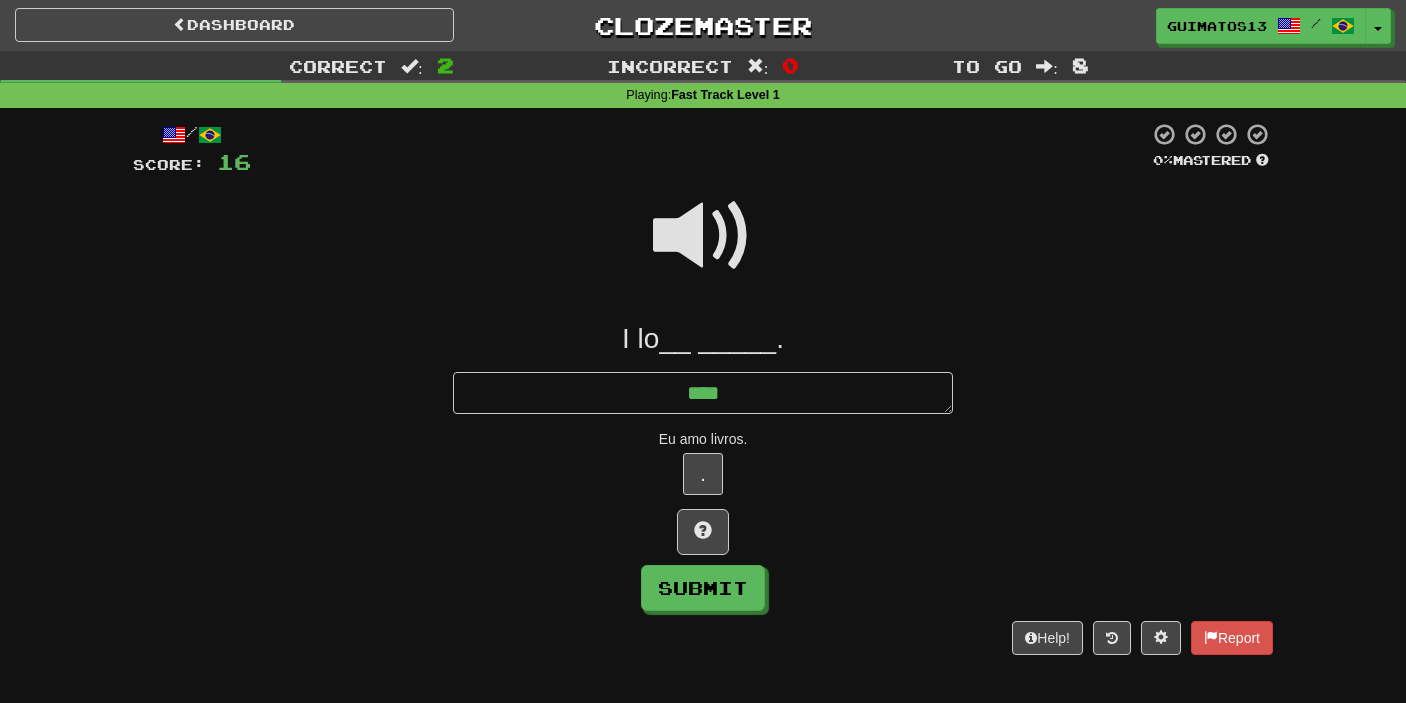 type on "*" 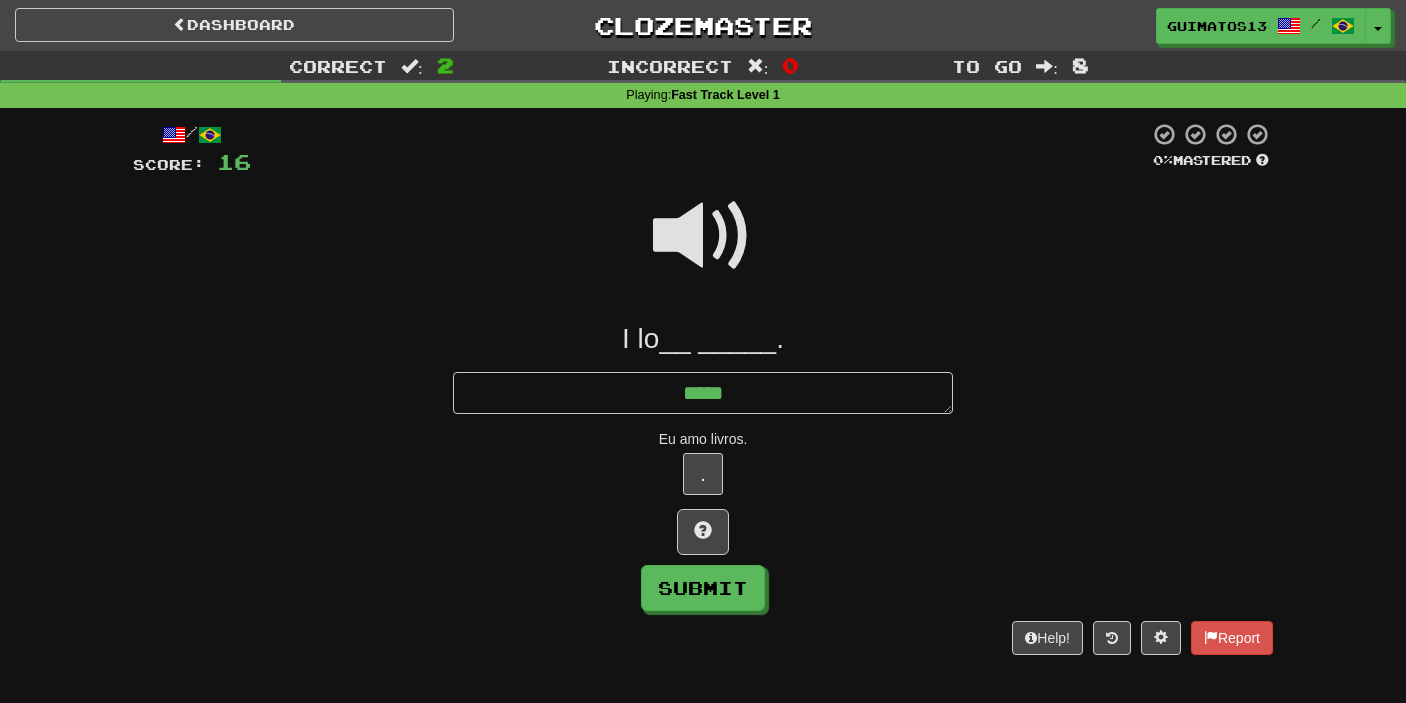 type on "*" 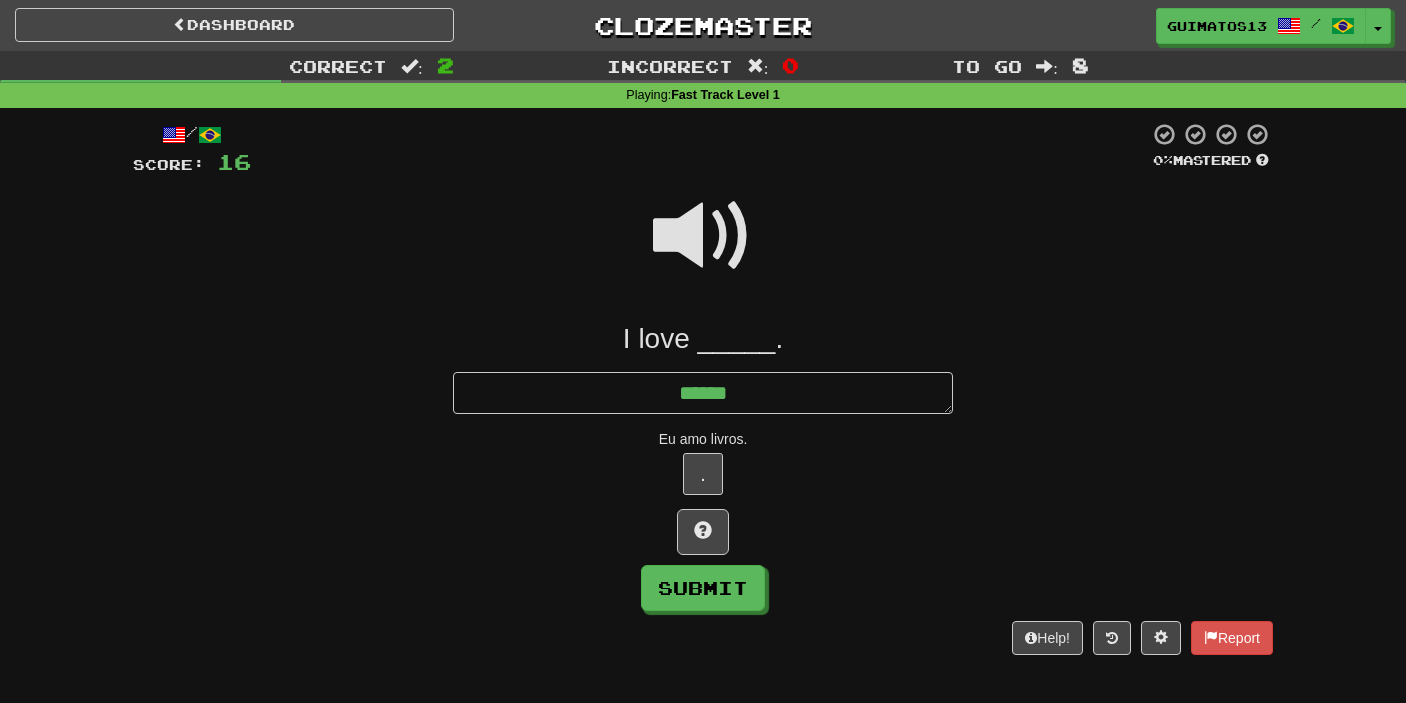 type on "*" 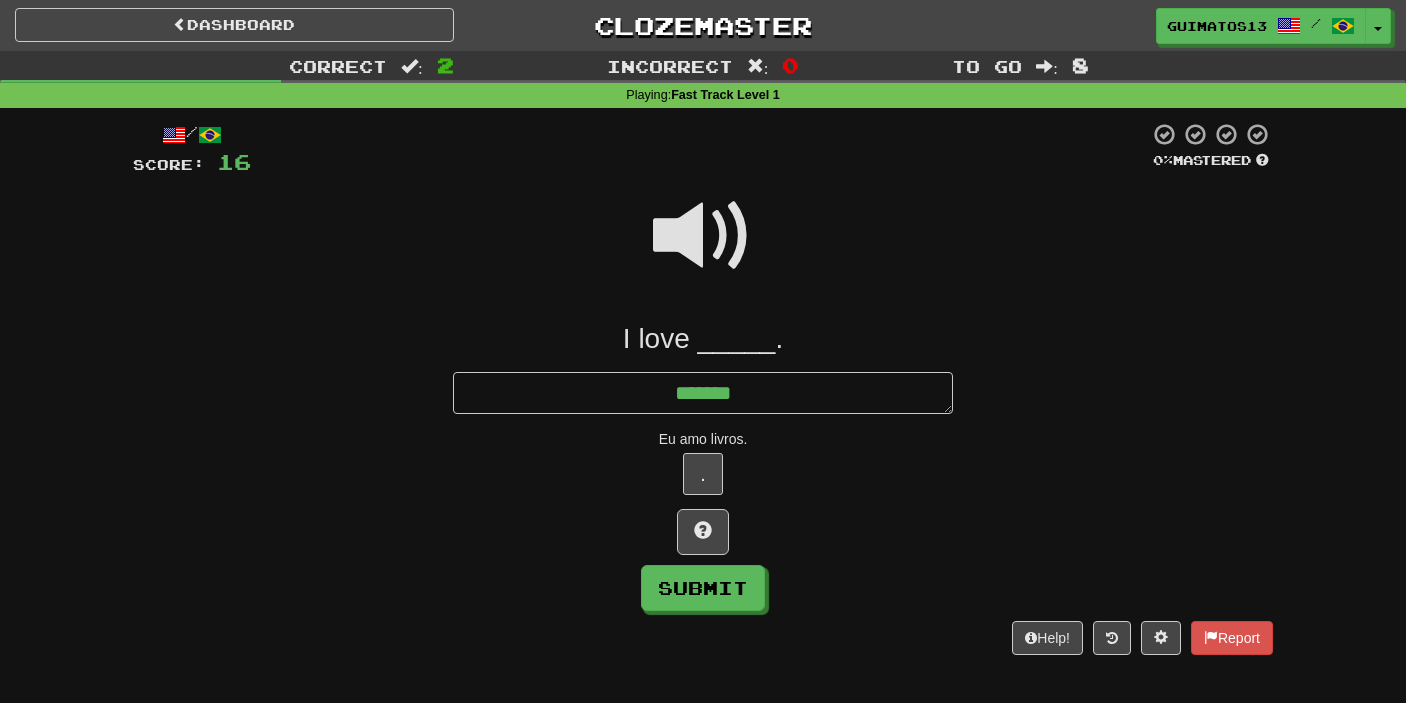type on "*" 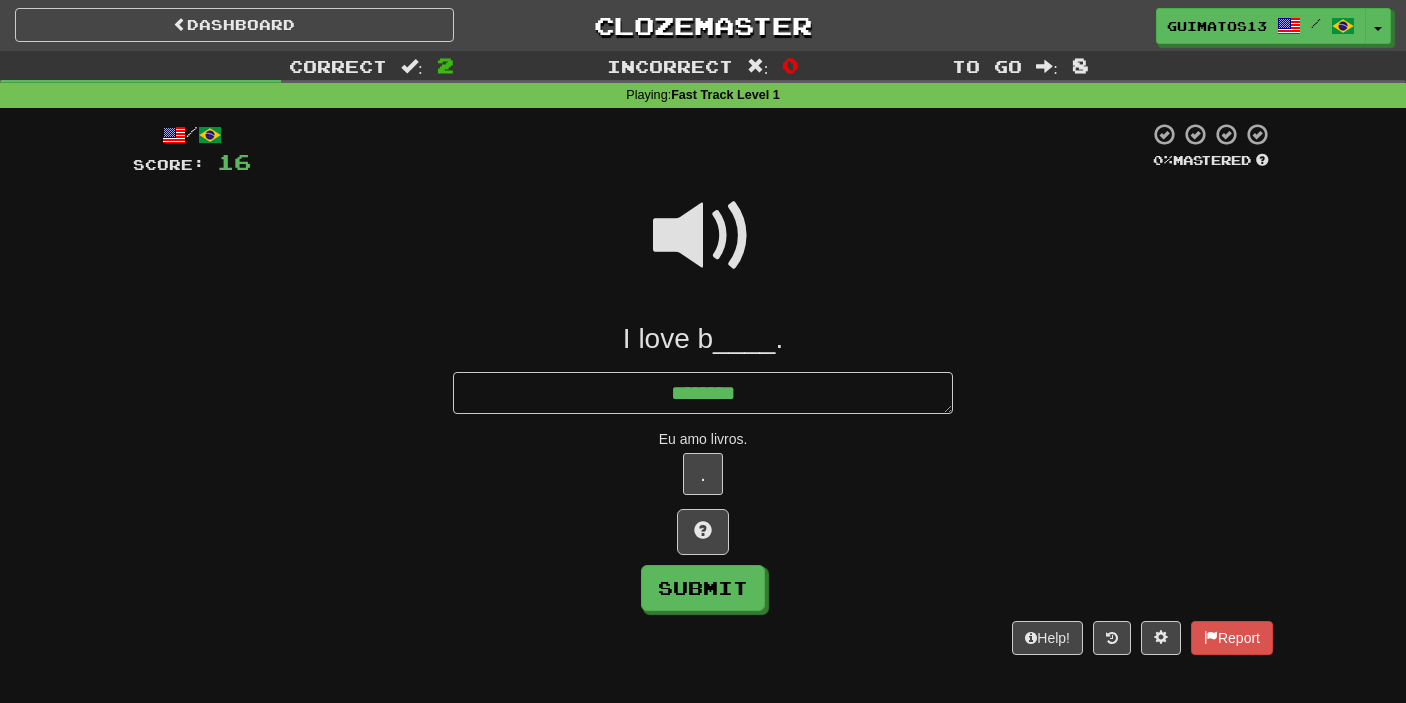 type on "*********" 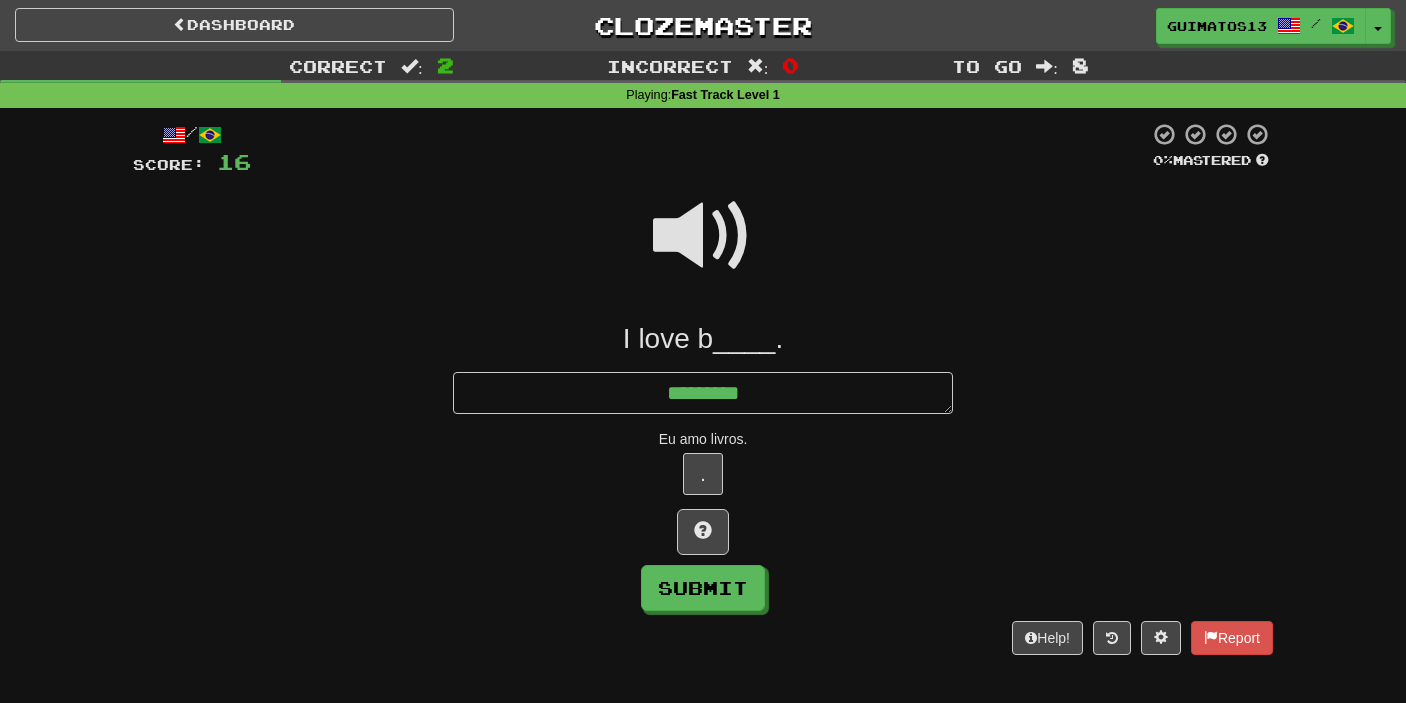 type on "*" 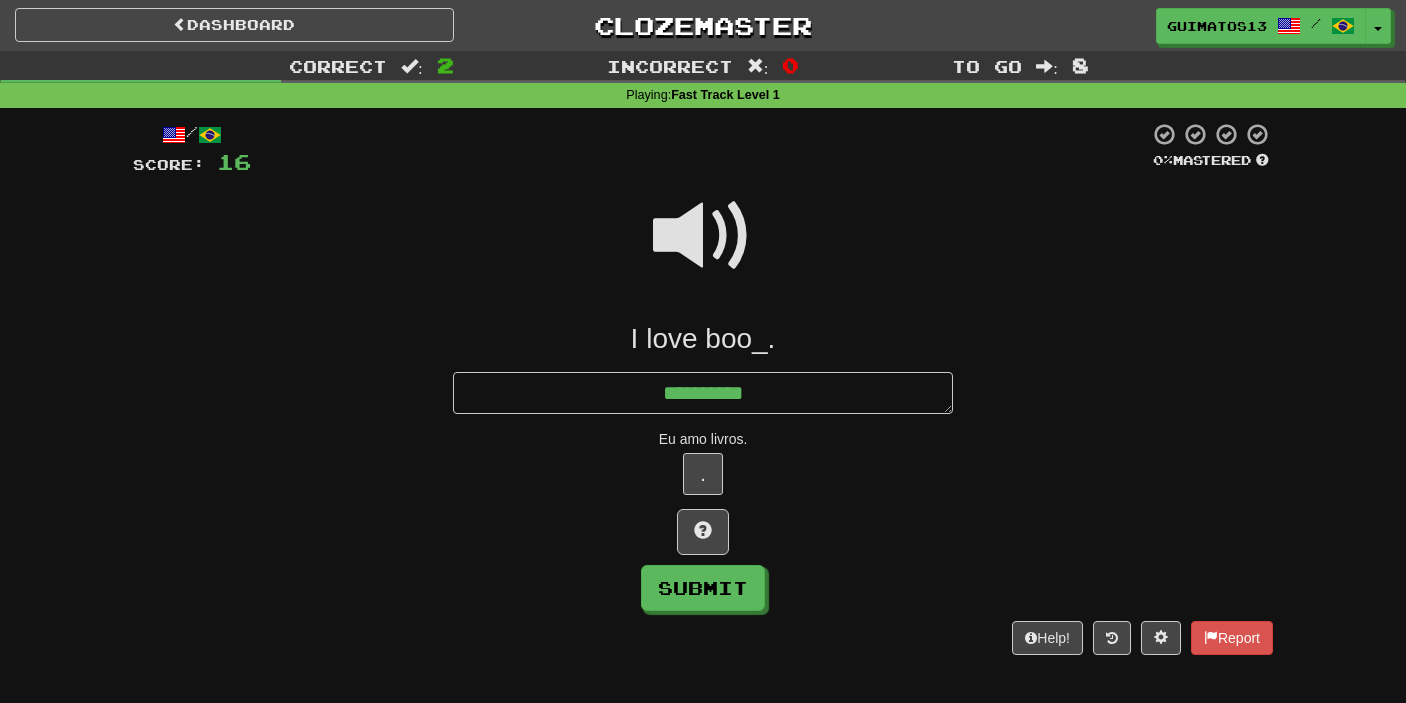 type on "*" 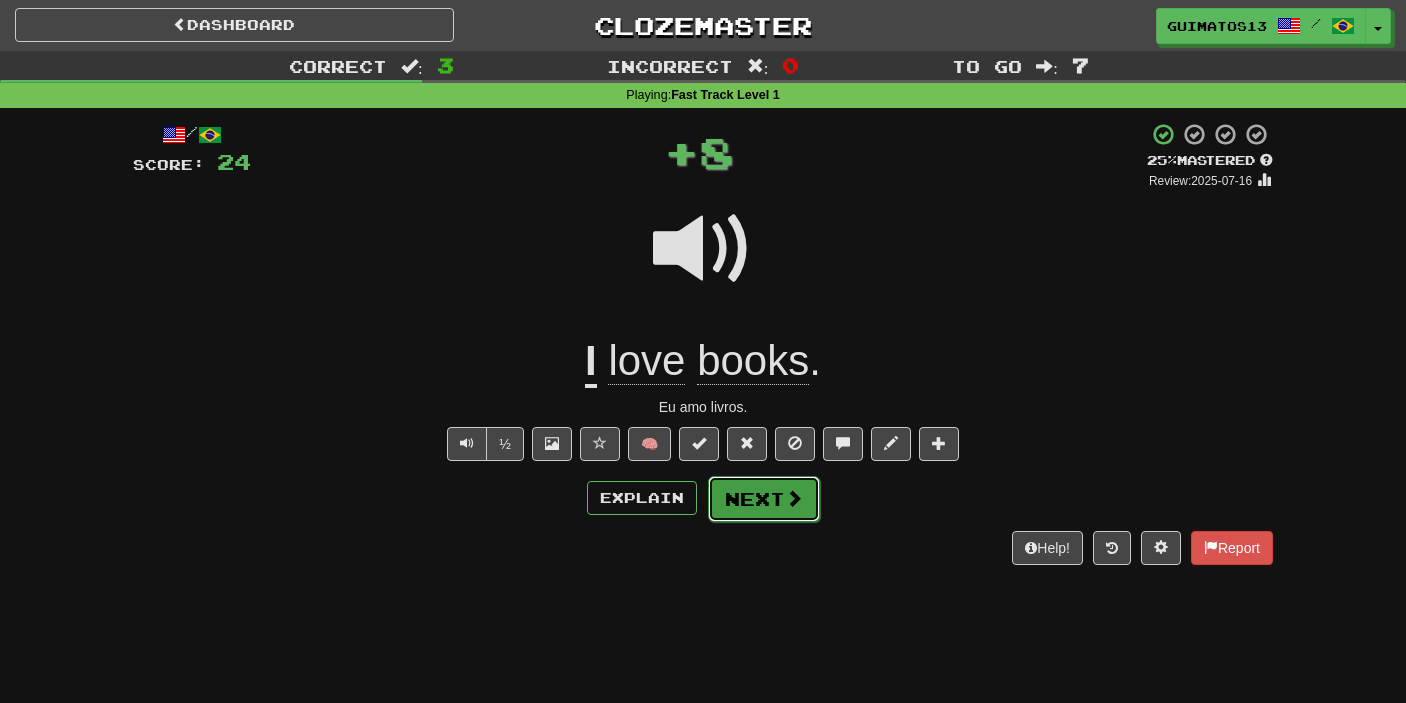 click on "Next" at bounding box center (764, 499) 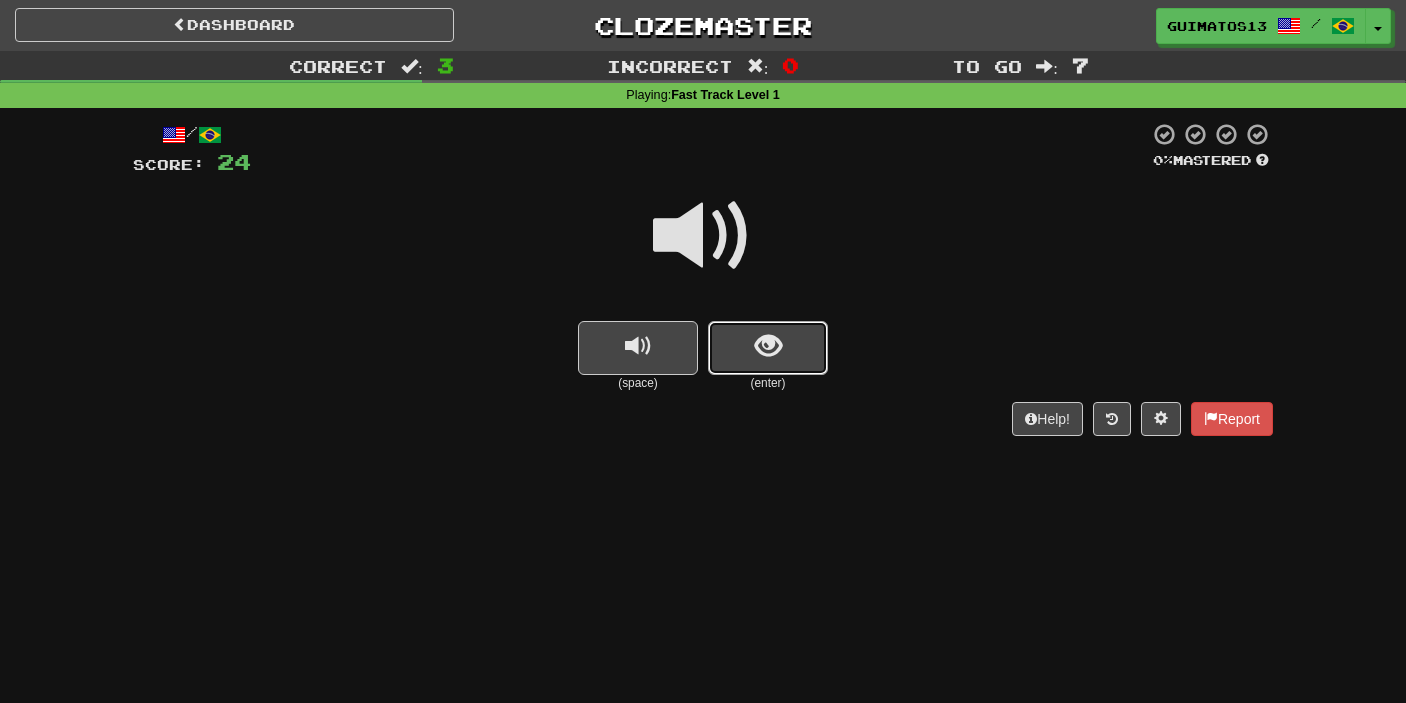 click at bounding box center (768, 346) 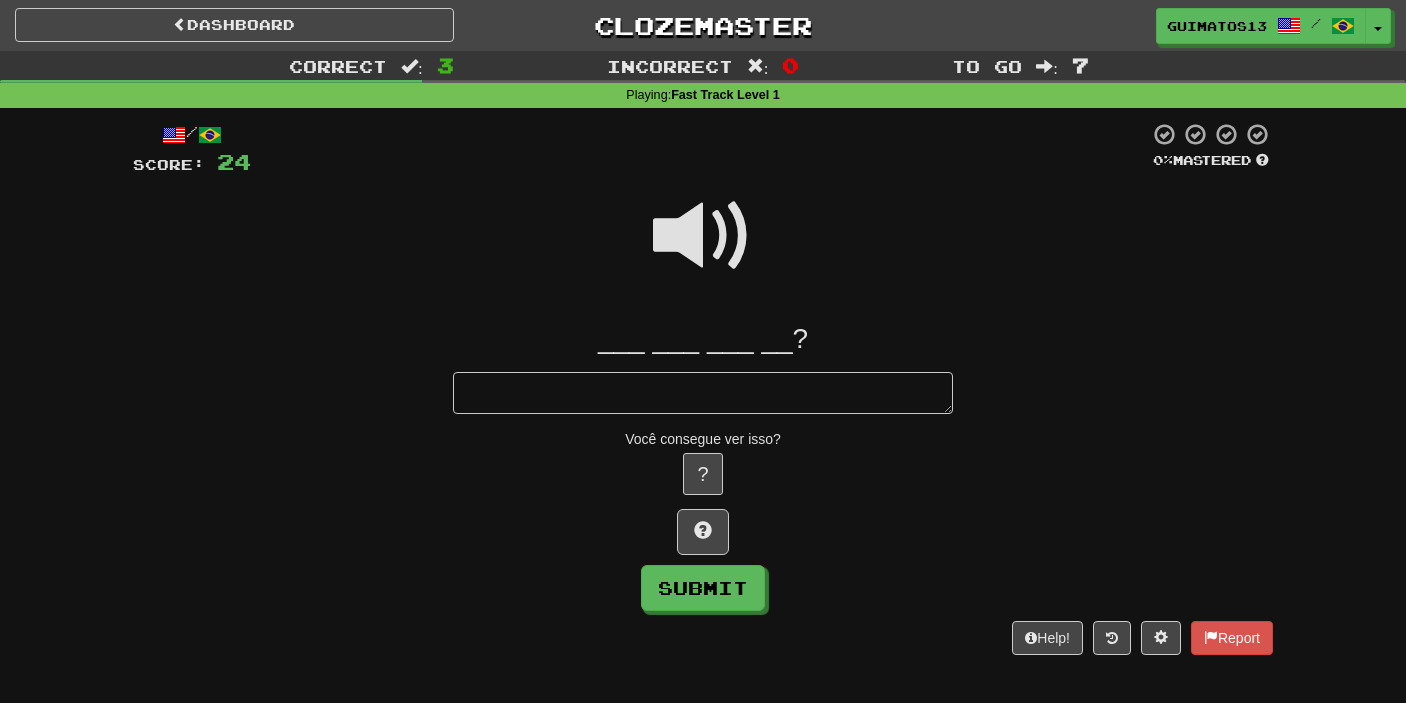 type on "*" 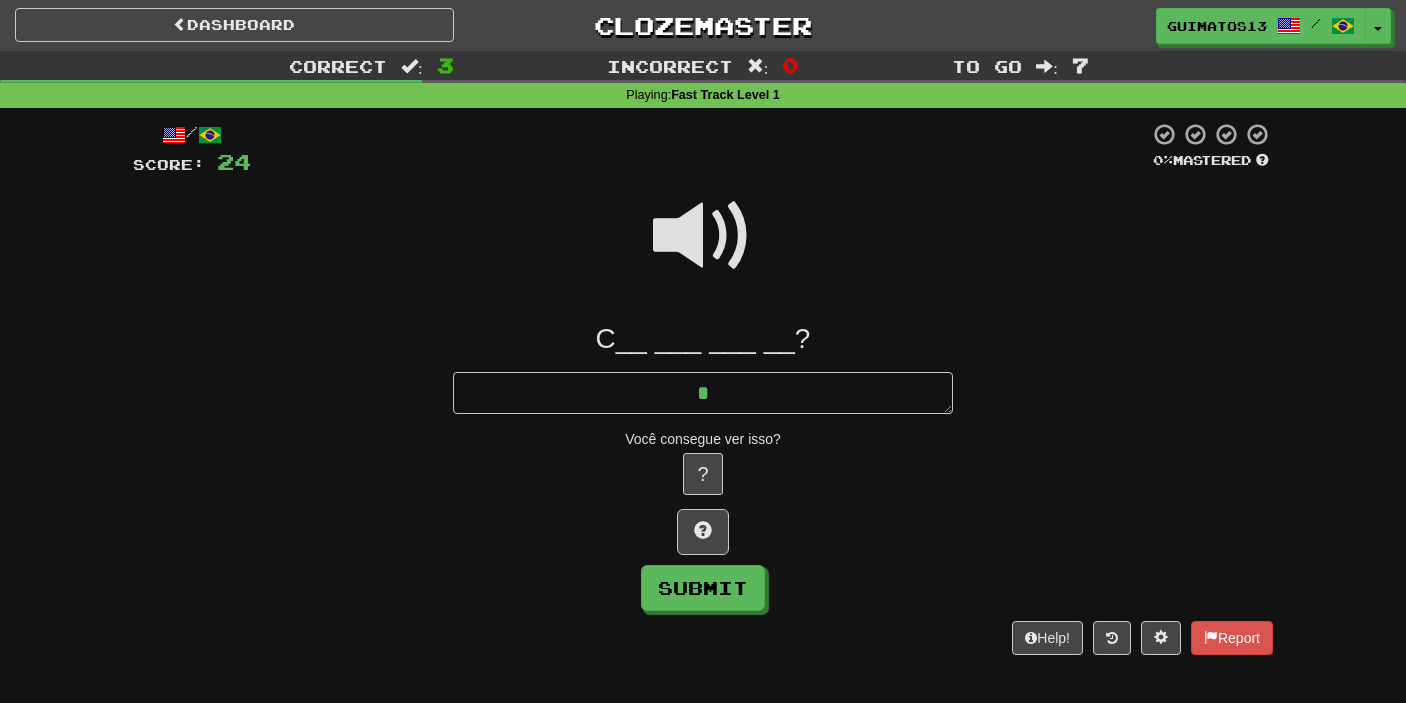type on "*" 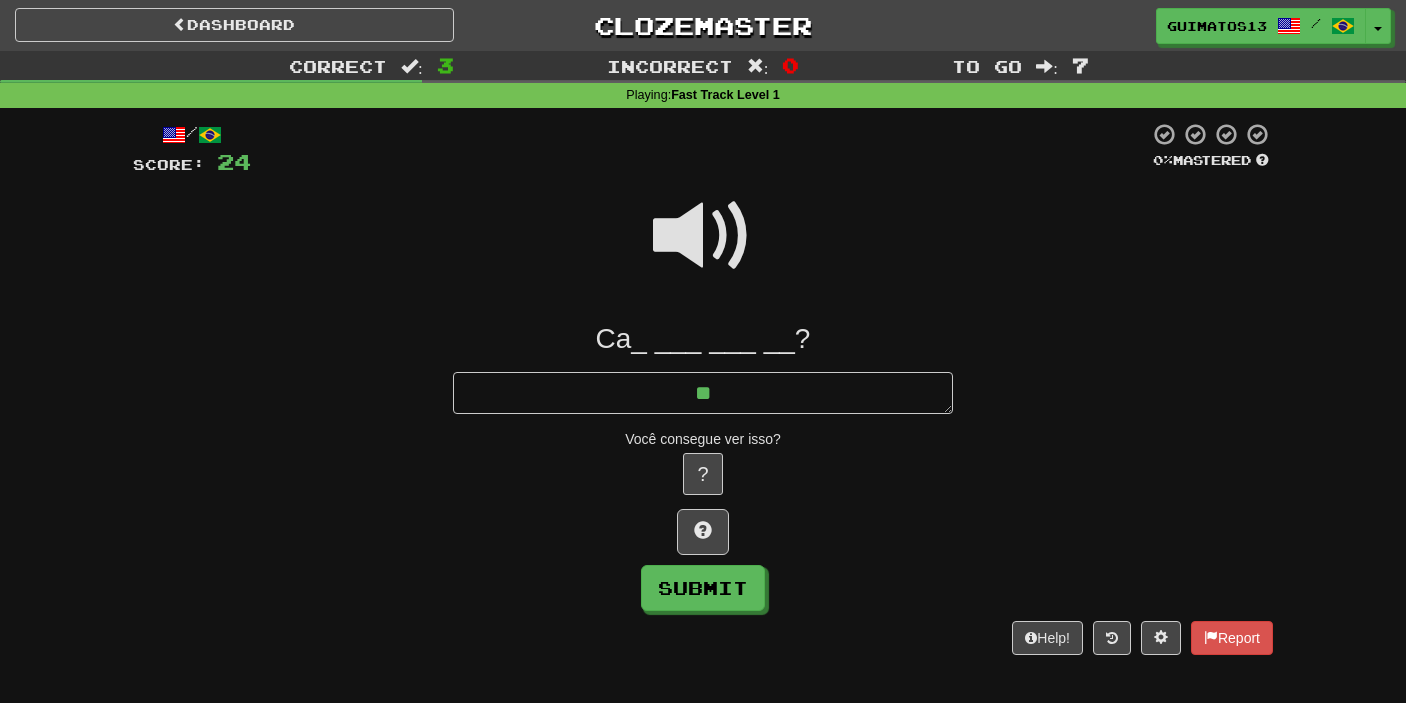 type on "*" 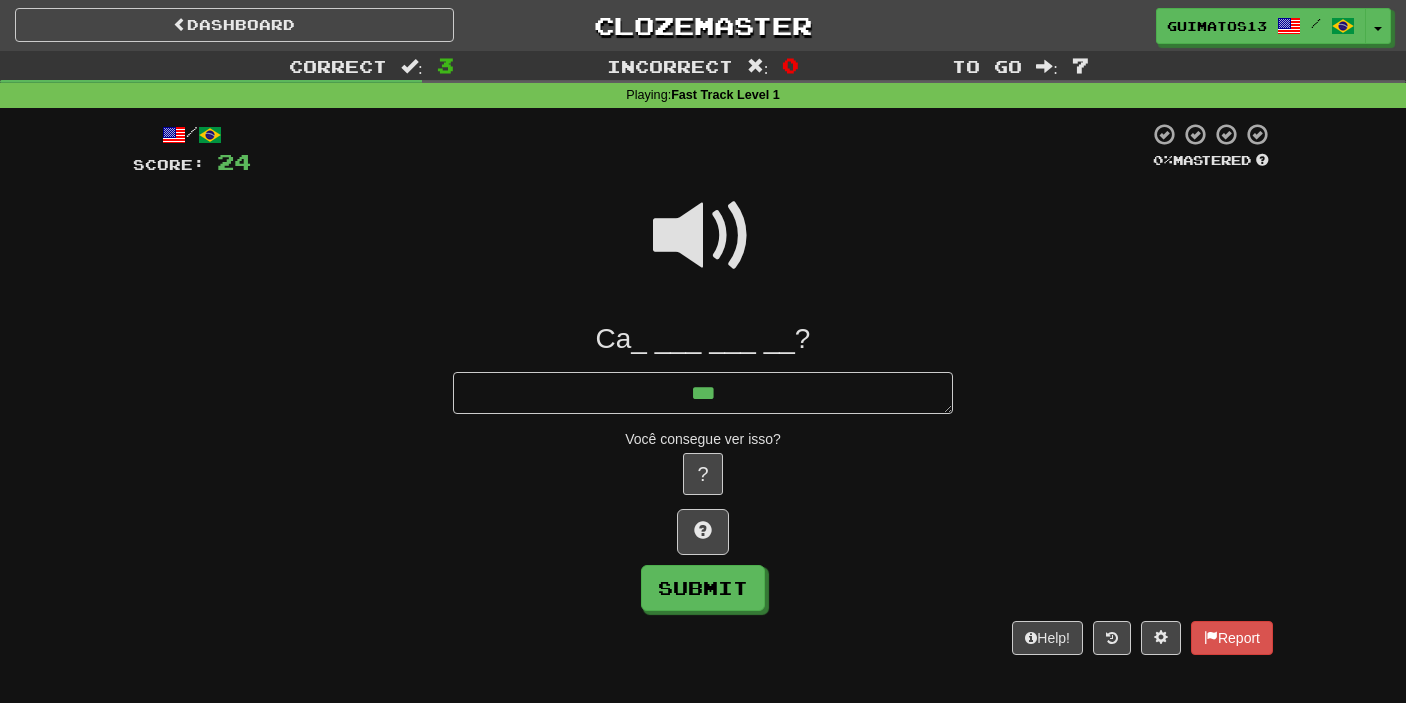 type on "*" 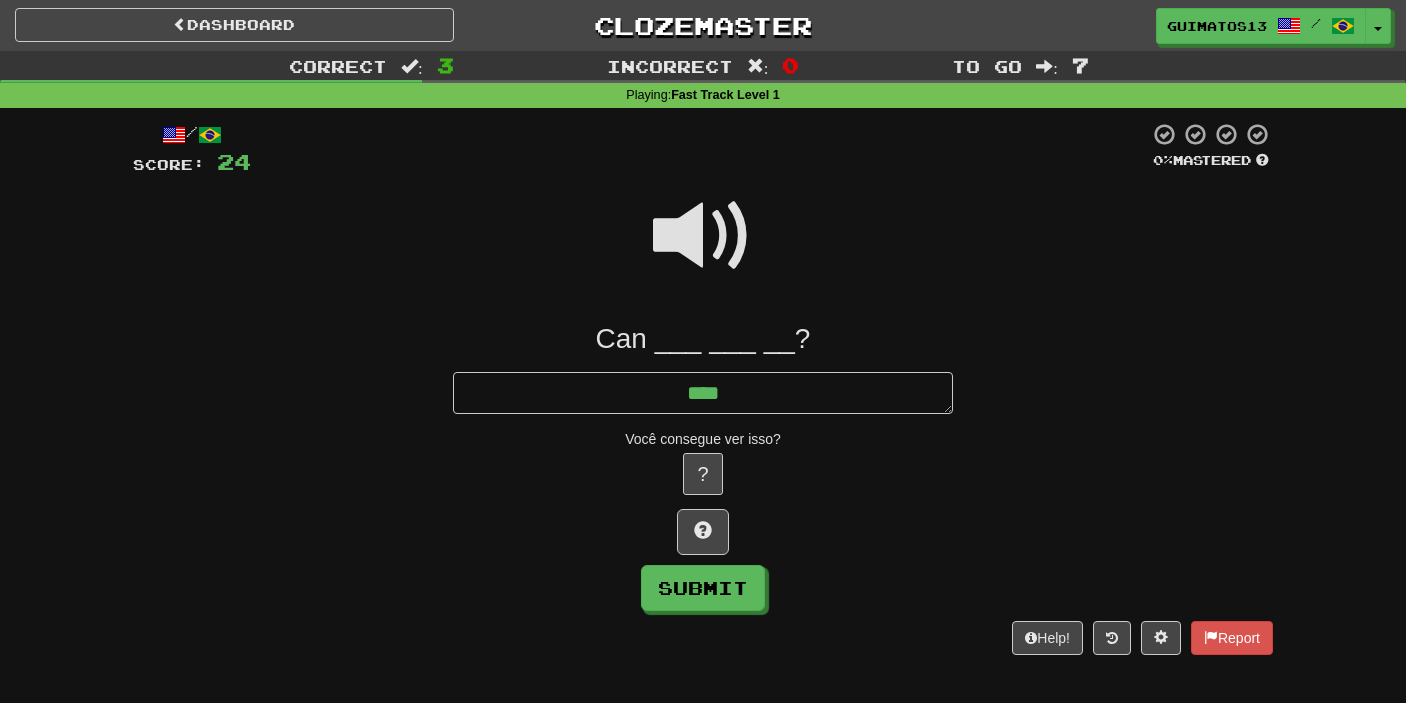 type on "*" 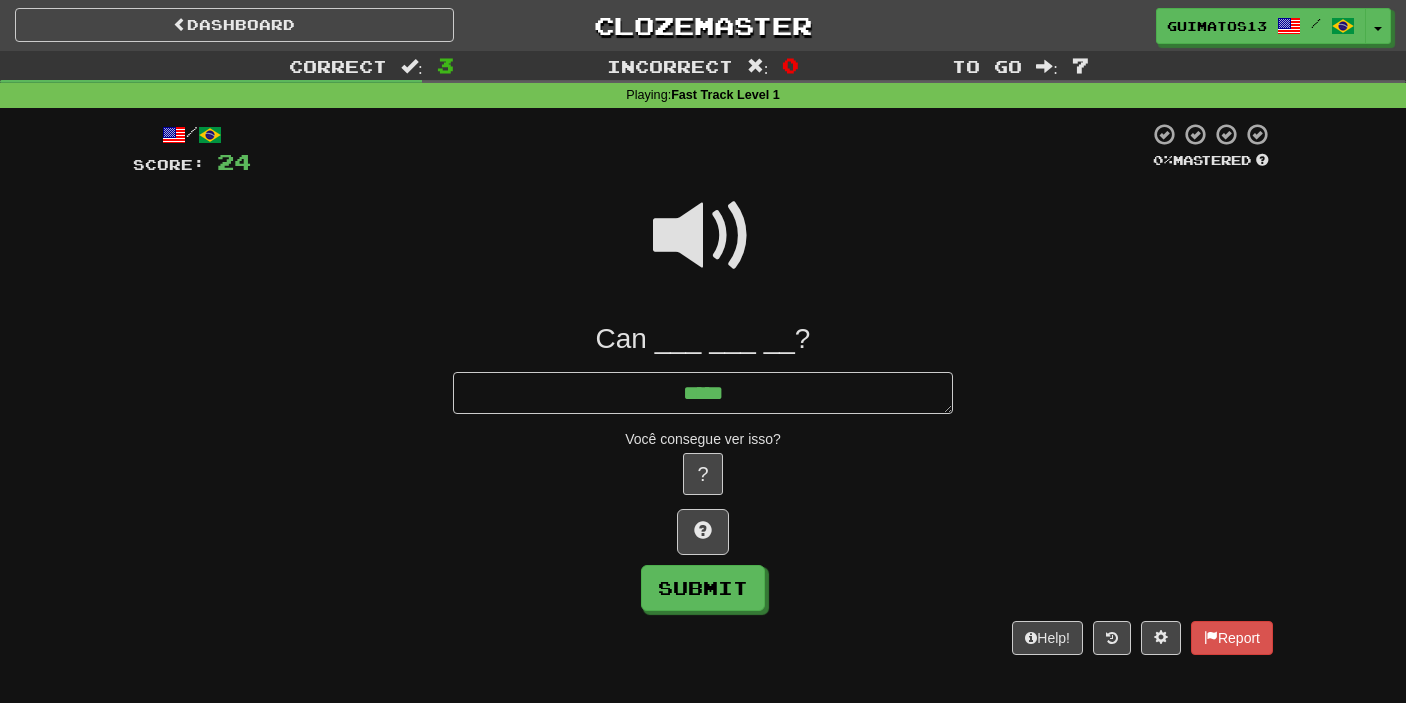 type on "******" 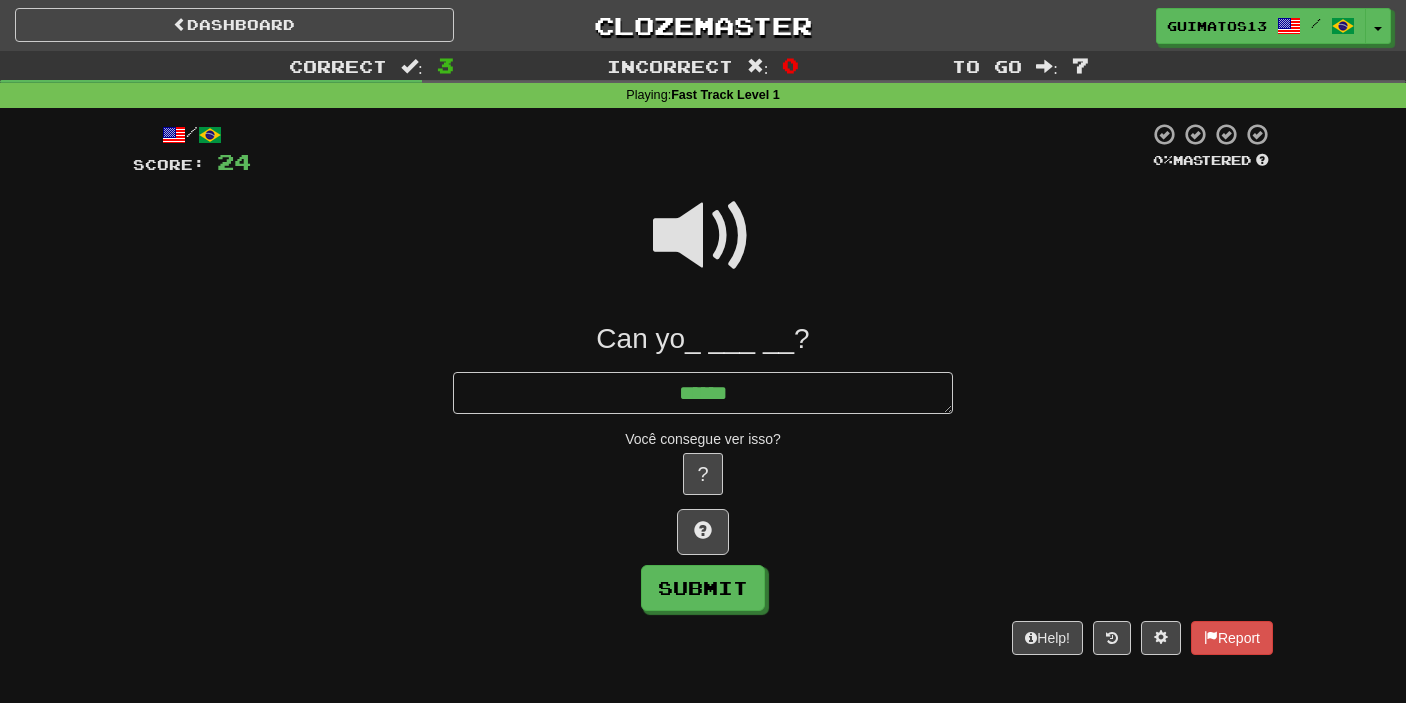 type on "*" 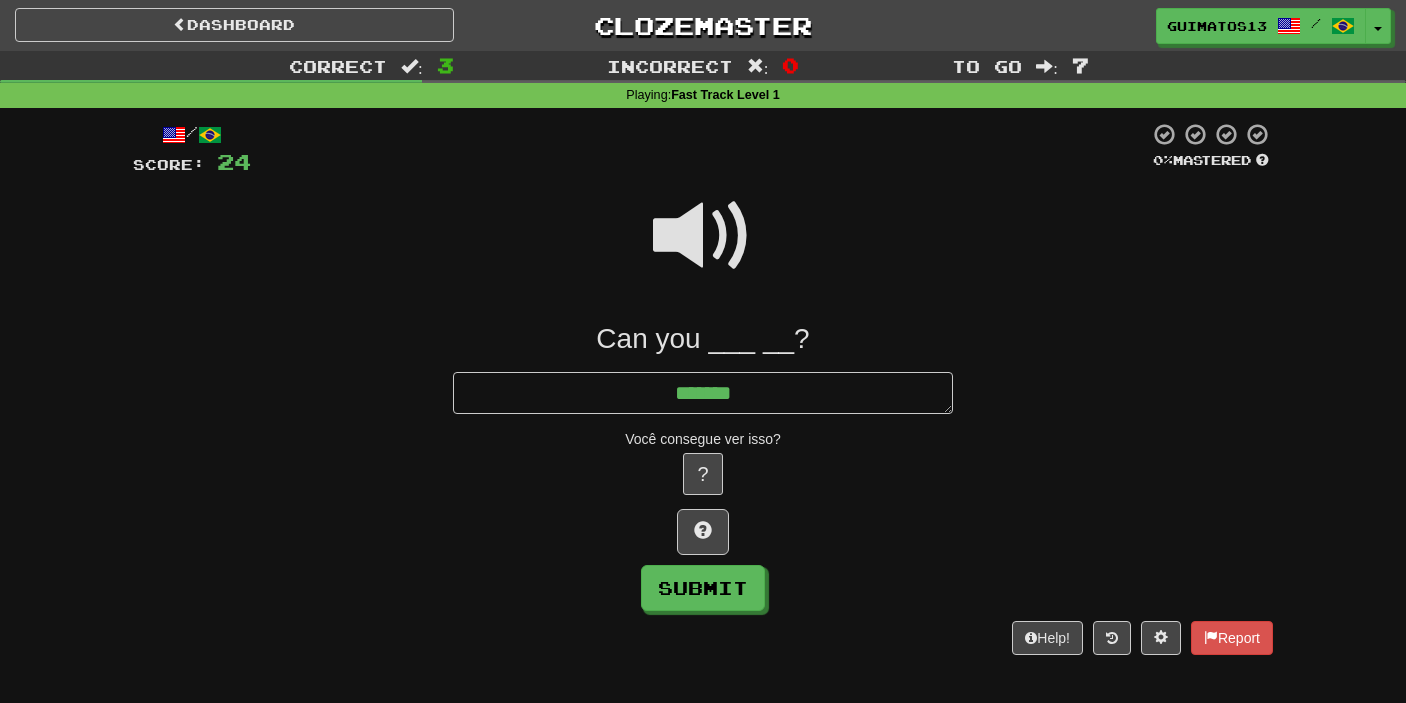 type on "*" 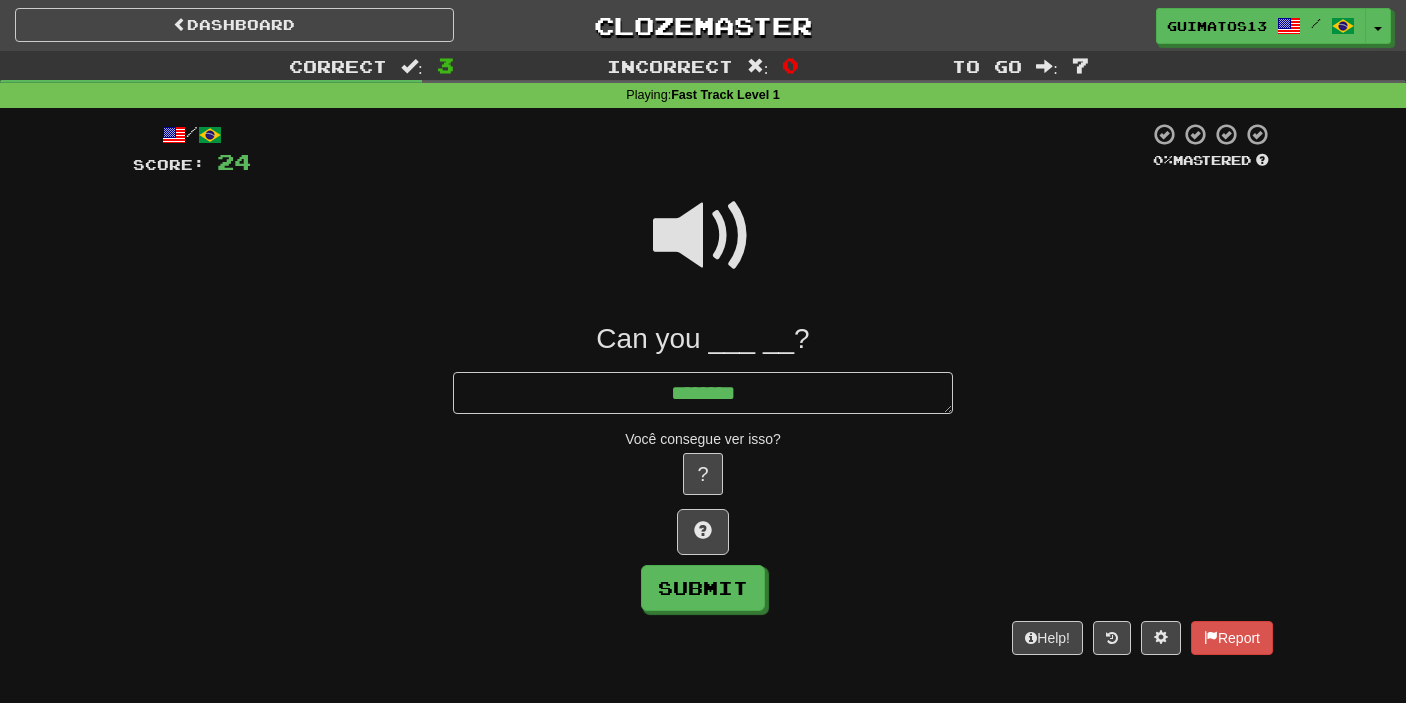 type on "*" 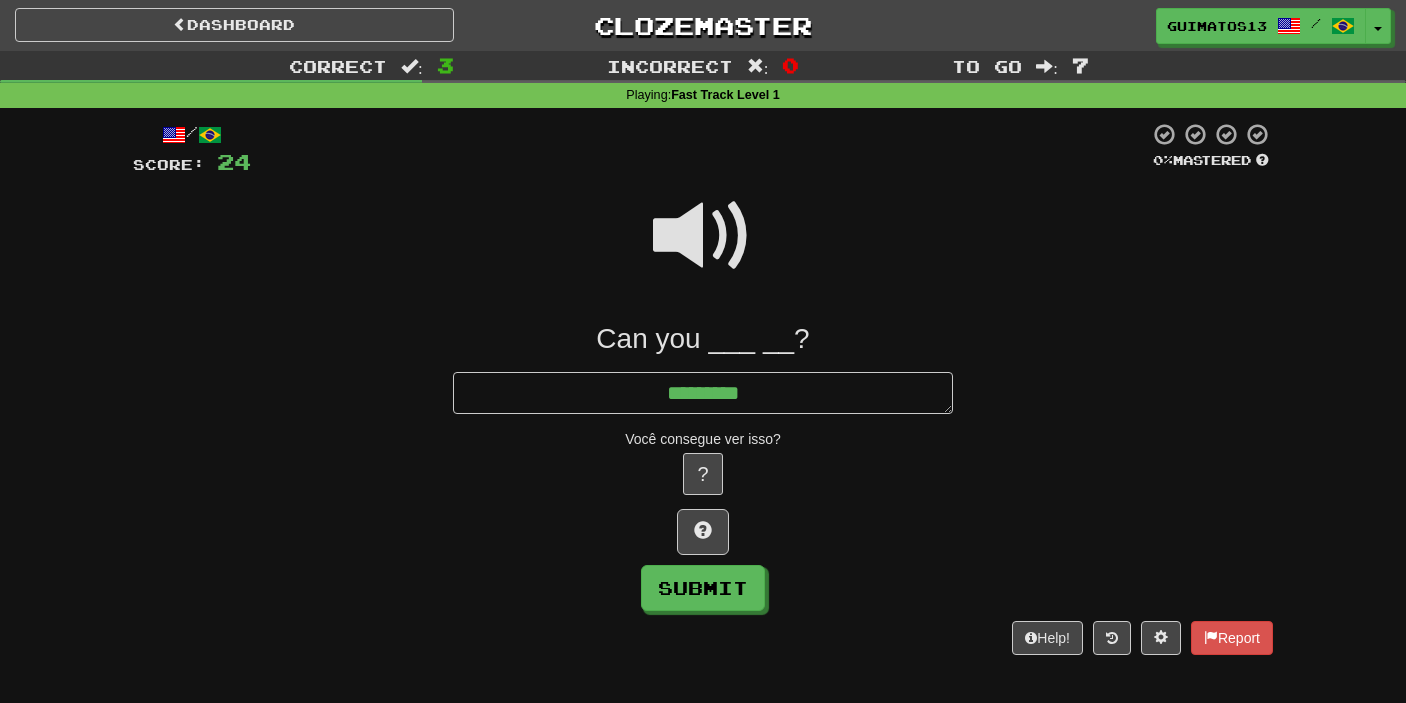 type on "*" 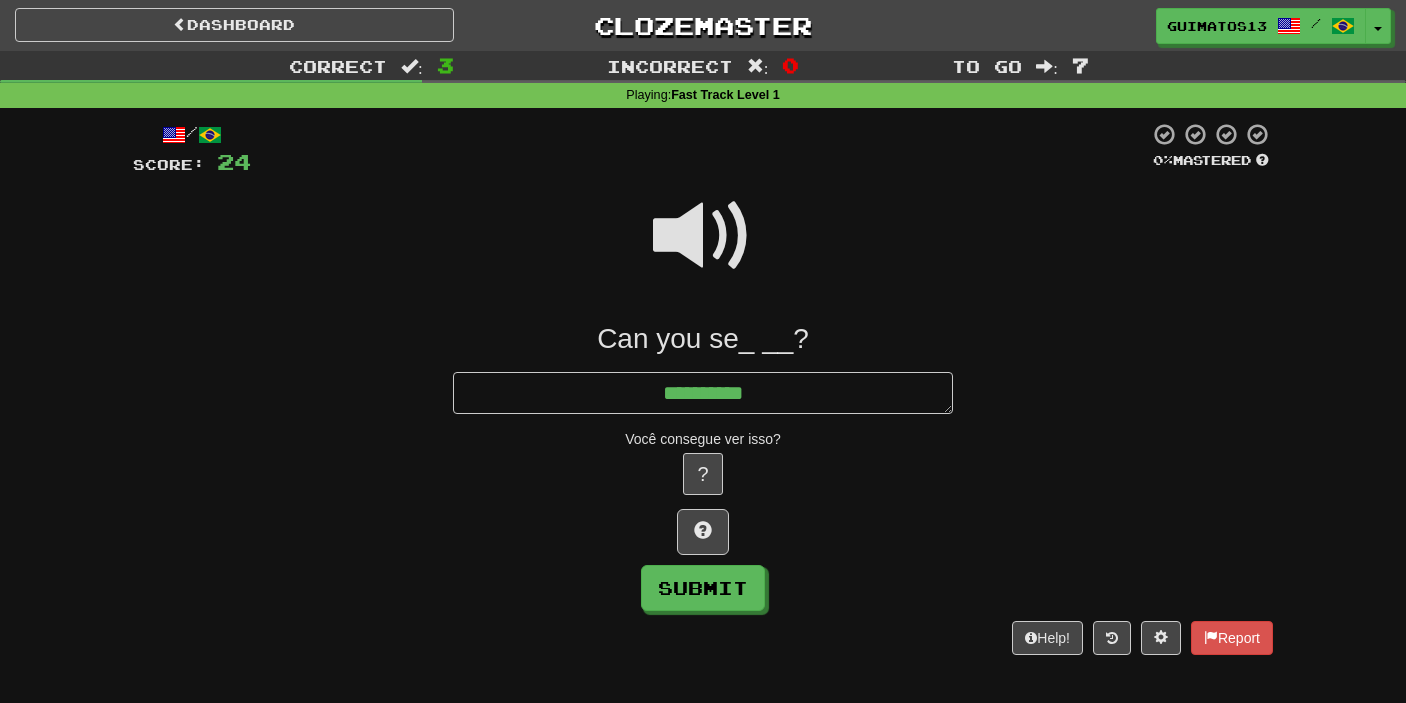 type on "*" 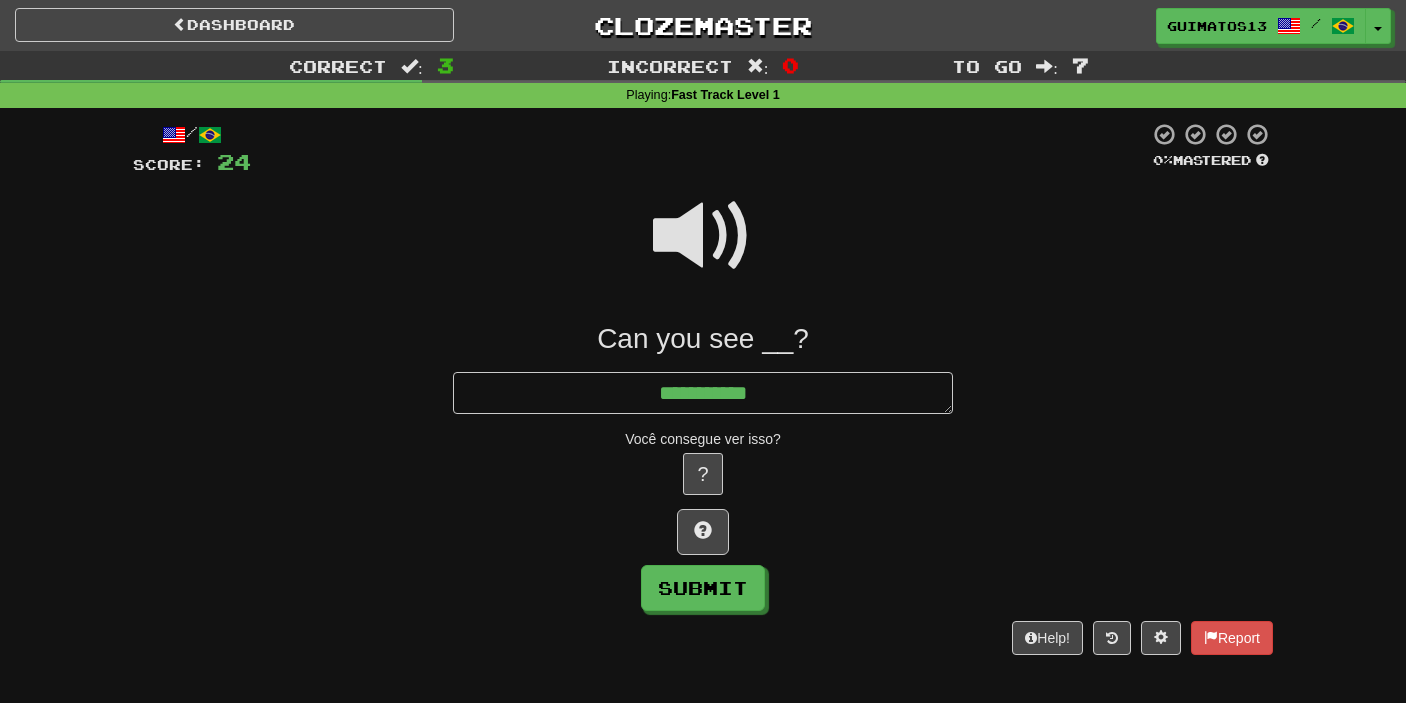 type on "*" 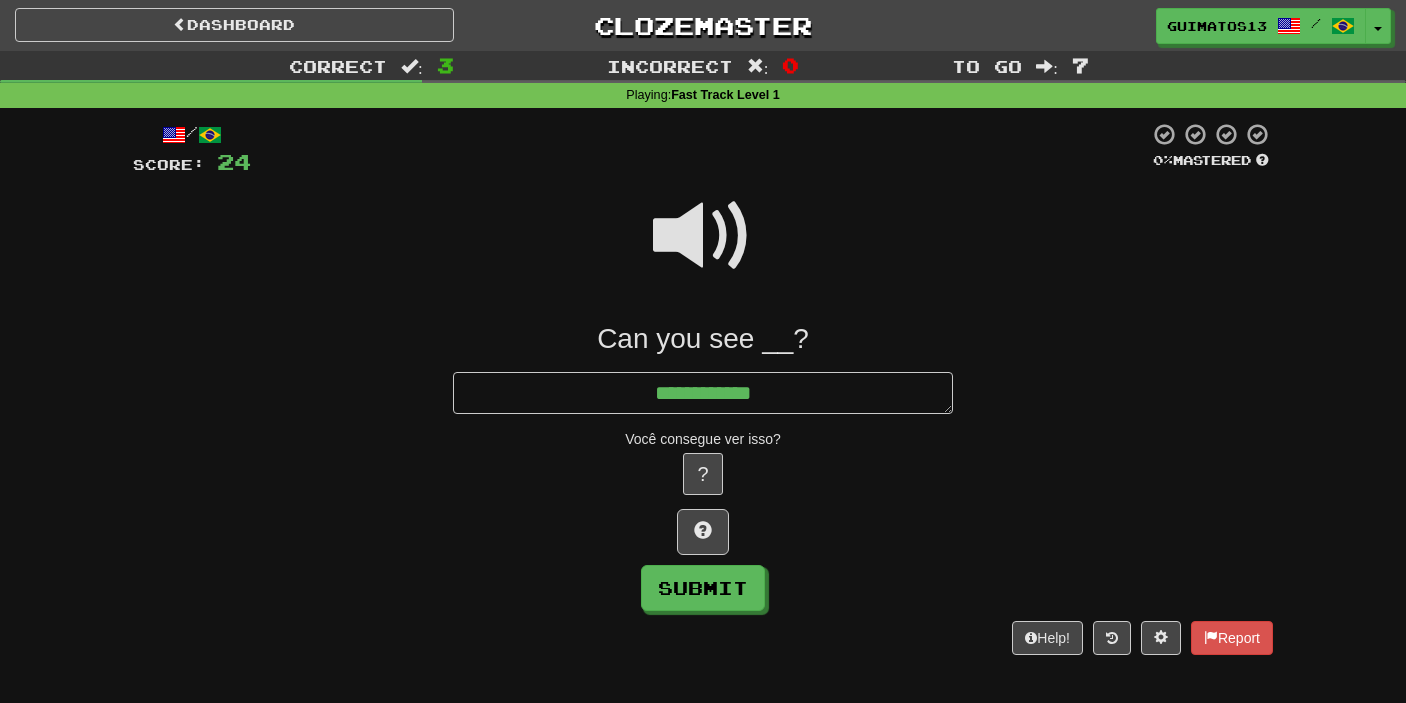 type on "*" 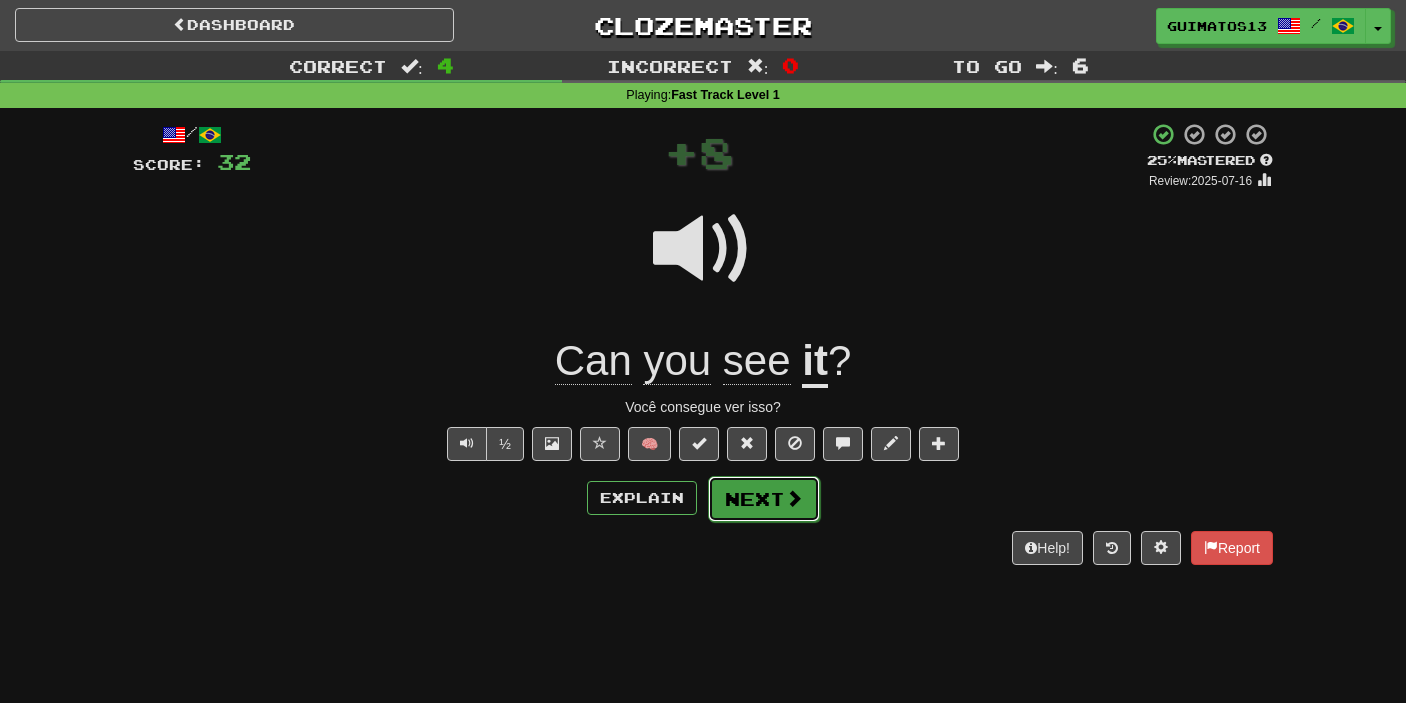 click on "Next" at bounding box center (764, 499) 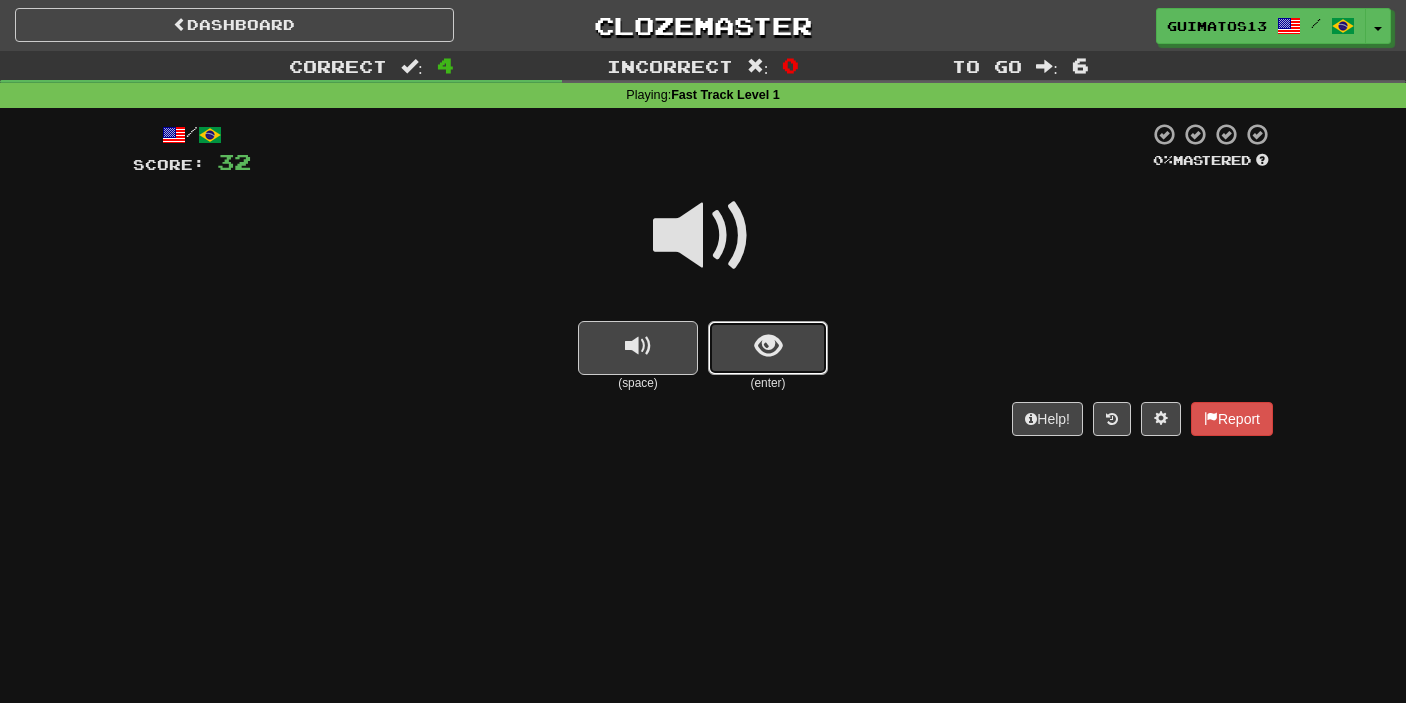 click at bounding box center [768, 348] 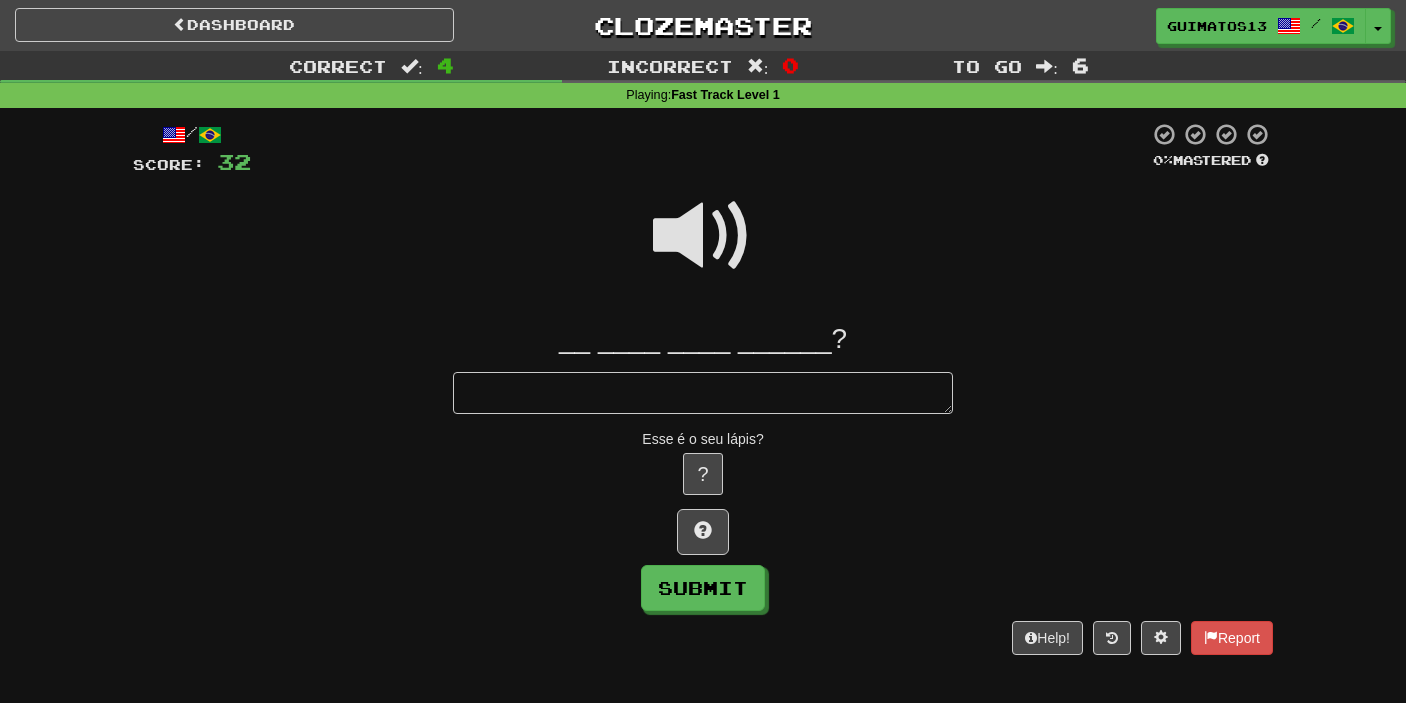 type on "*" 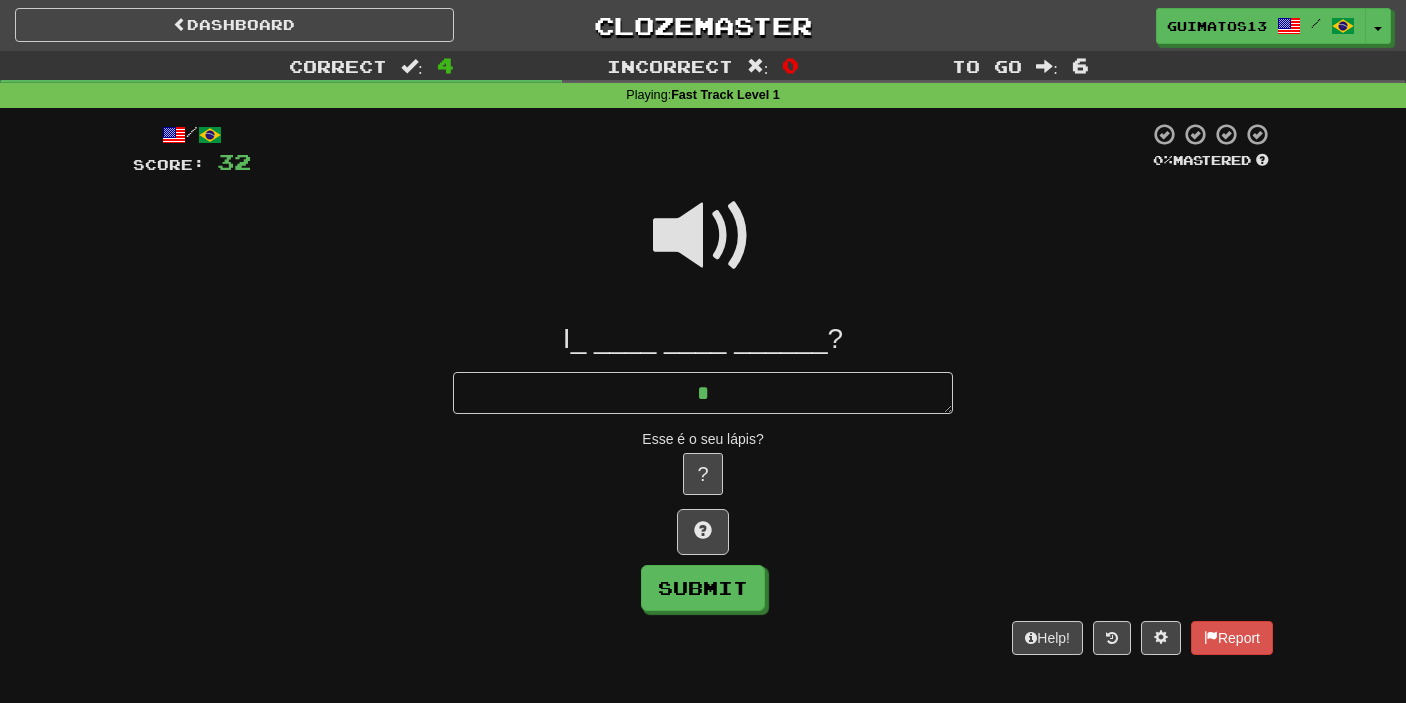 type on "*" 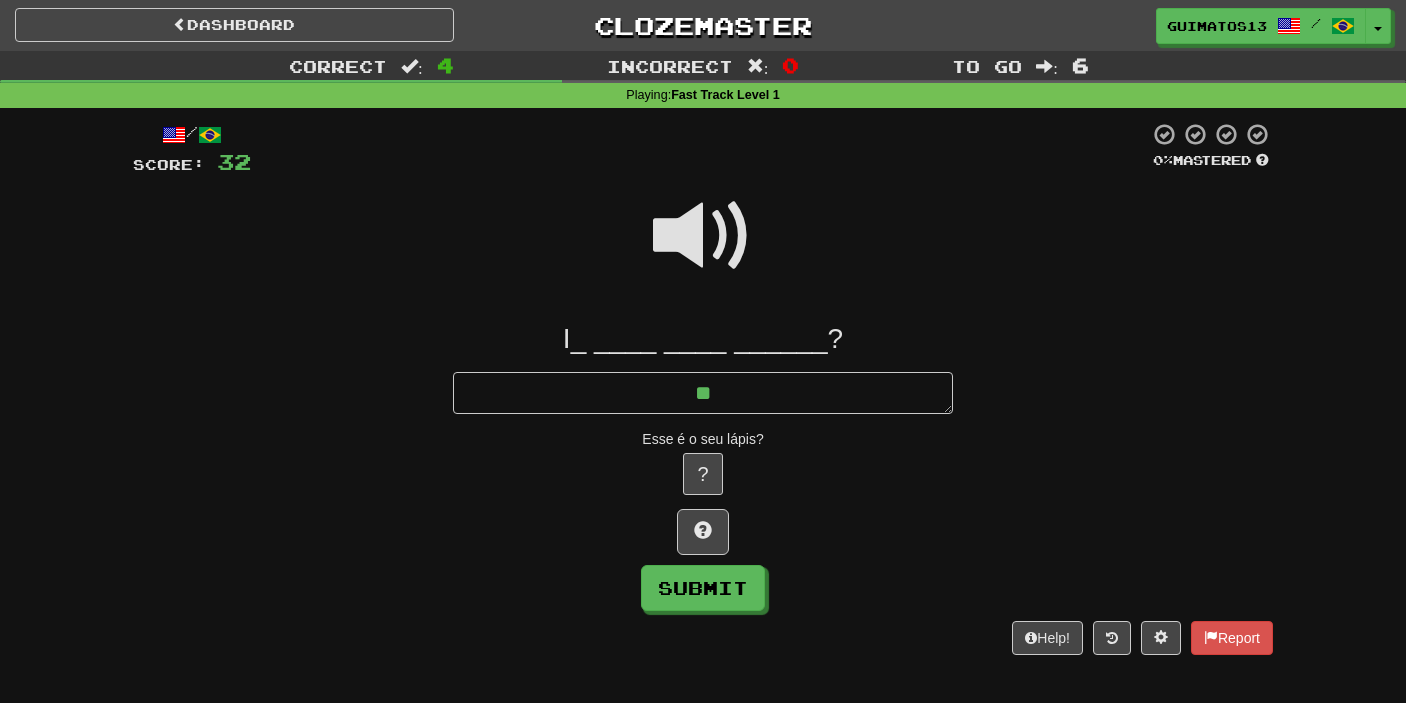 type on "*" 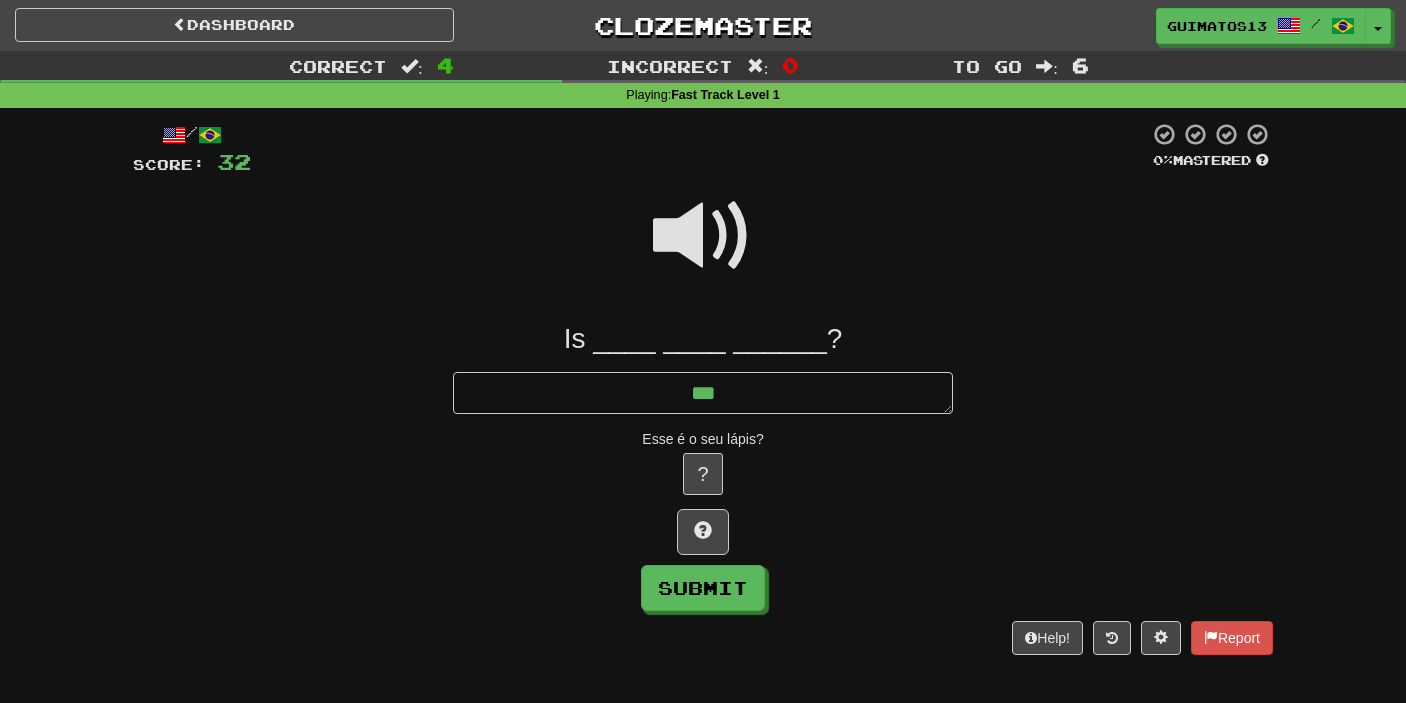 type on "*" 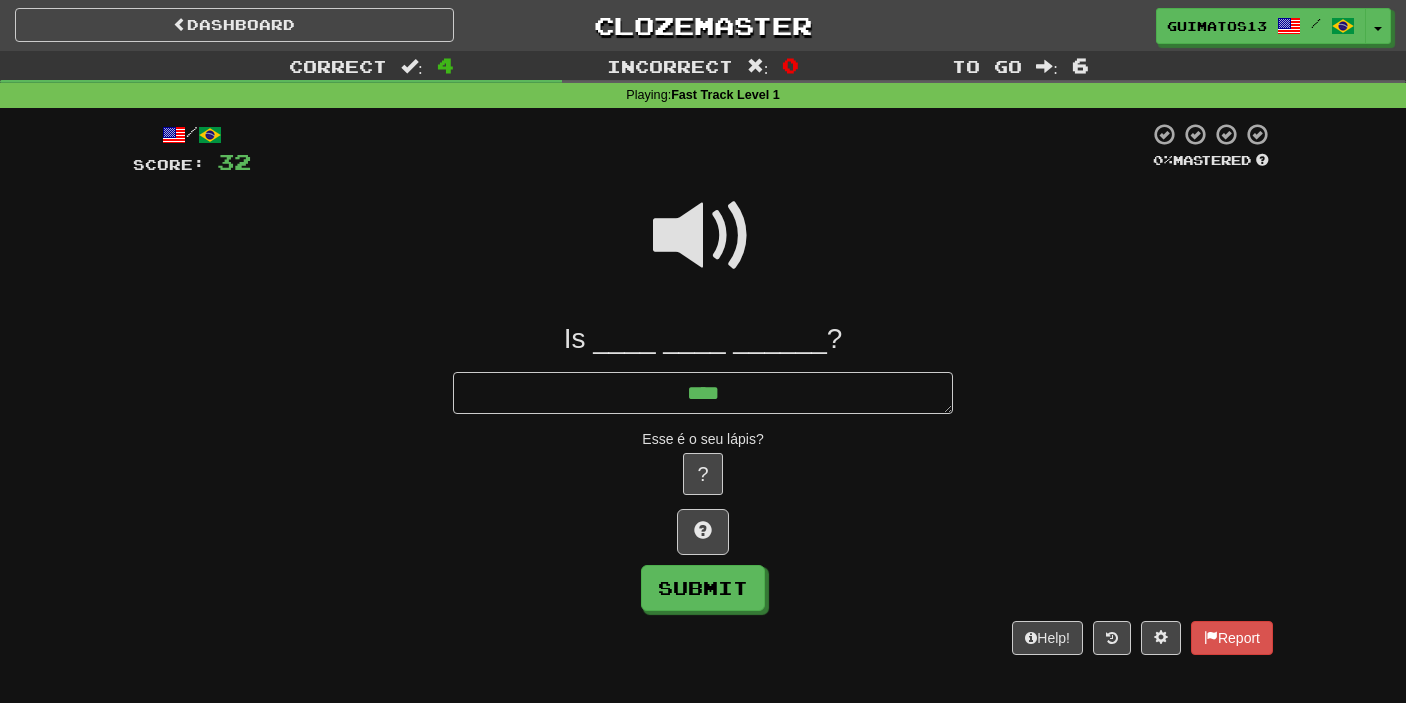 type on "*****" 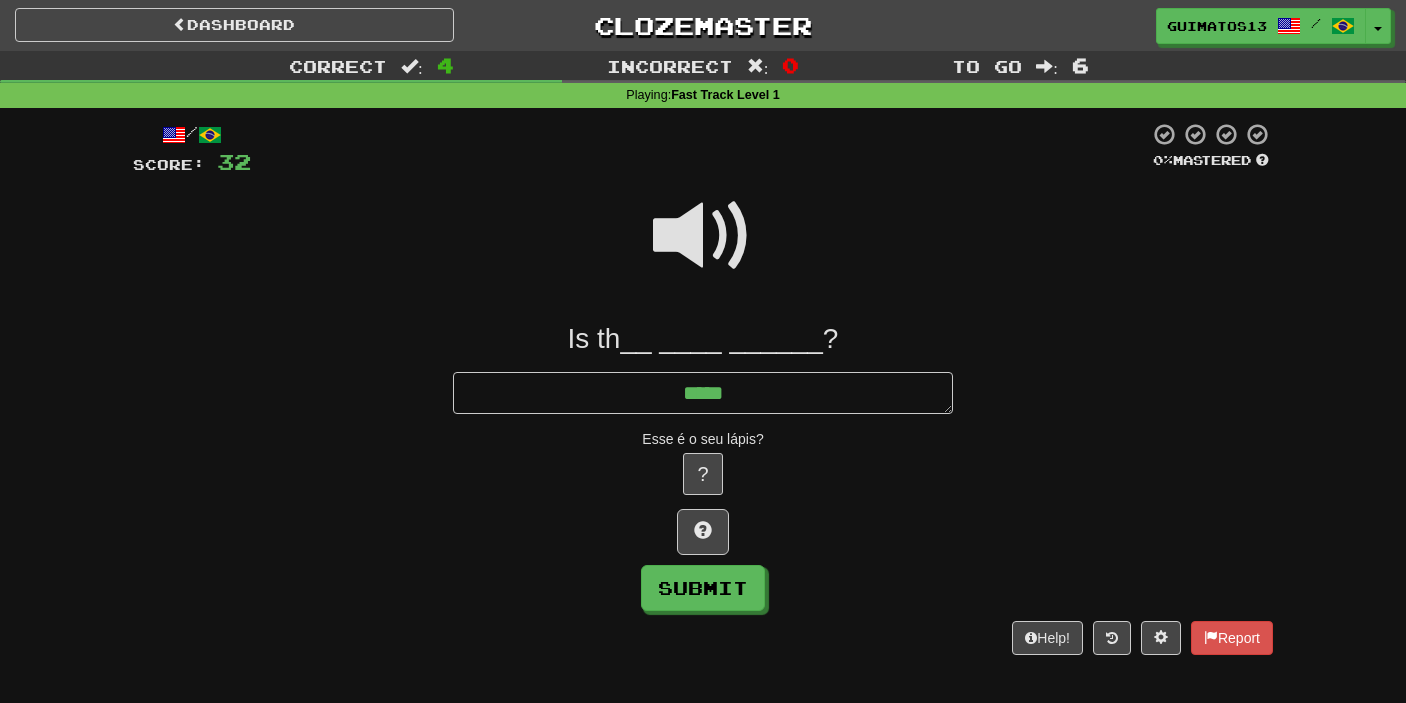 type on "*" 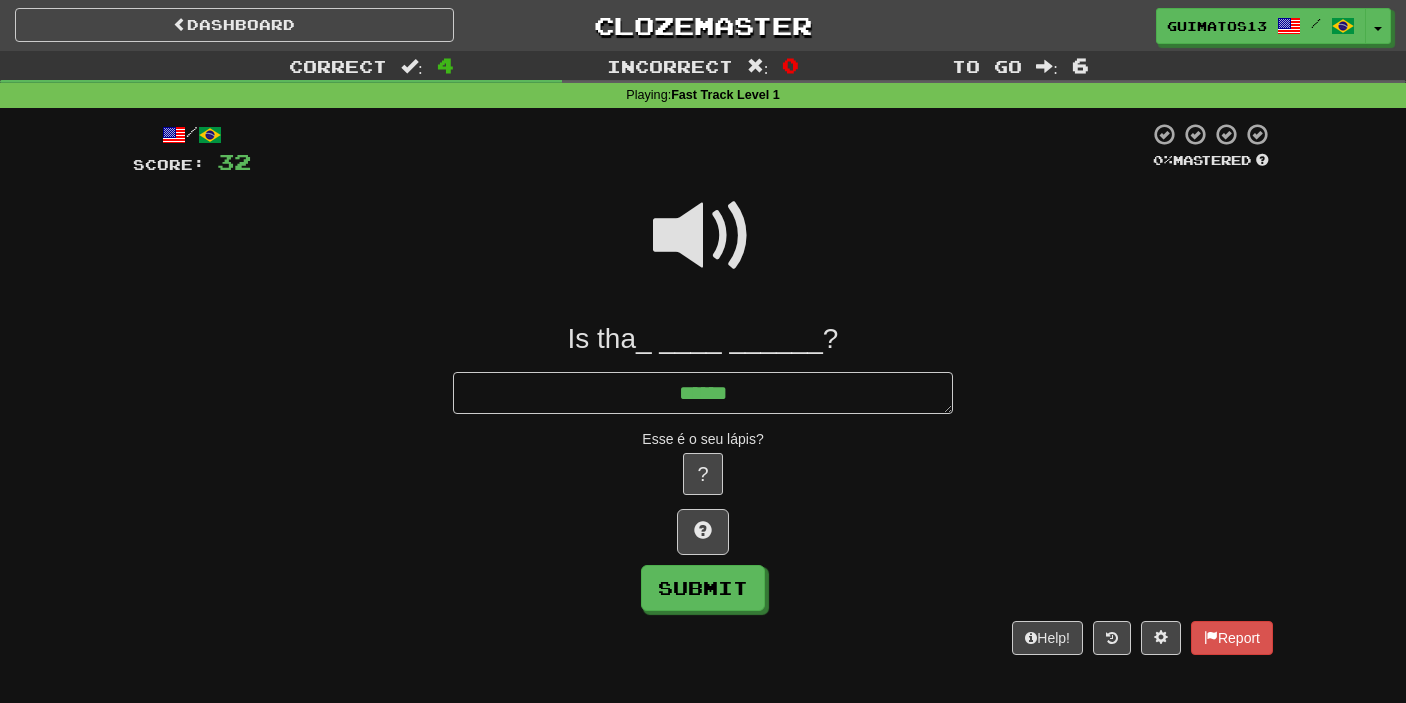 type on "*" 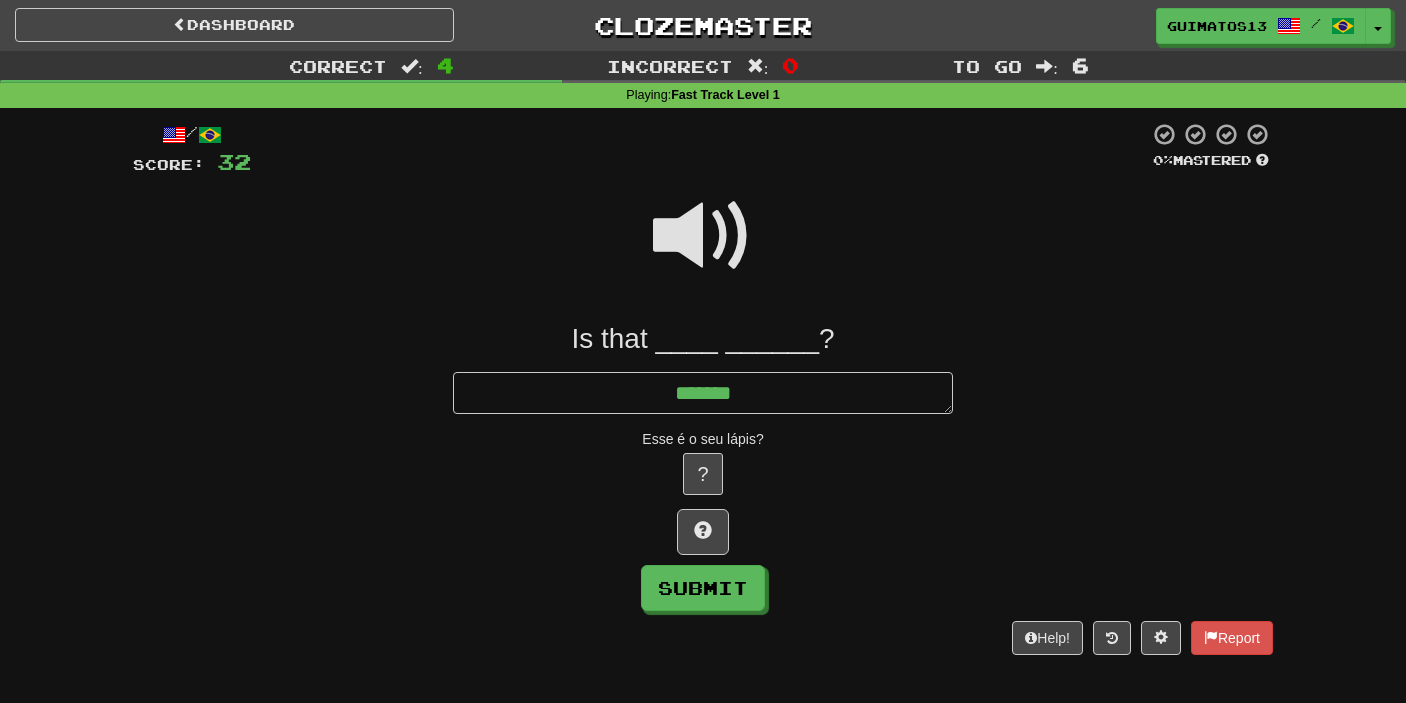 type on "*" 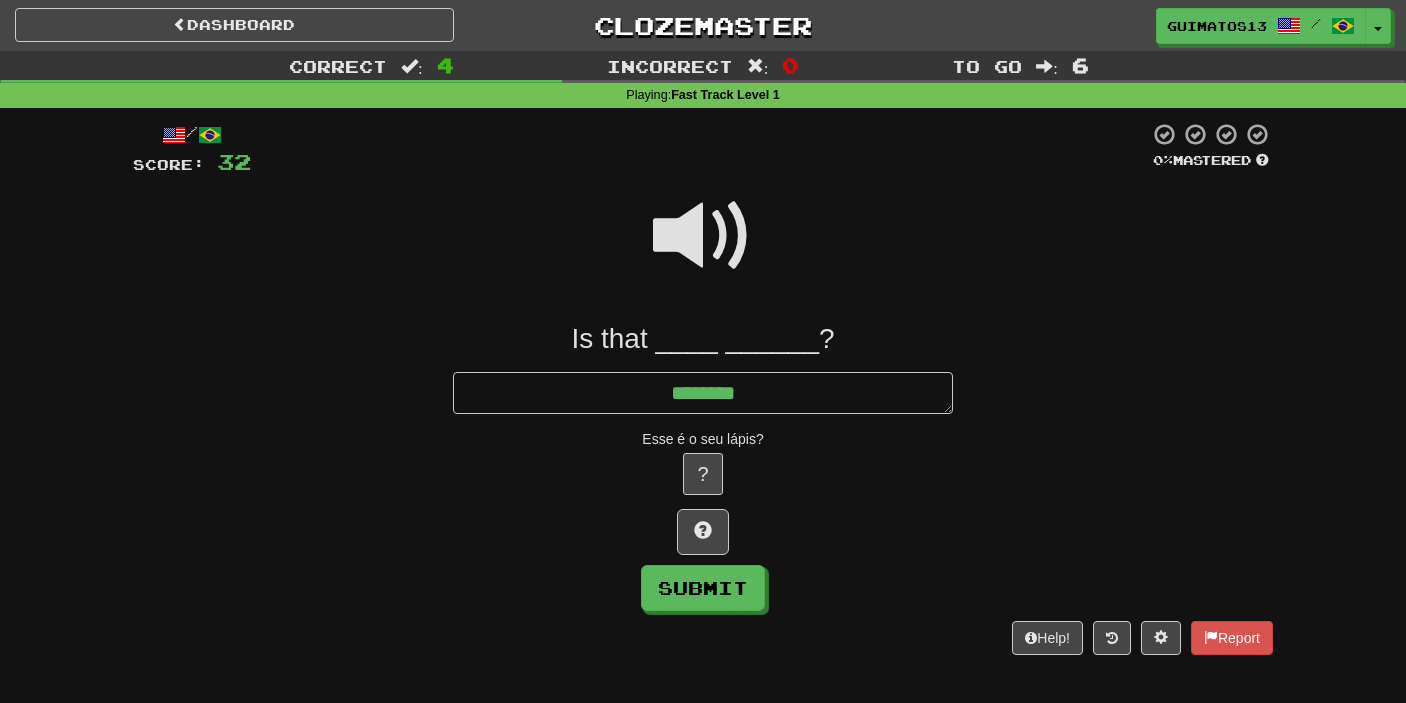 type on "*" 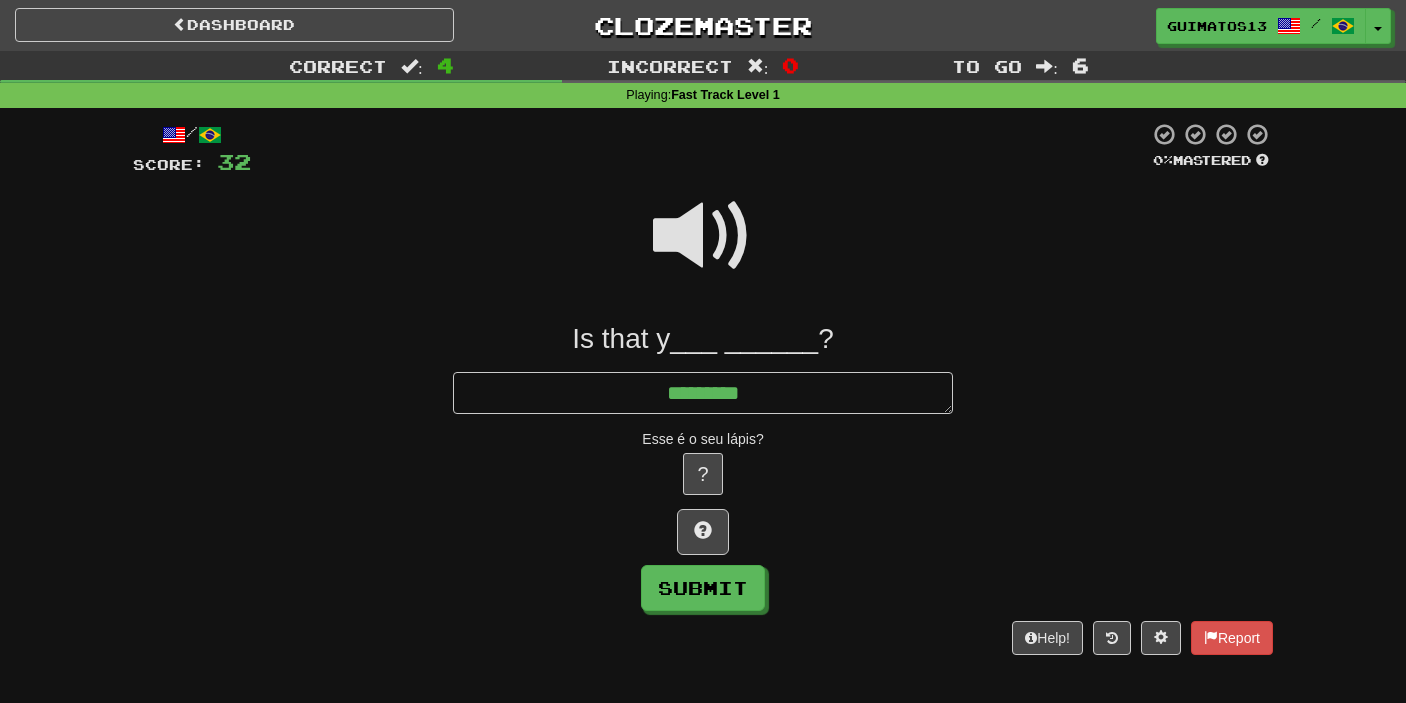 type on "**********" 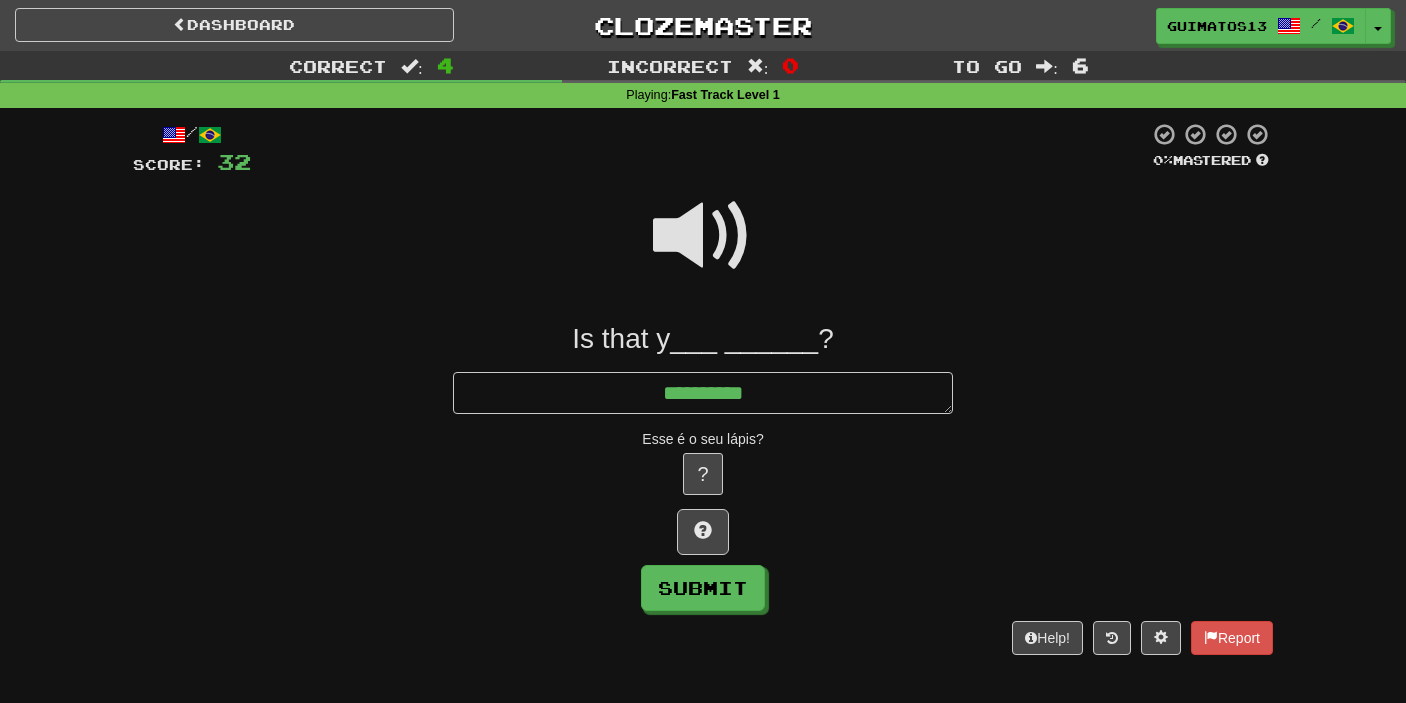 type on "*" 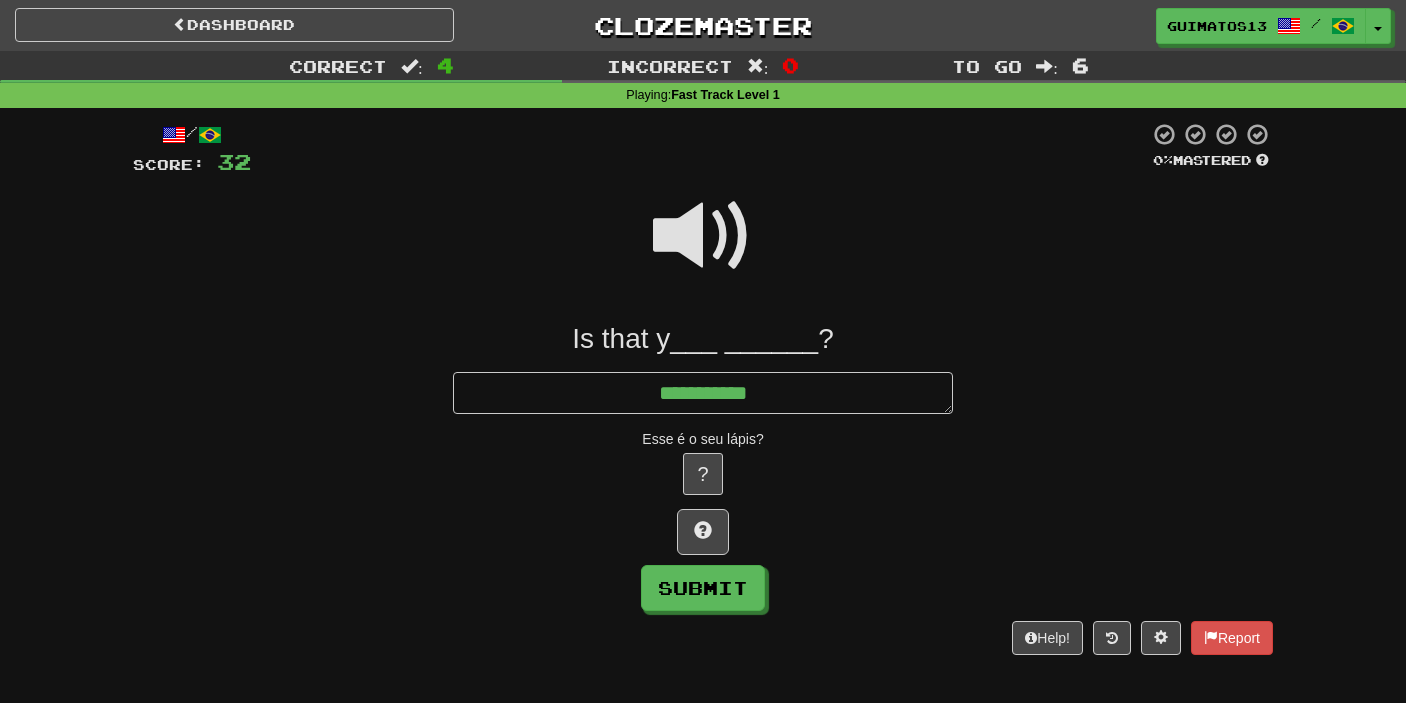 type on "**********" 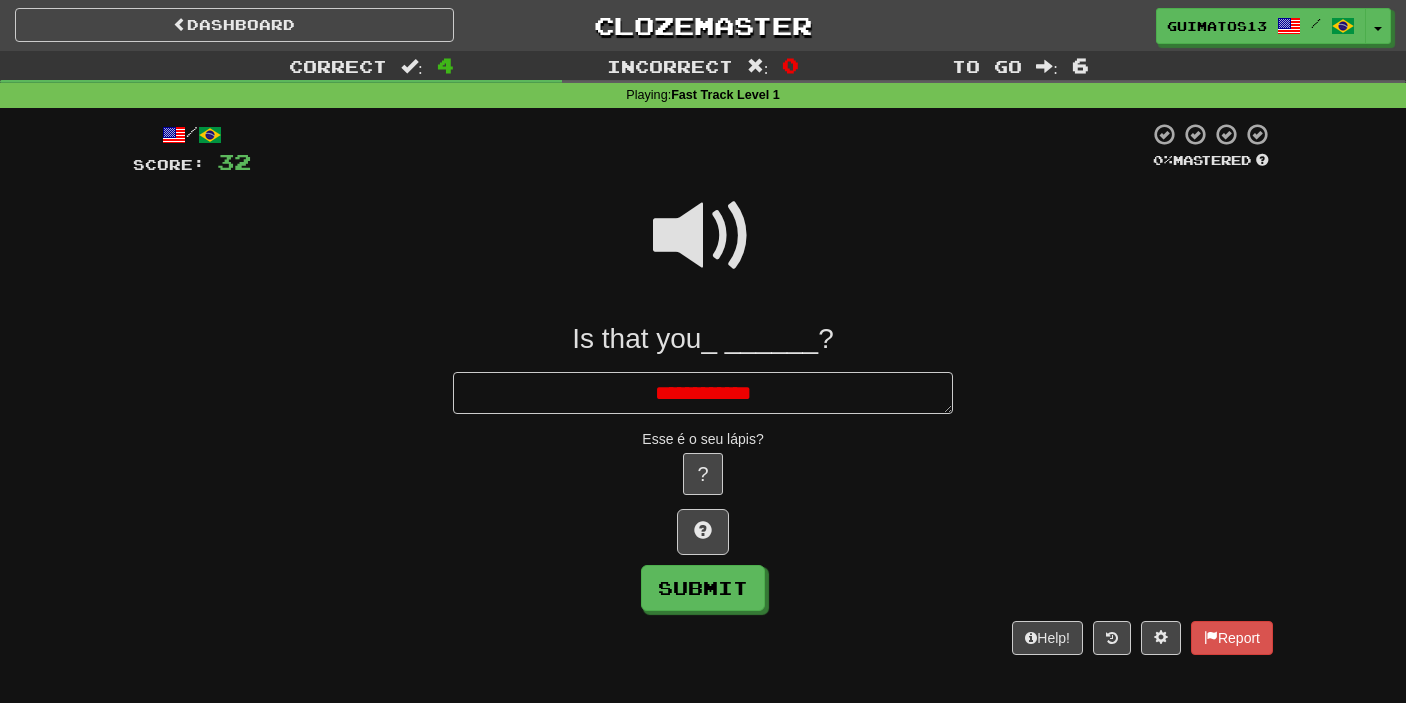type on "*" 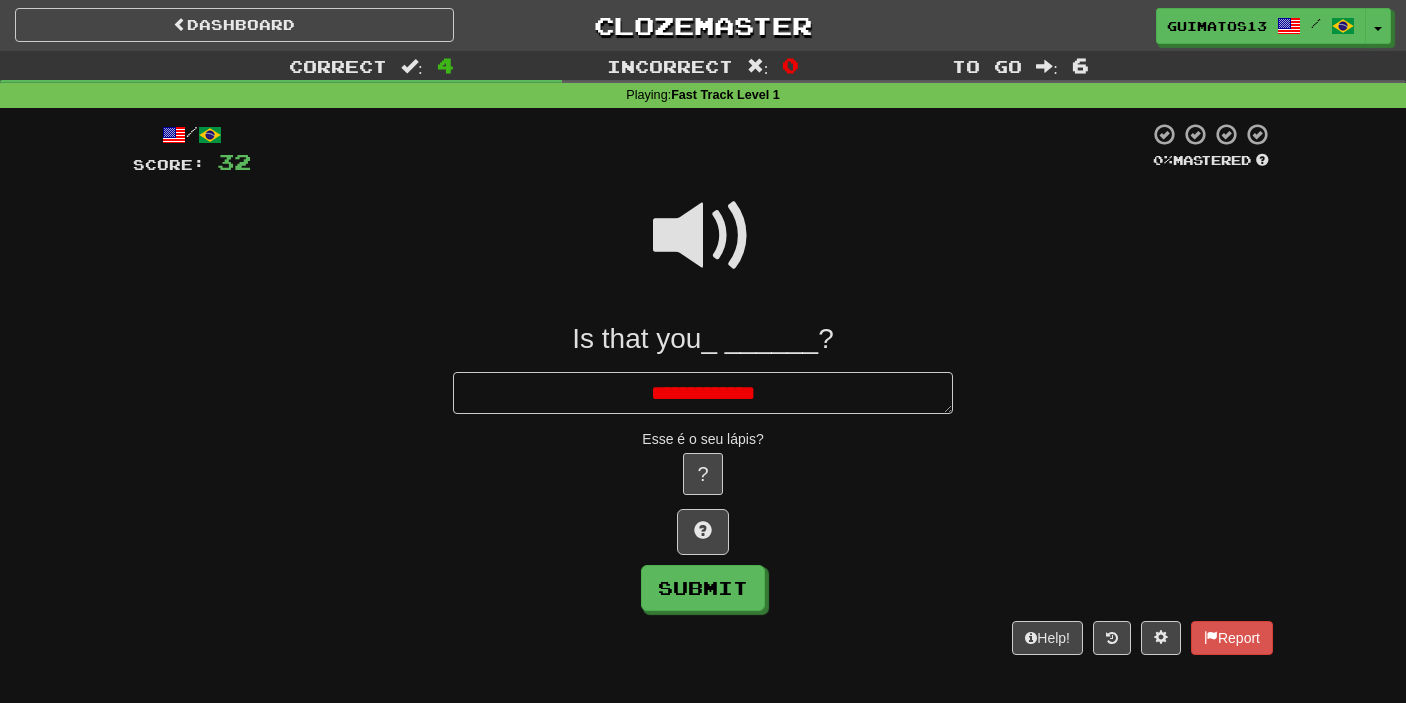 type on "*" 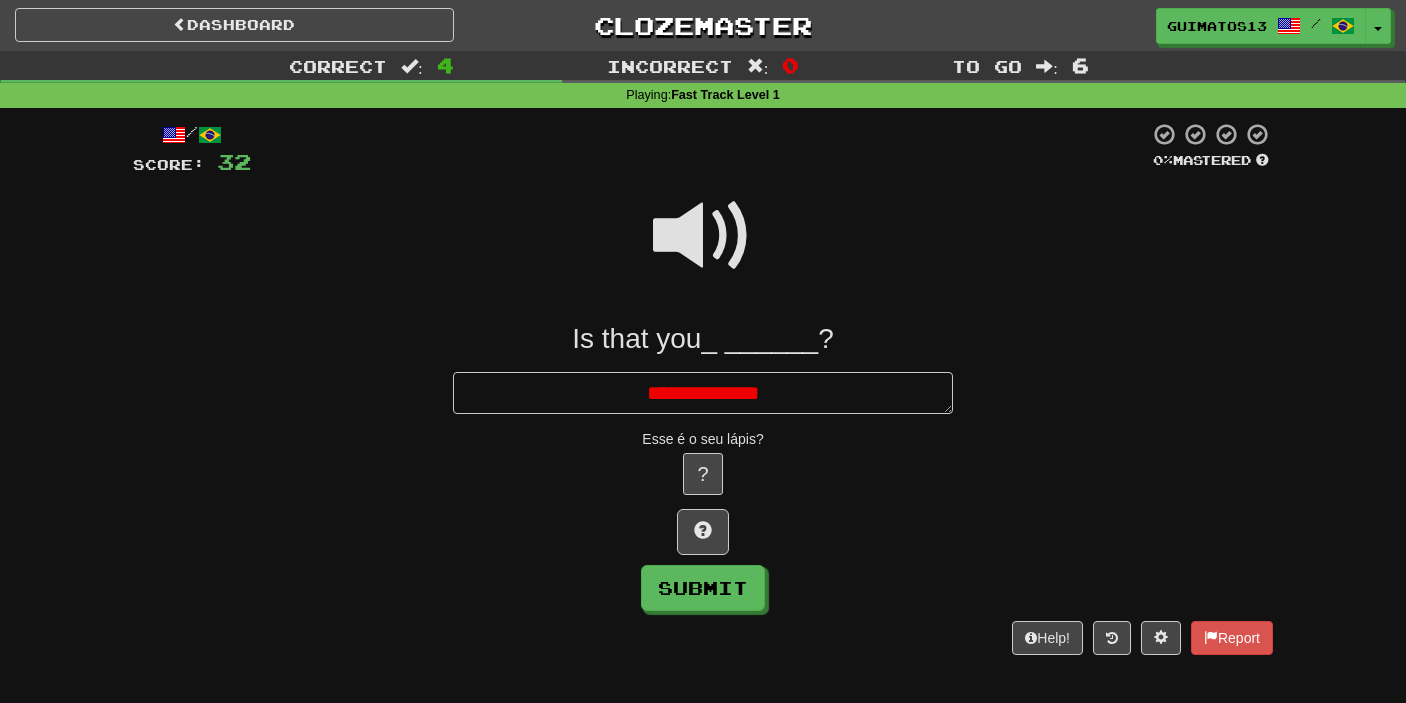 type on "*" 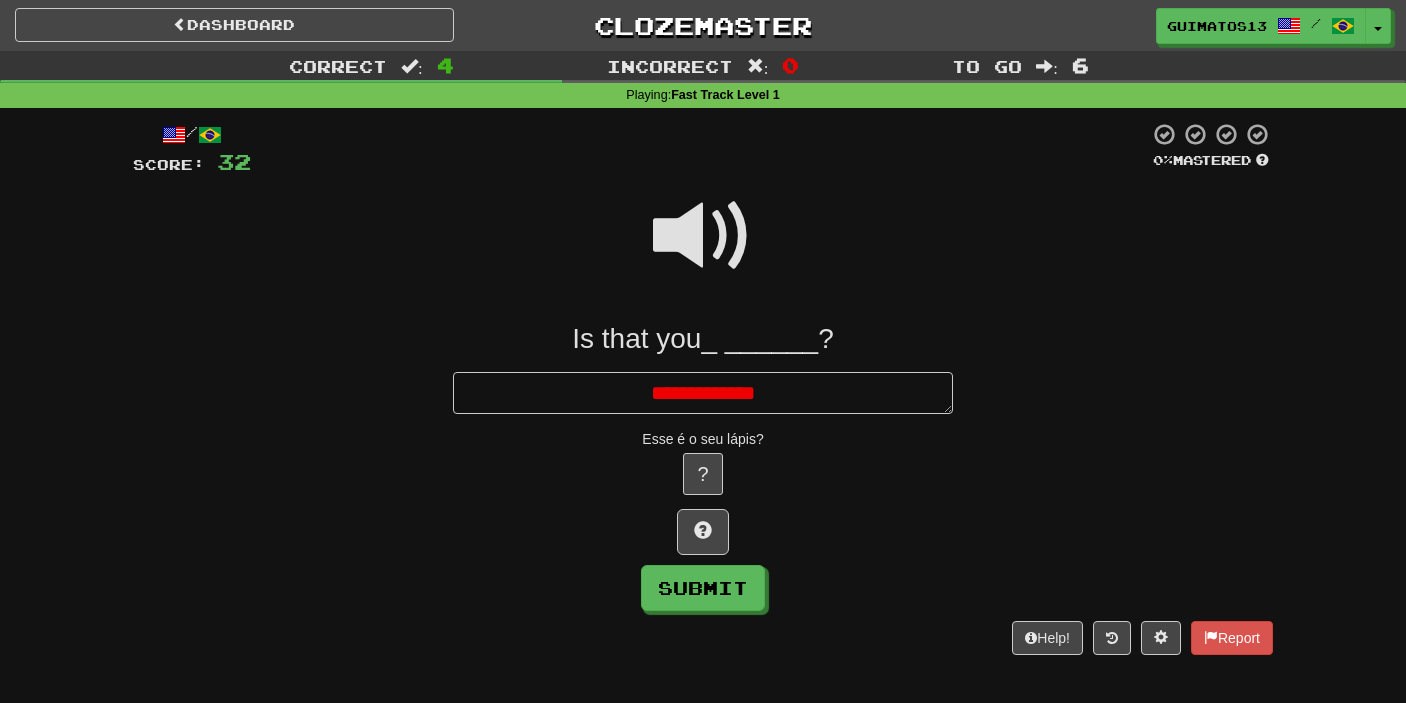 type on "*" 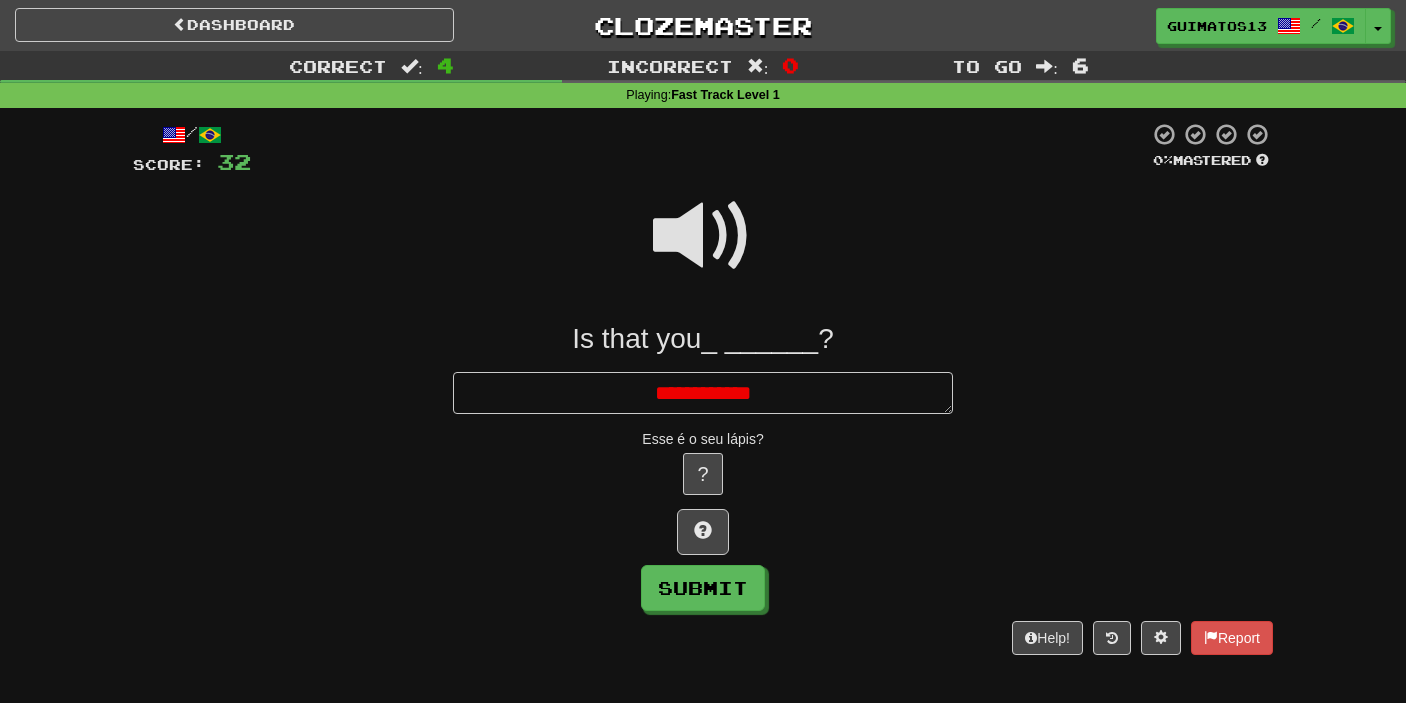 type on "*" 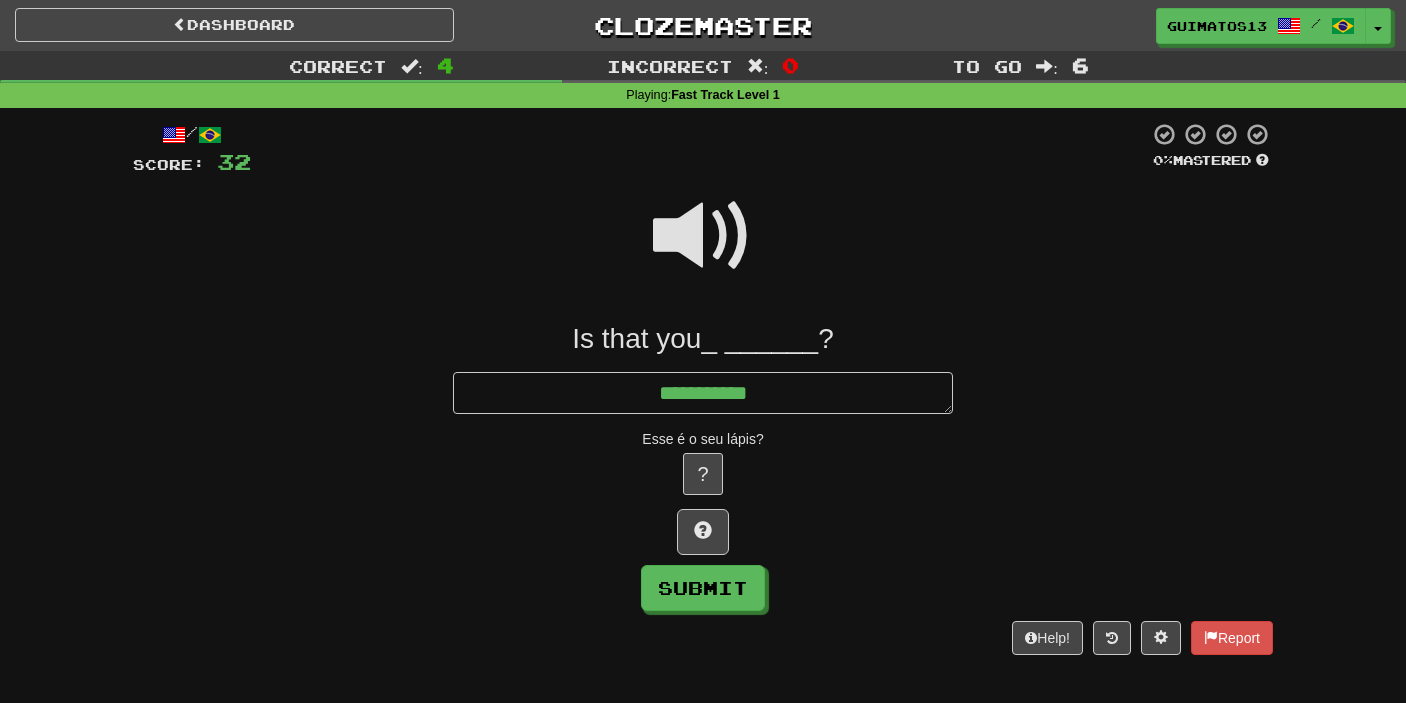 type on "*" 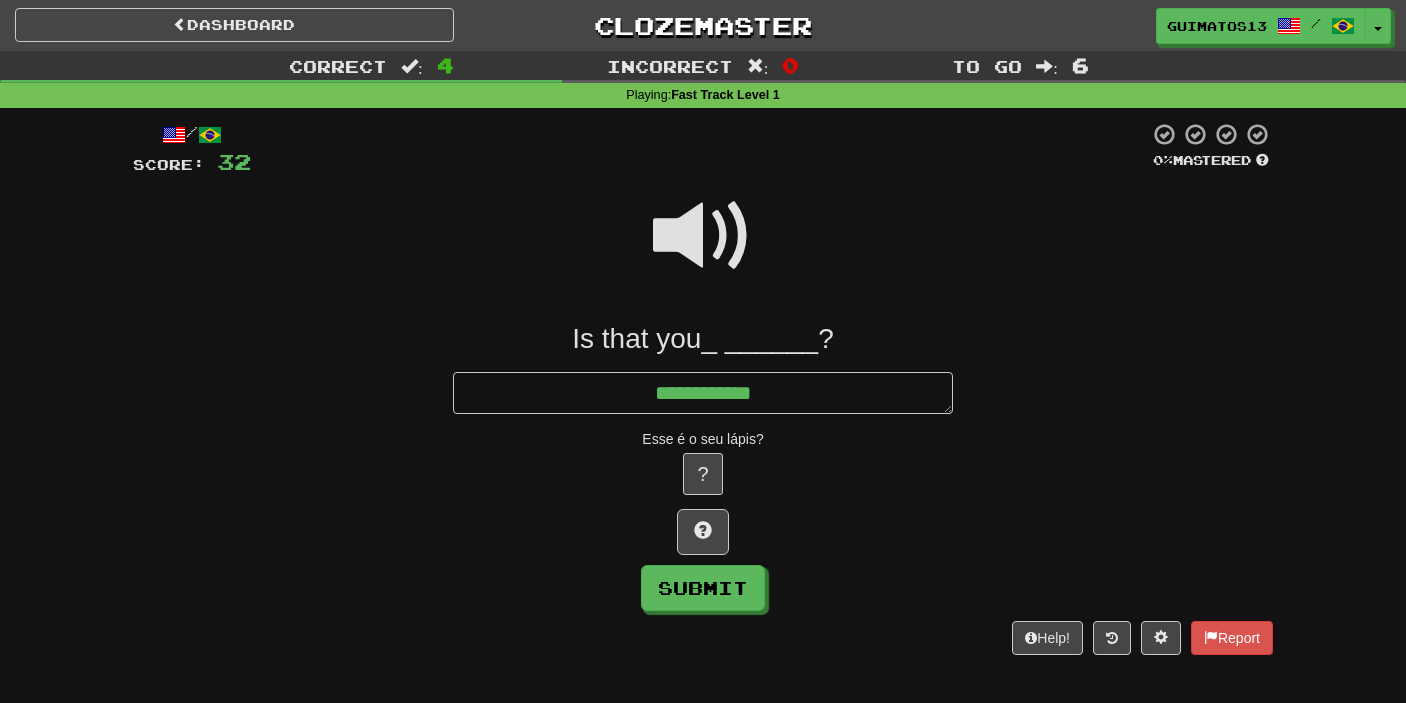 type on "*" 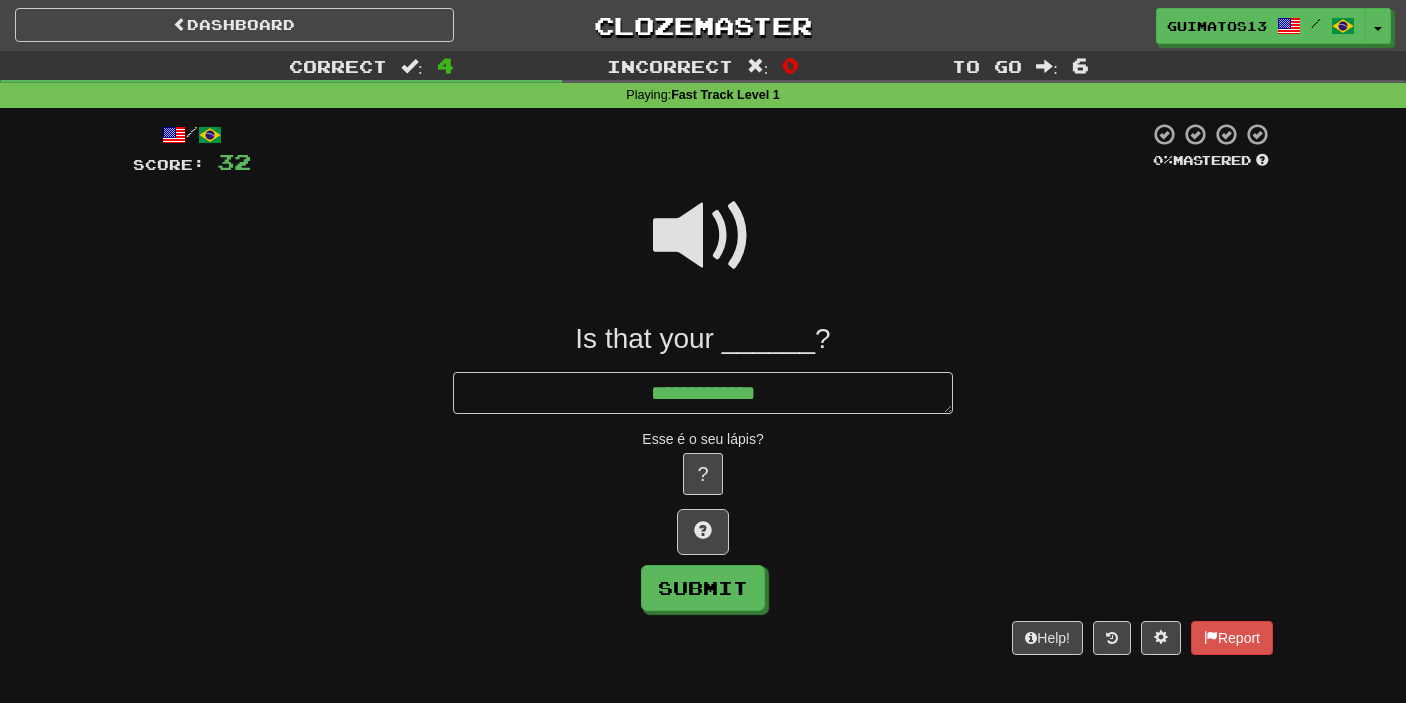 type 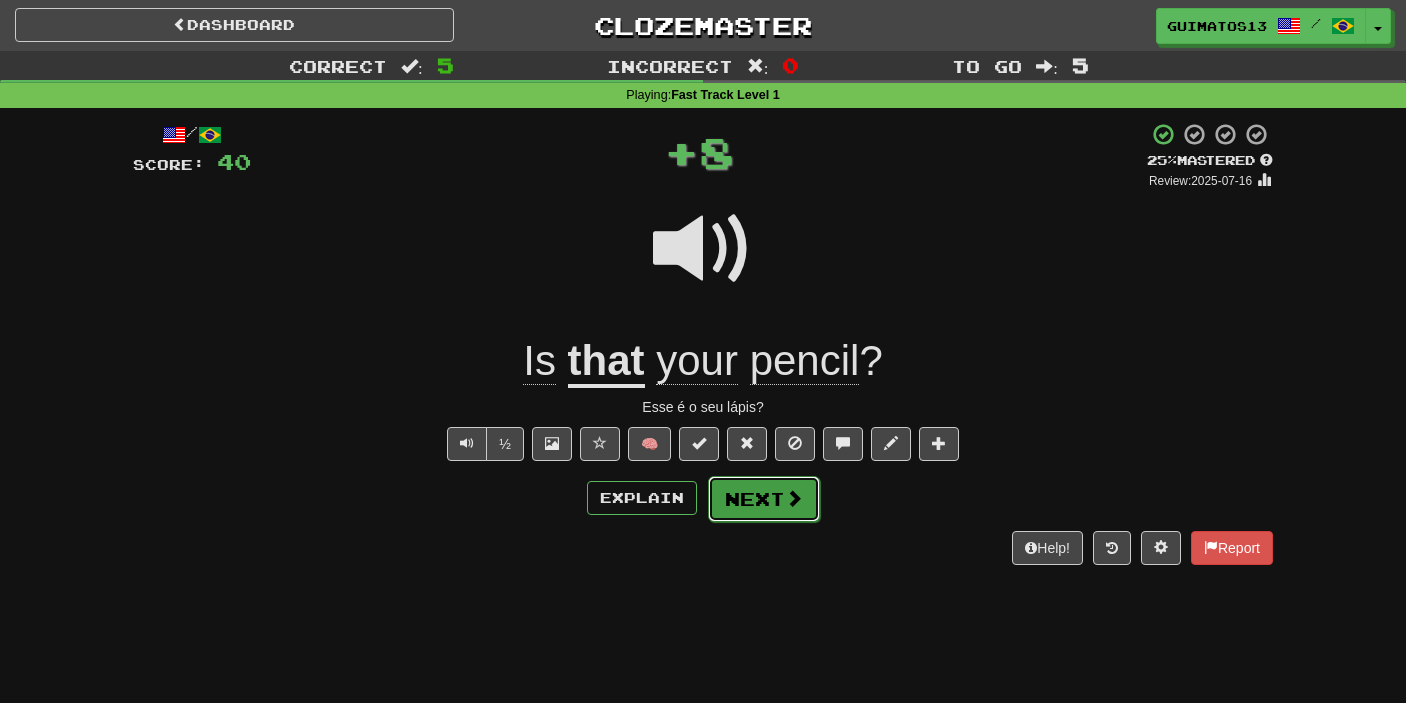 click on "Next" at bounding box center [764, 499] 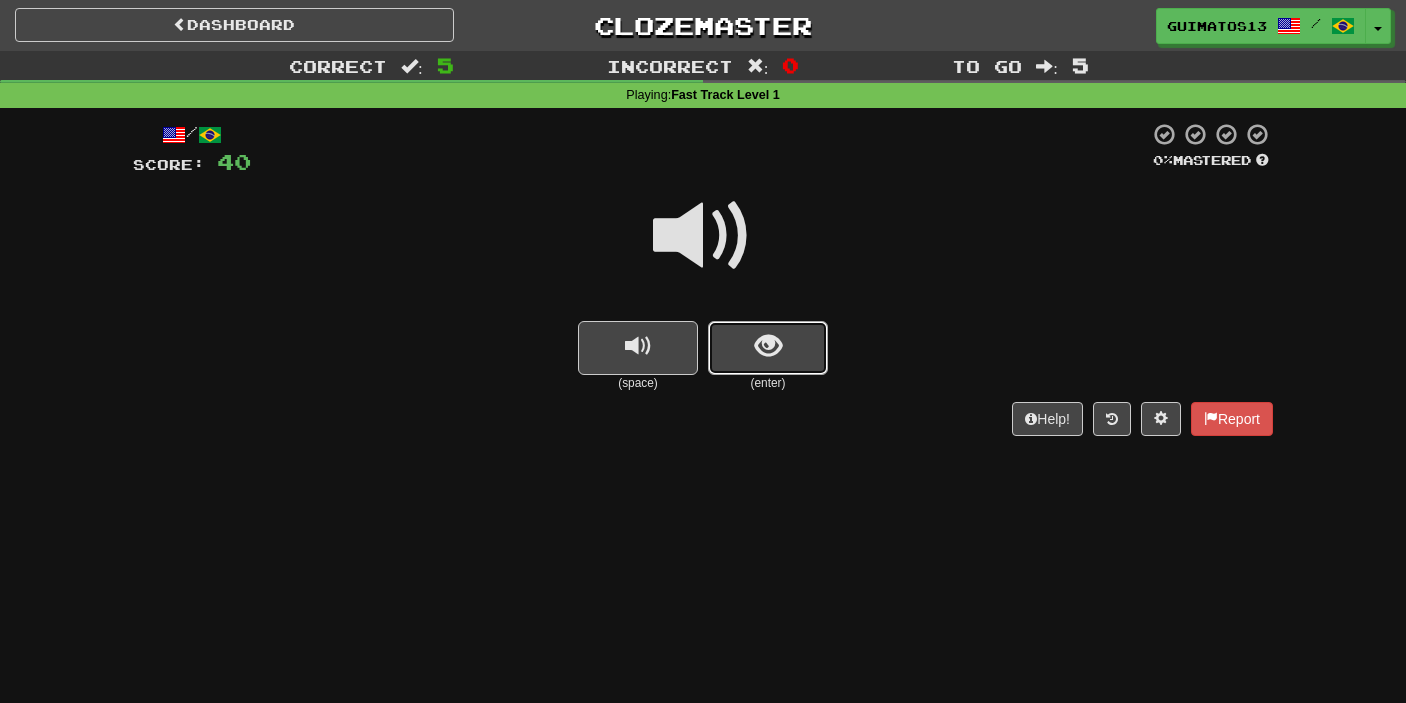click at bounding box center [768, 346] 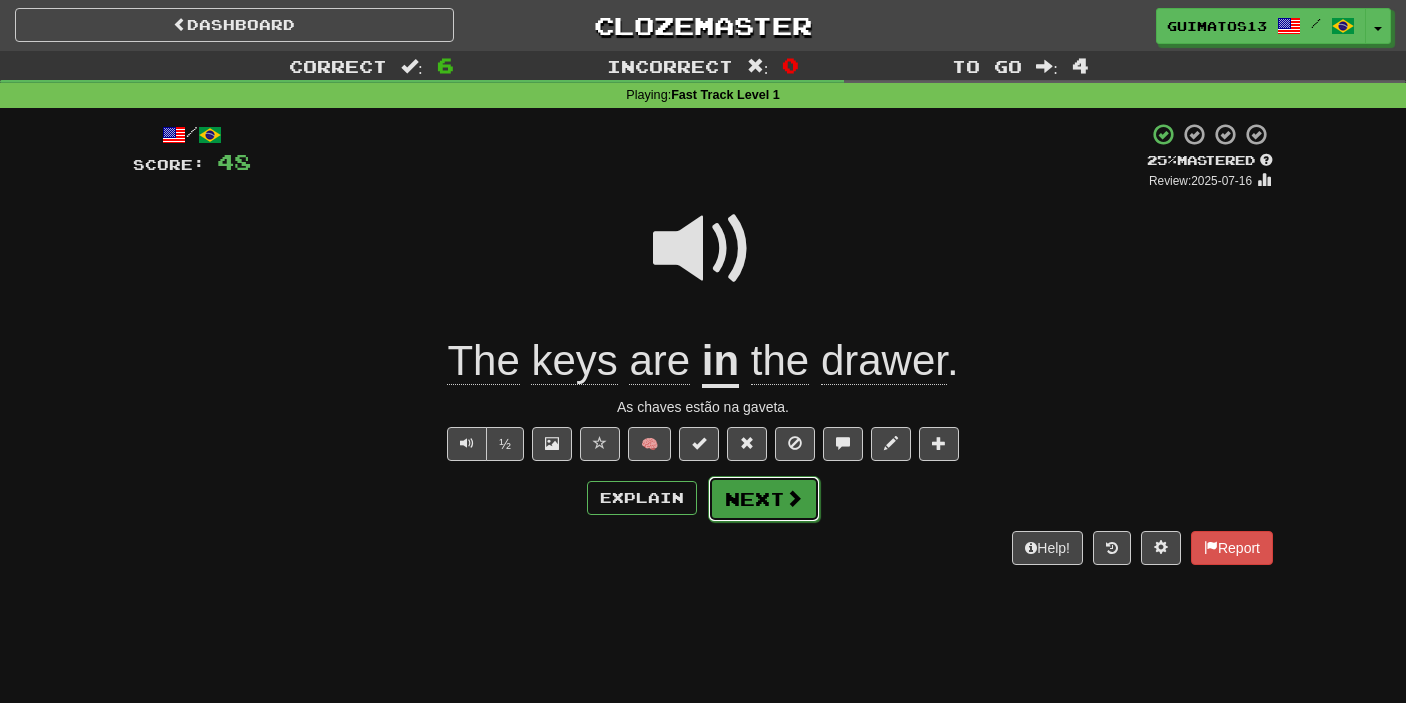 click at bounding box center (794, 498) 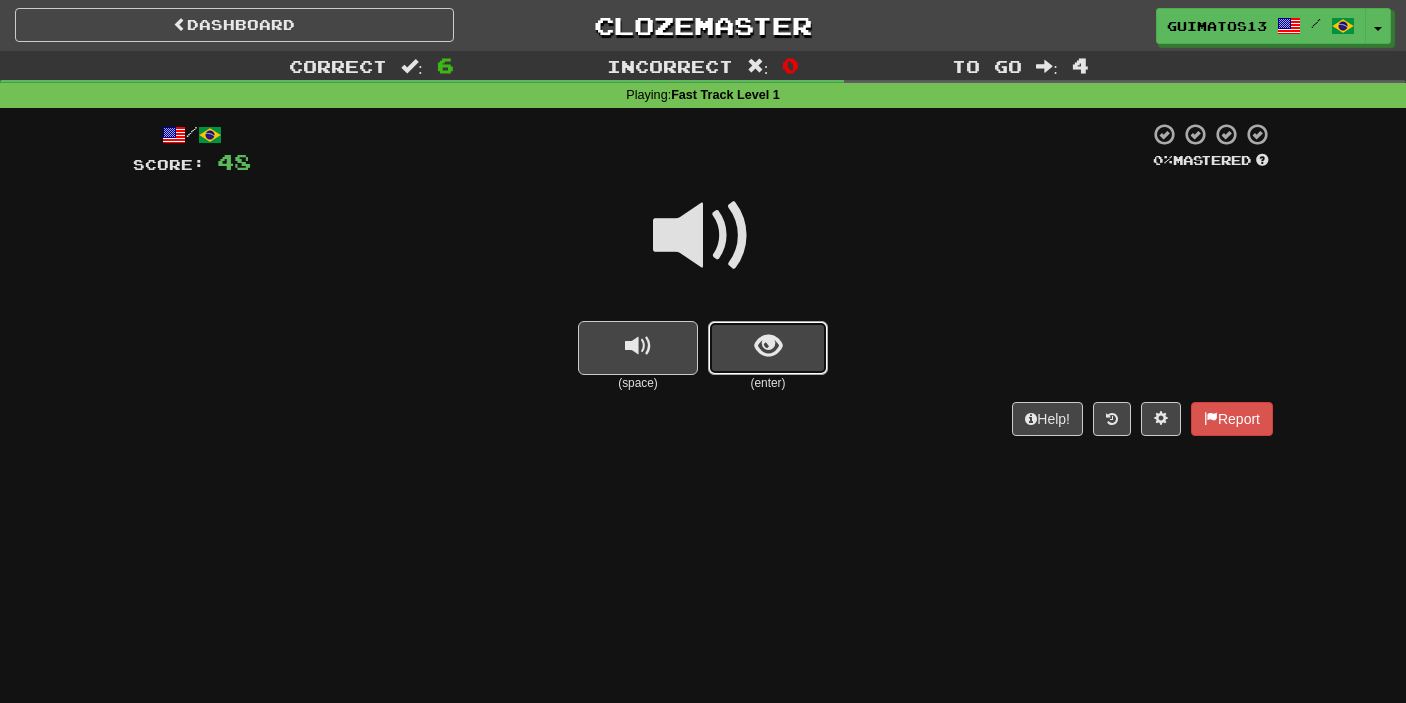 click at bounding box center (768, 348) 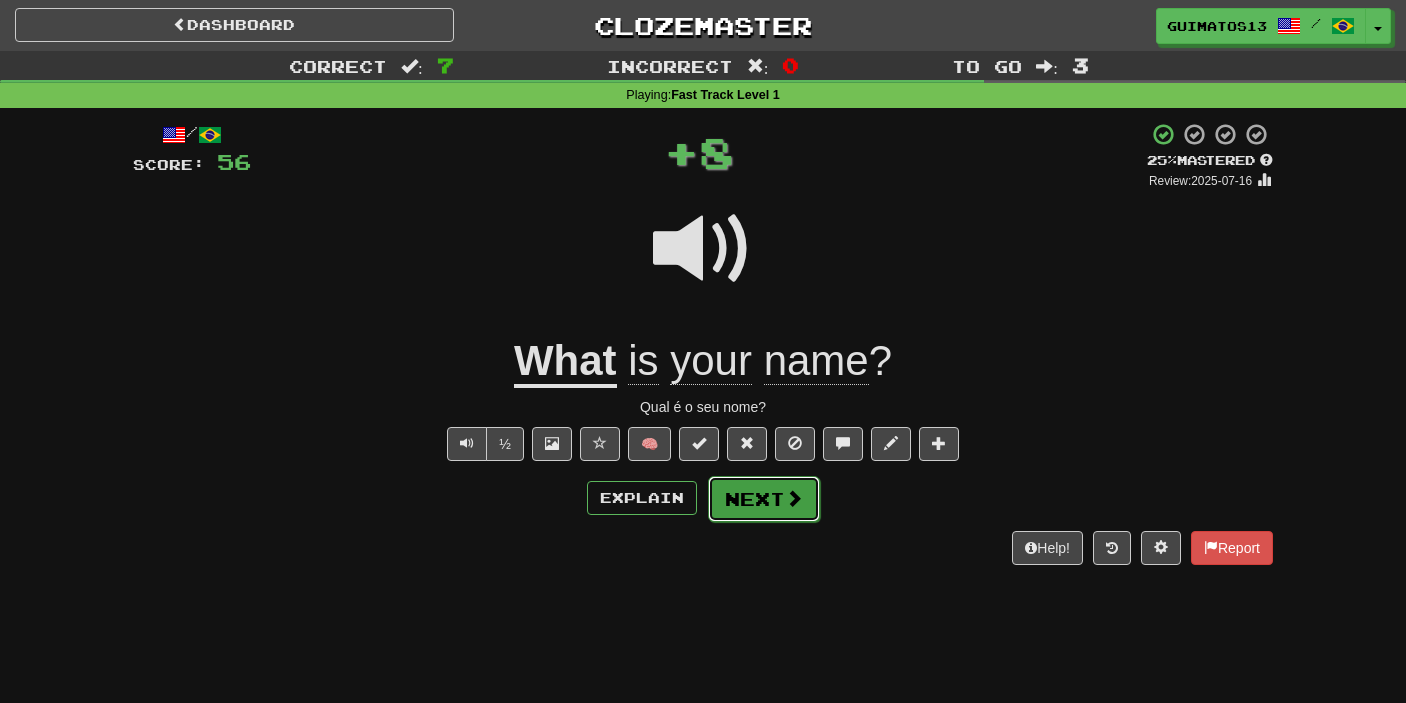 click on "Next" at bounding box center [764, 499] 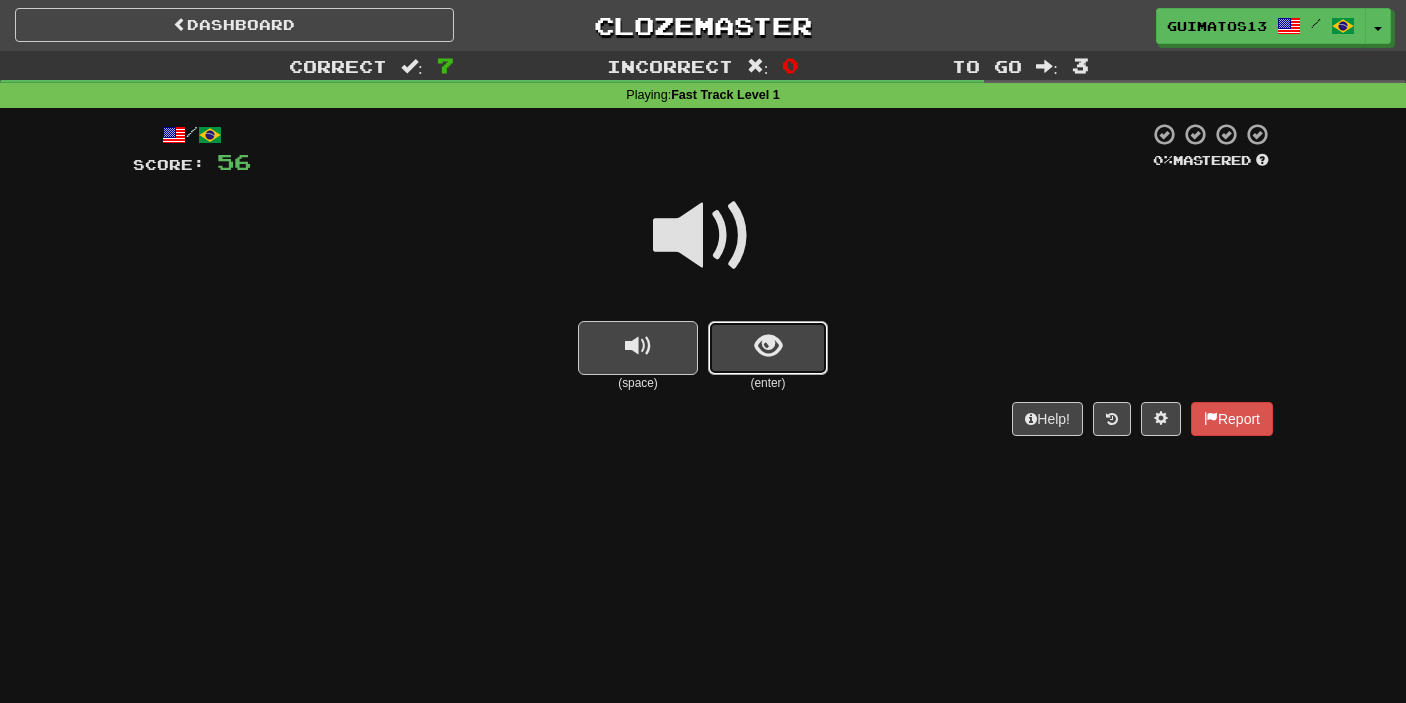 click at bounding box center (768, 346) 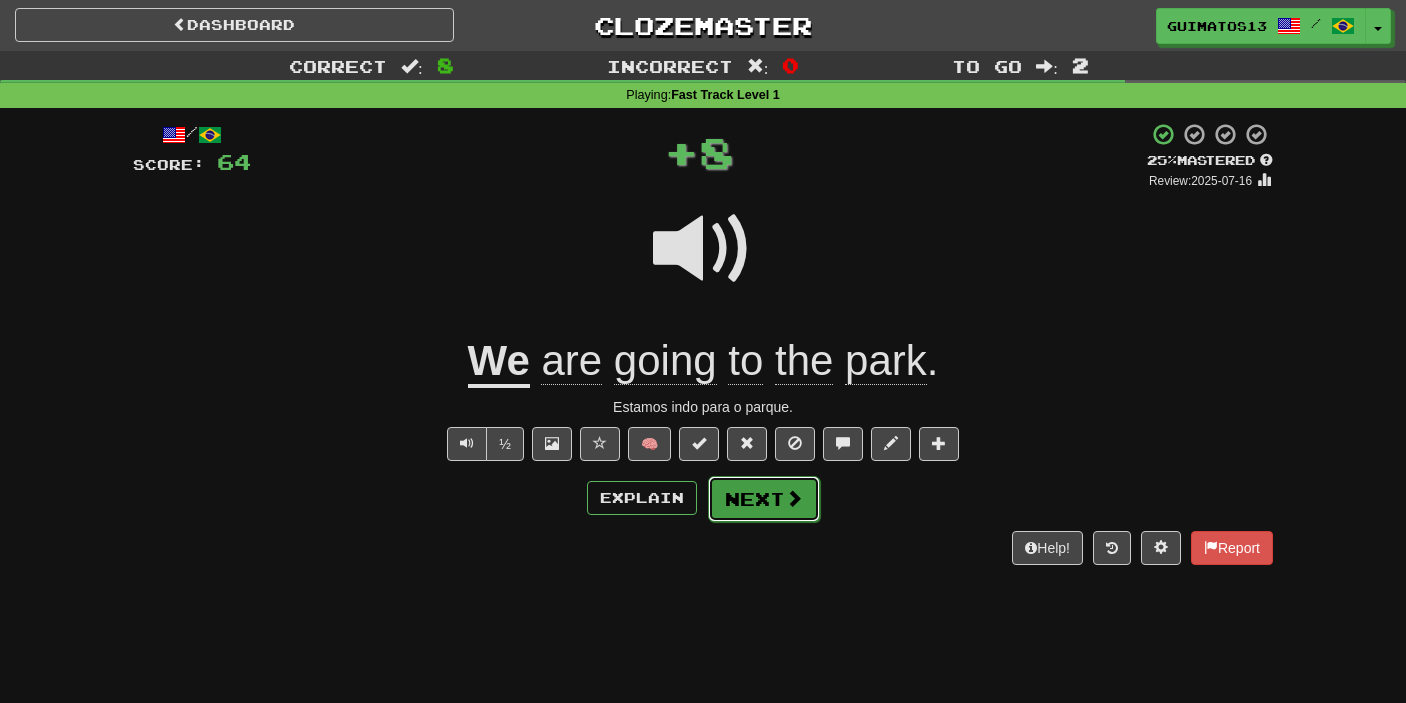 click on "Next" at bounding box center (764, 499) 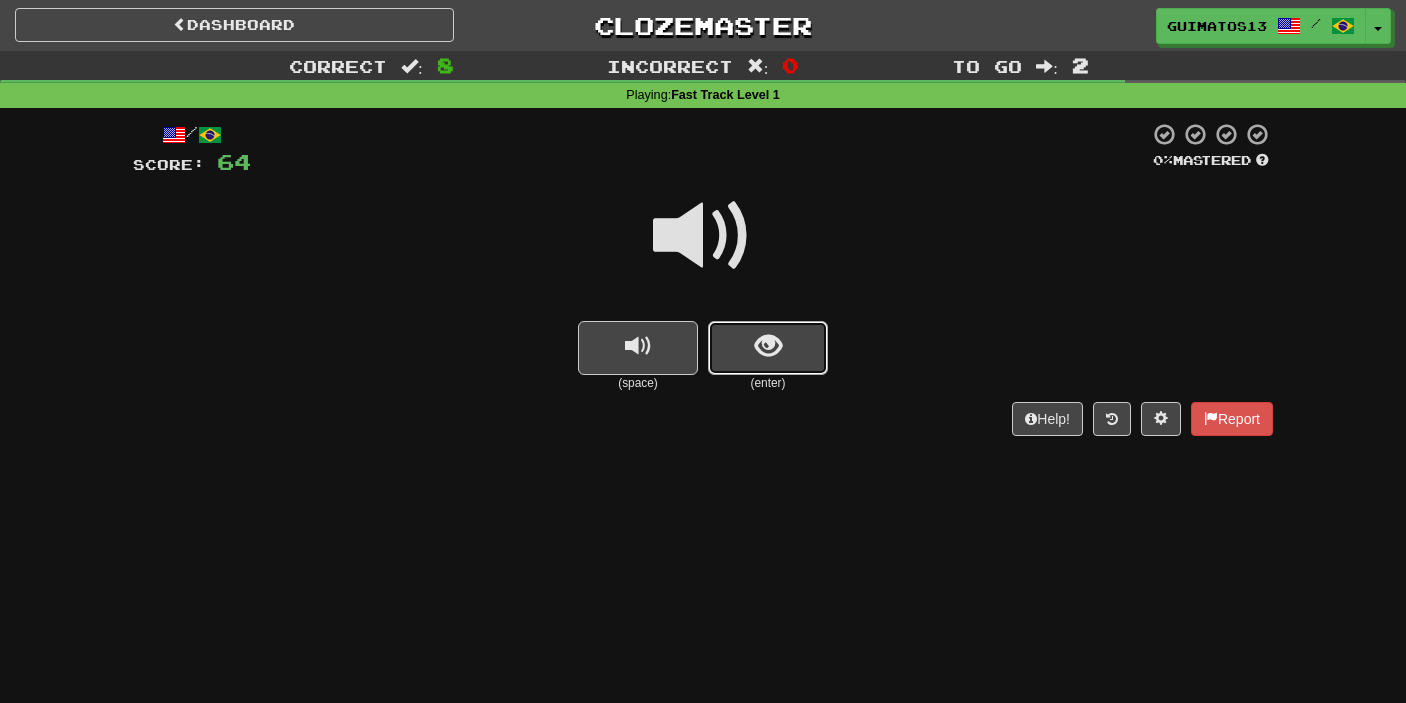 click at bounding box center [768, 348] 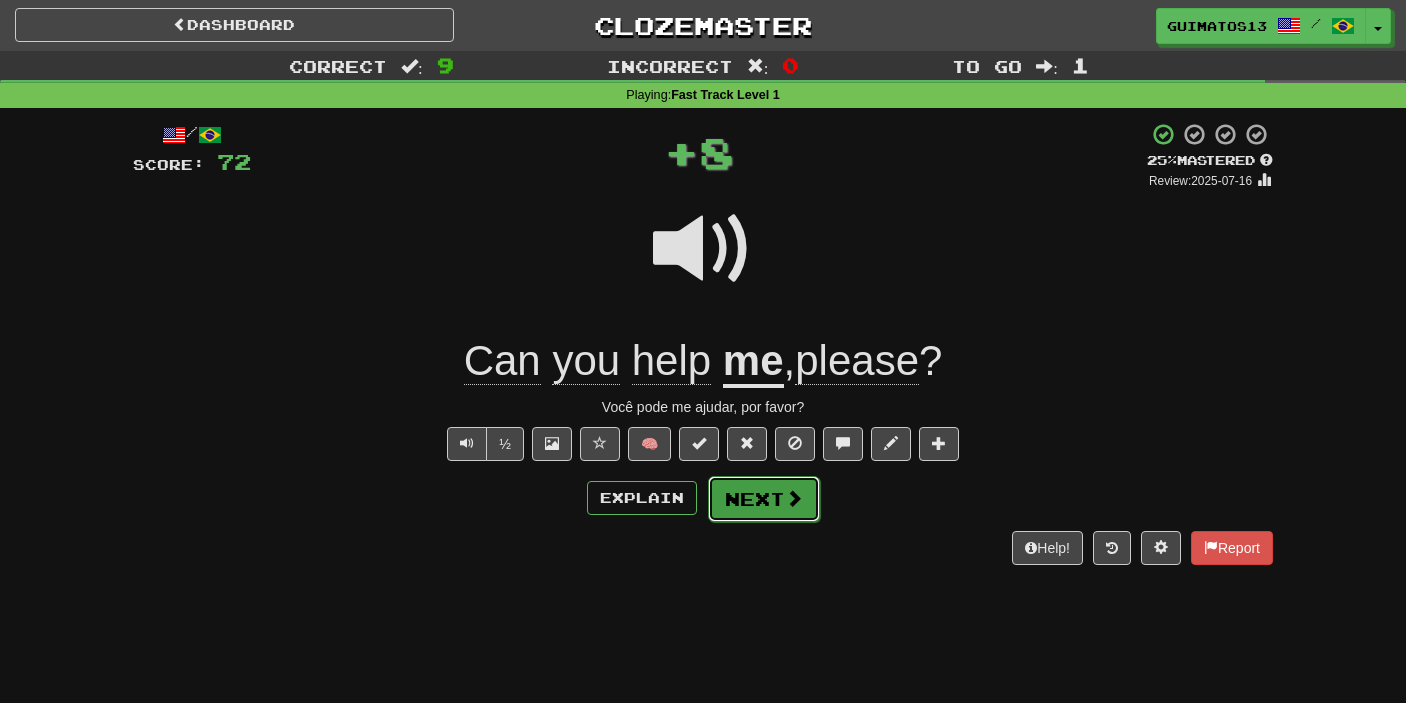 click on "Next" at bounding box center [764, 499] 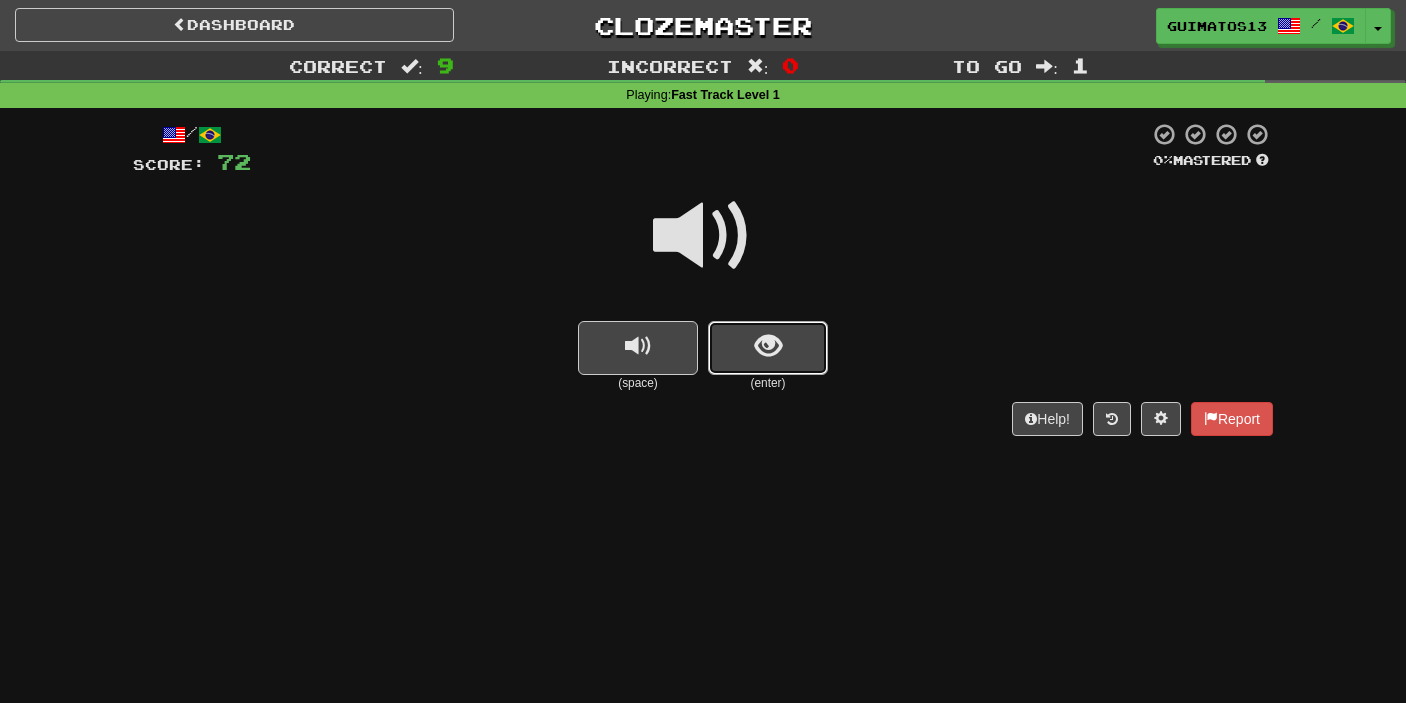 click at bounding box center (768, 346) 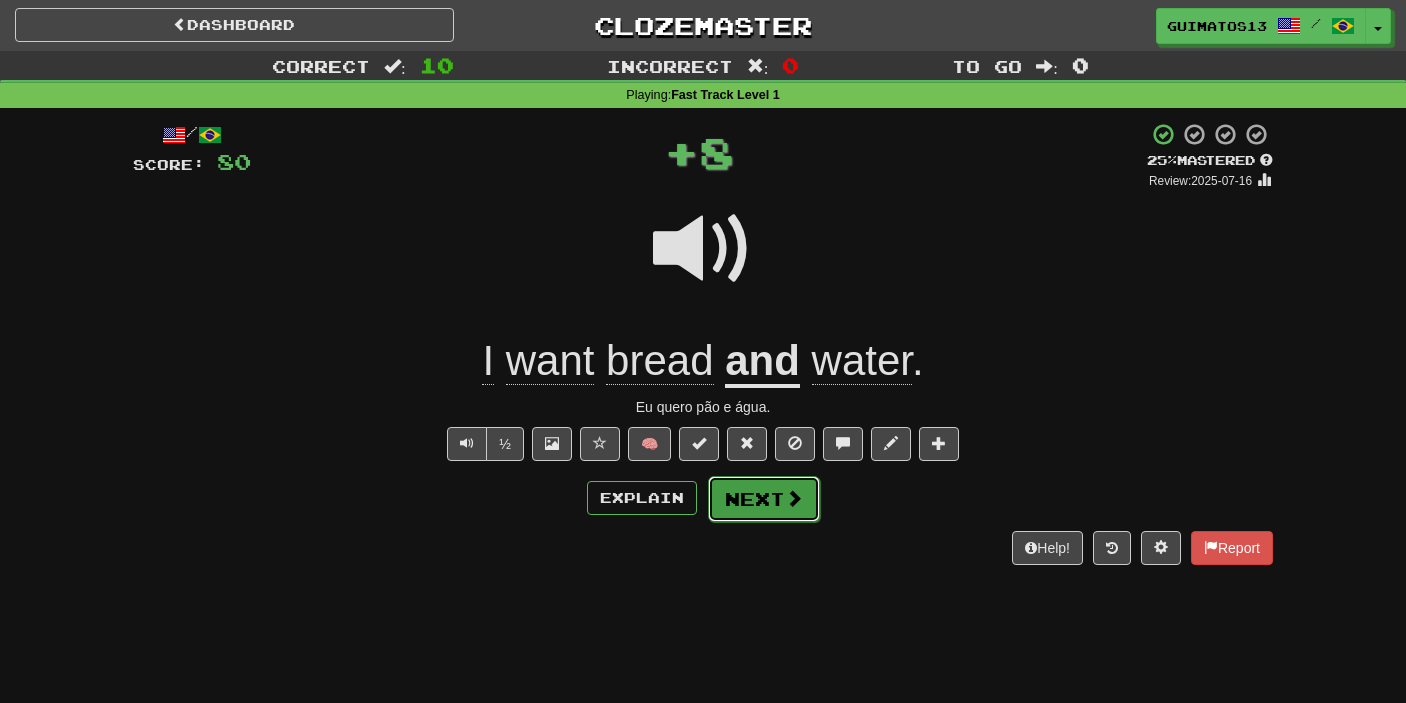 click on "Next" at bounding box center (764, 499) 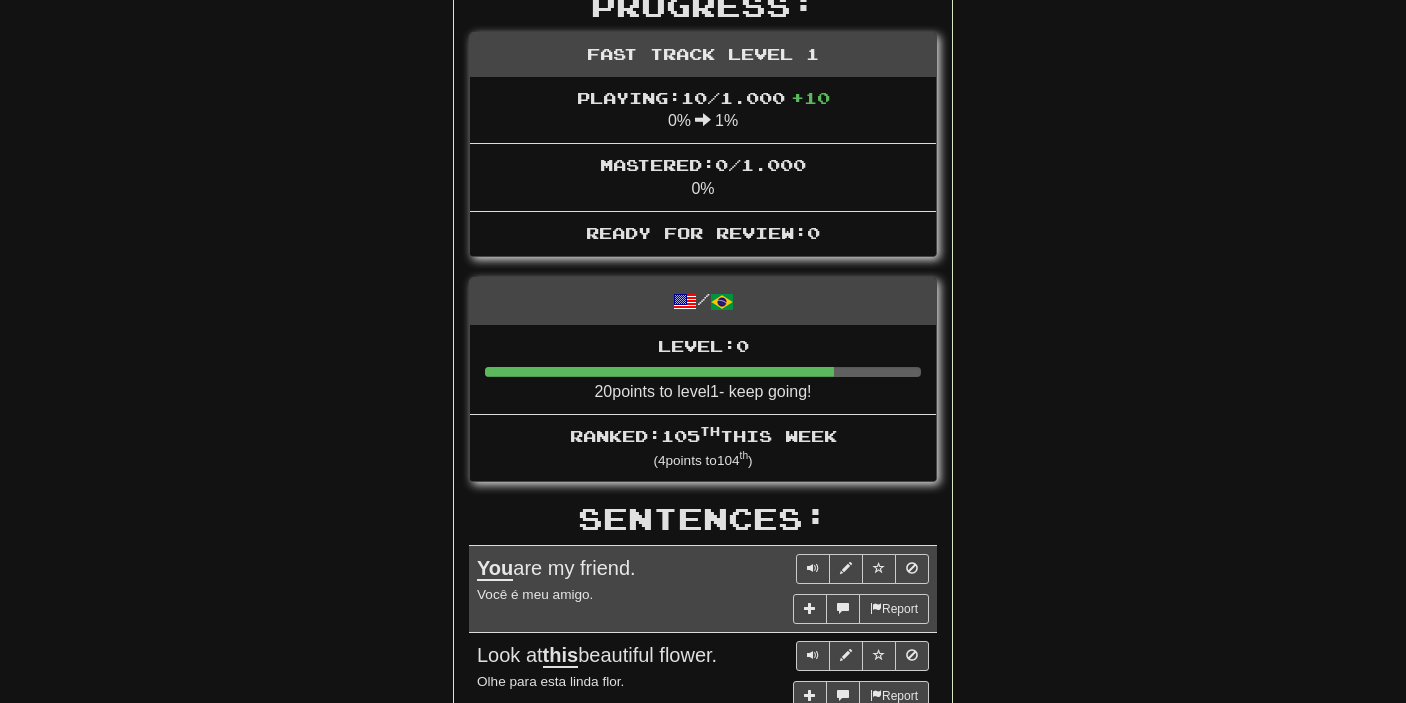 scroll, scrollTop: 0, scrollLeft: 0, axis: both 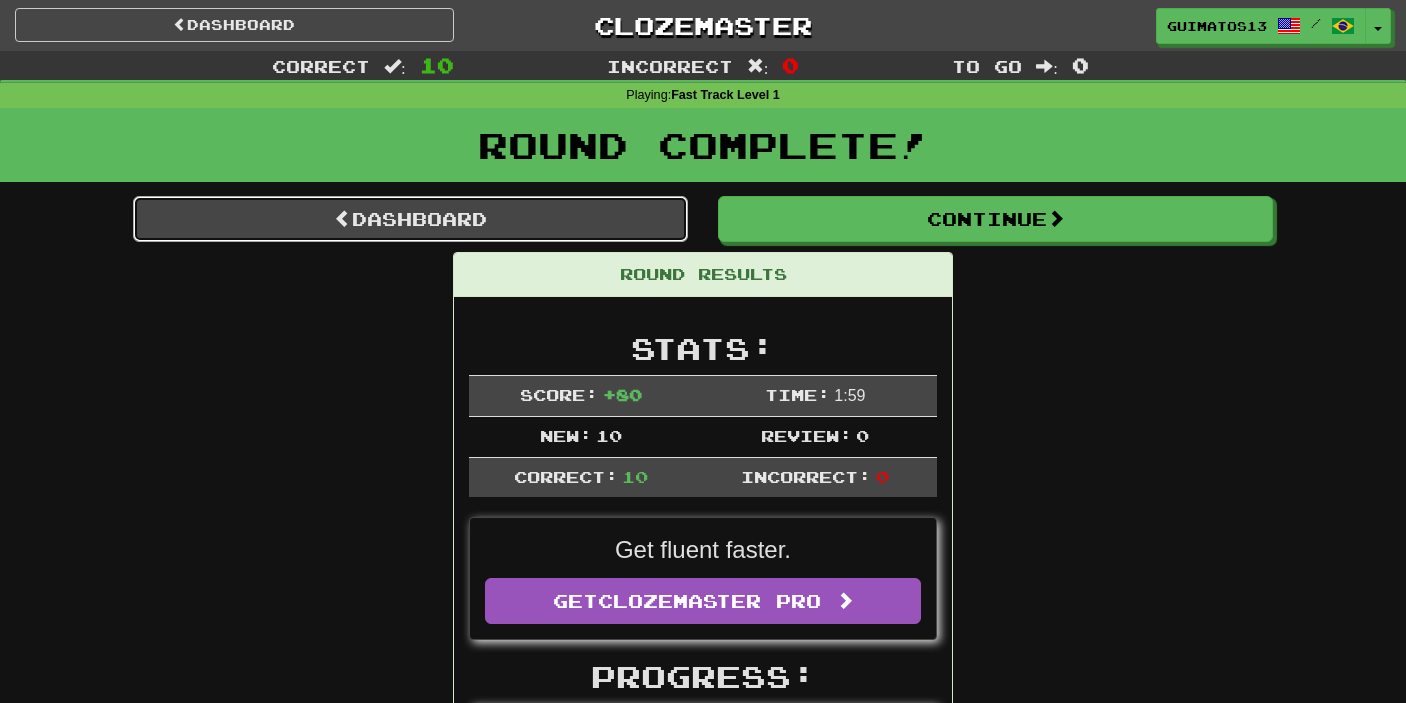 click on "Dashboard" at bounding box center [410, 219] 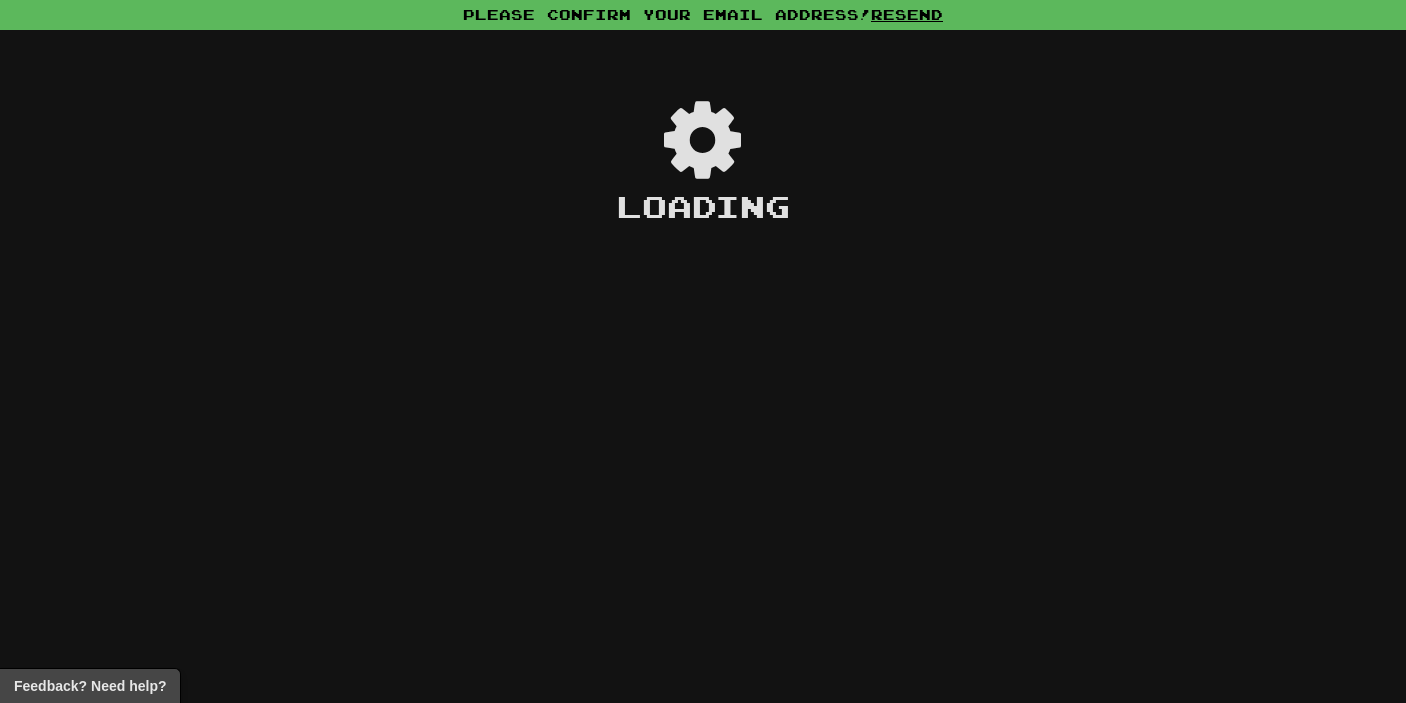 scroll, scrollTop: 0, scrollLeft: 0, axis: both 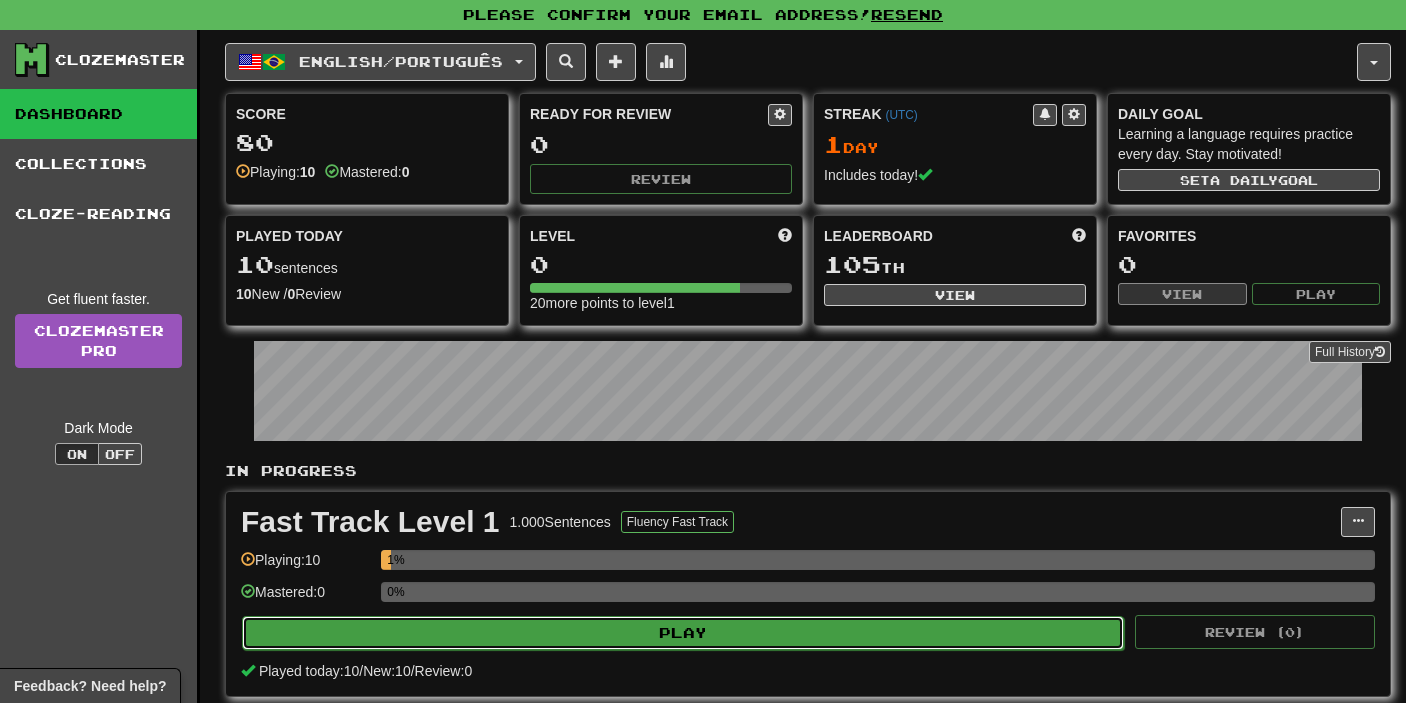 click on "Play" at bounding box center (683, 633) 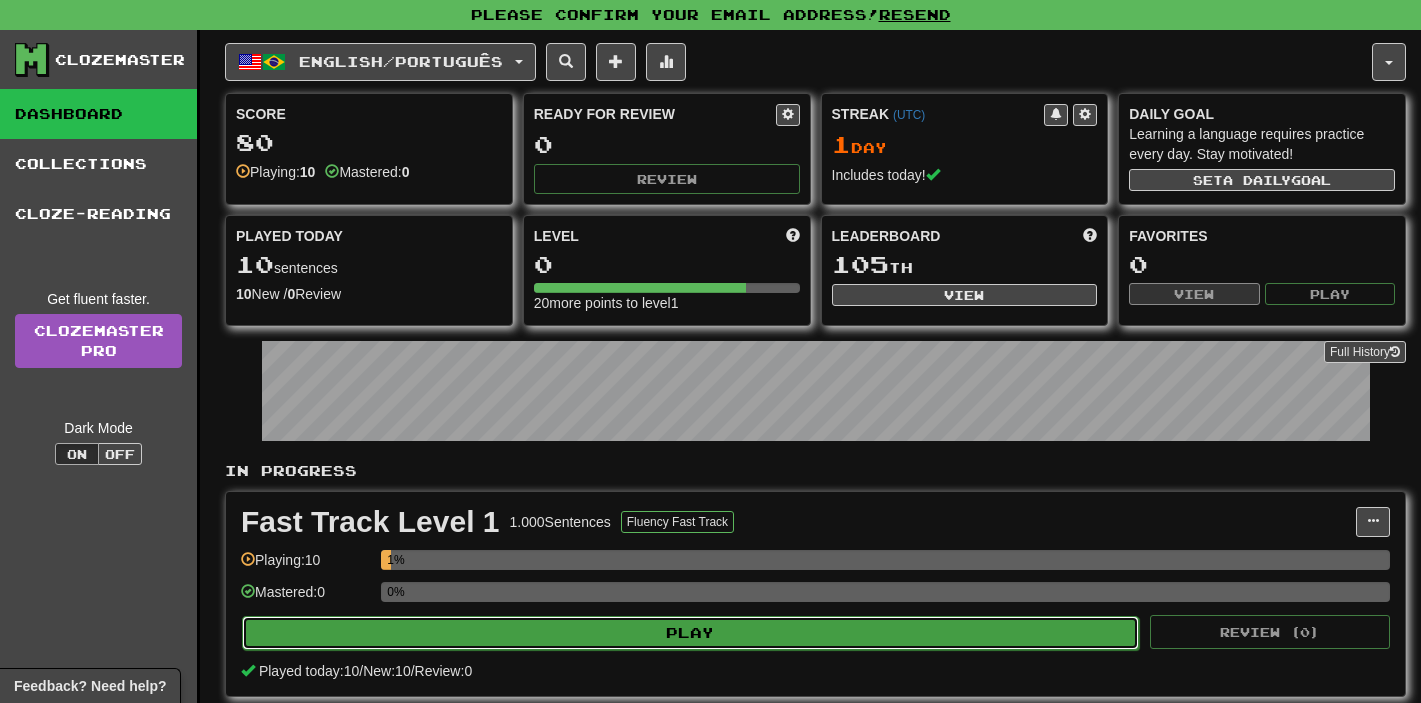 select on "**" 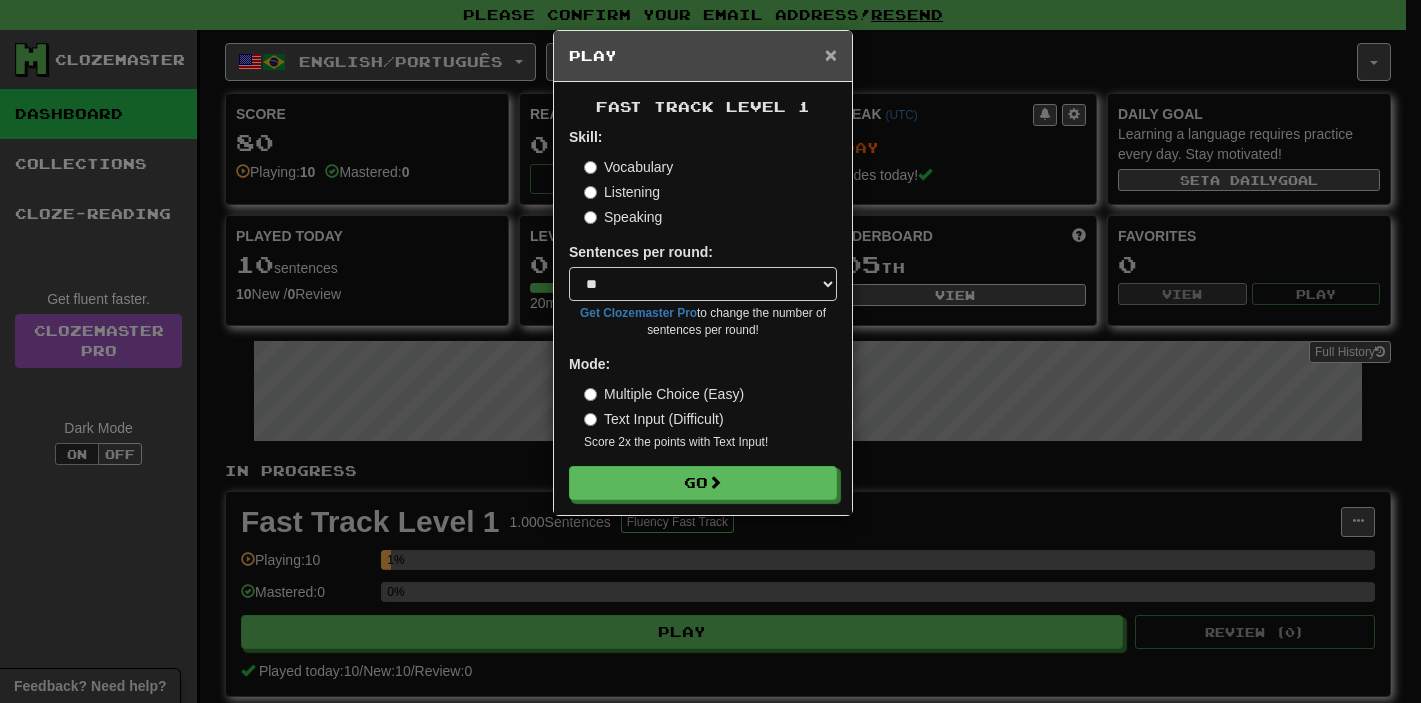 click on "×" at bounding box center (831, 54) 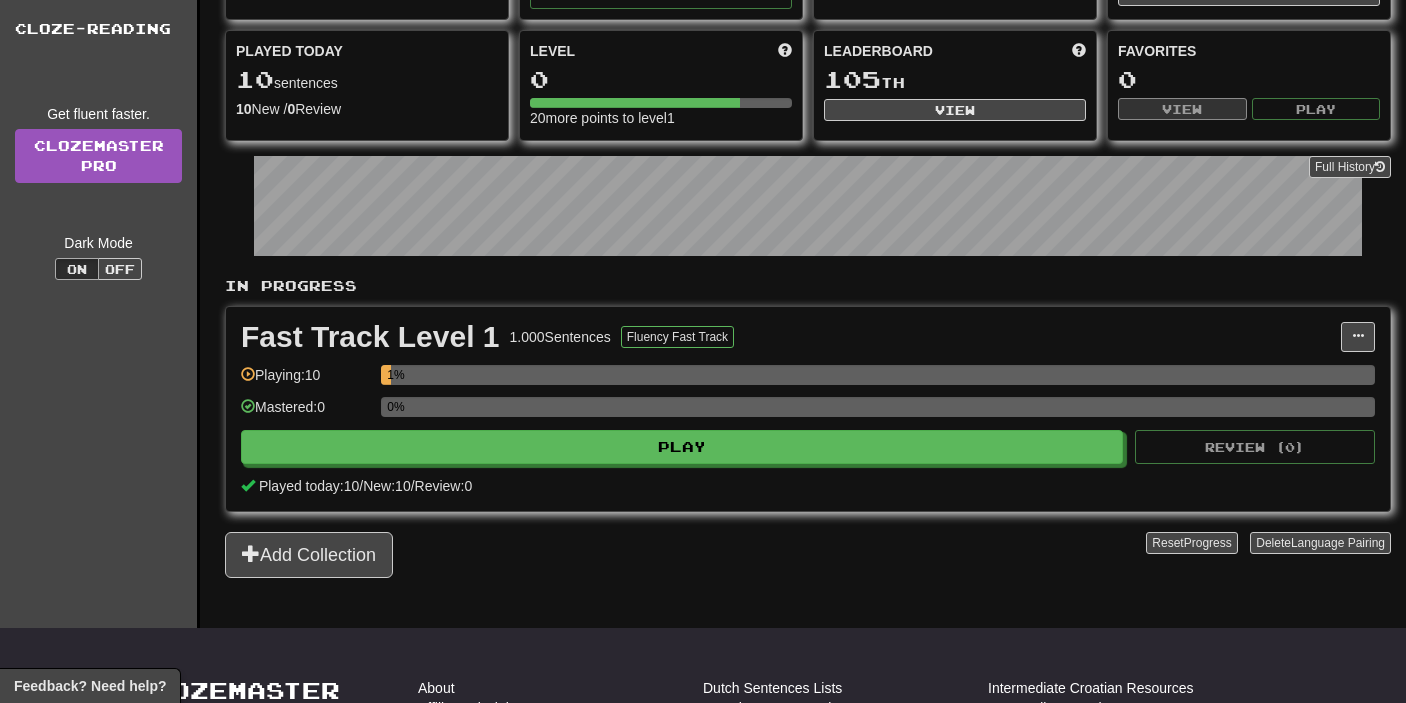 scroll, scrollTop: 200, scrollLeft: 0, axis: vertical 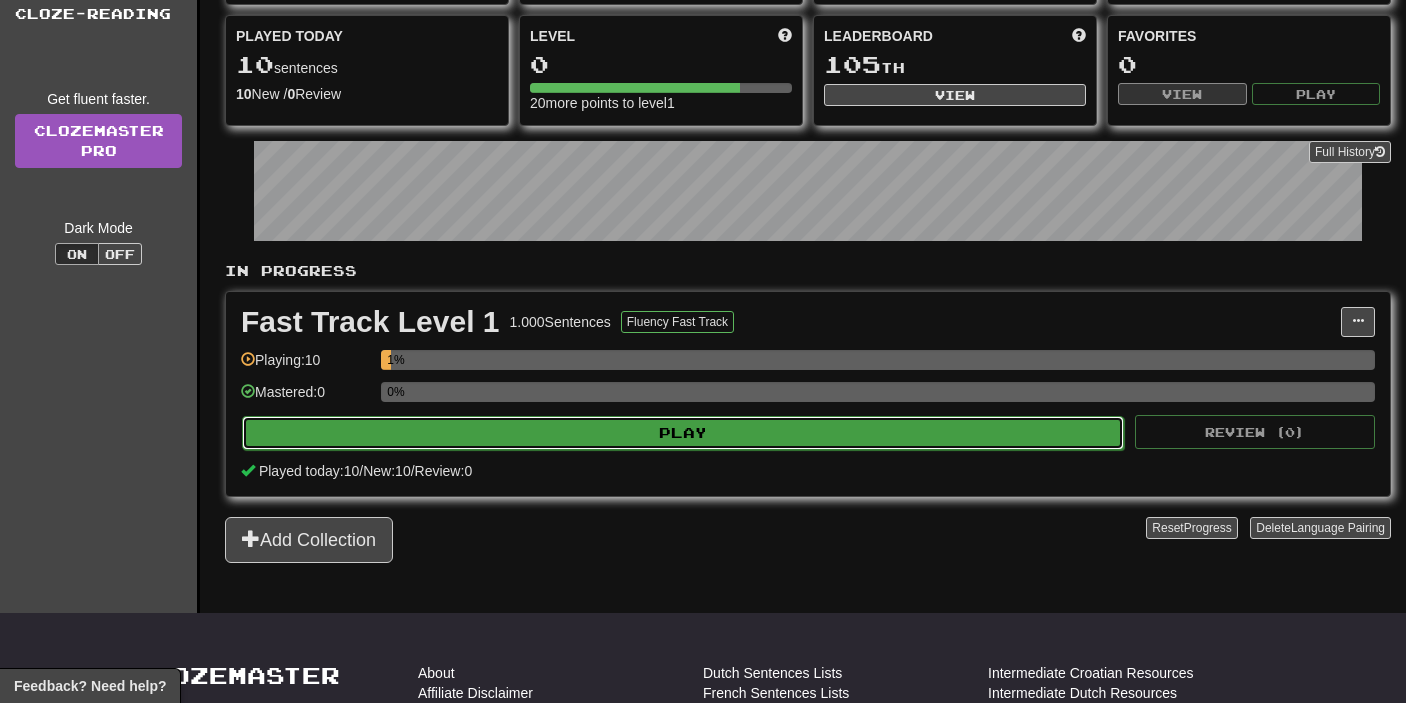 click on "Play" at bounding box center [683, 433] 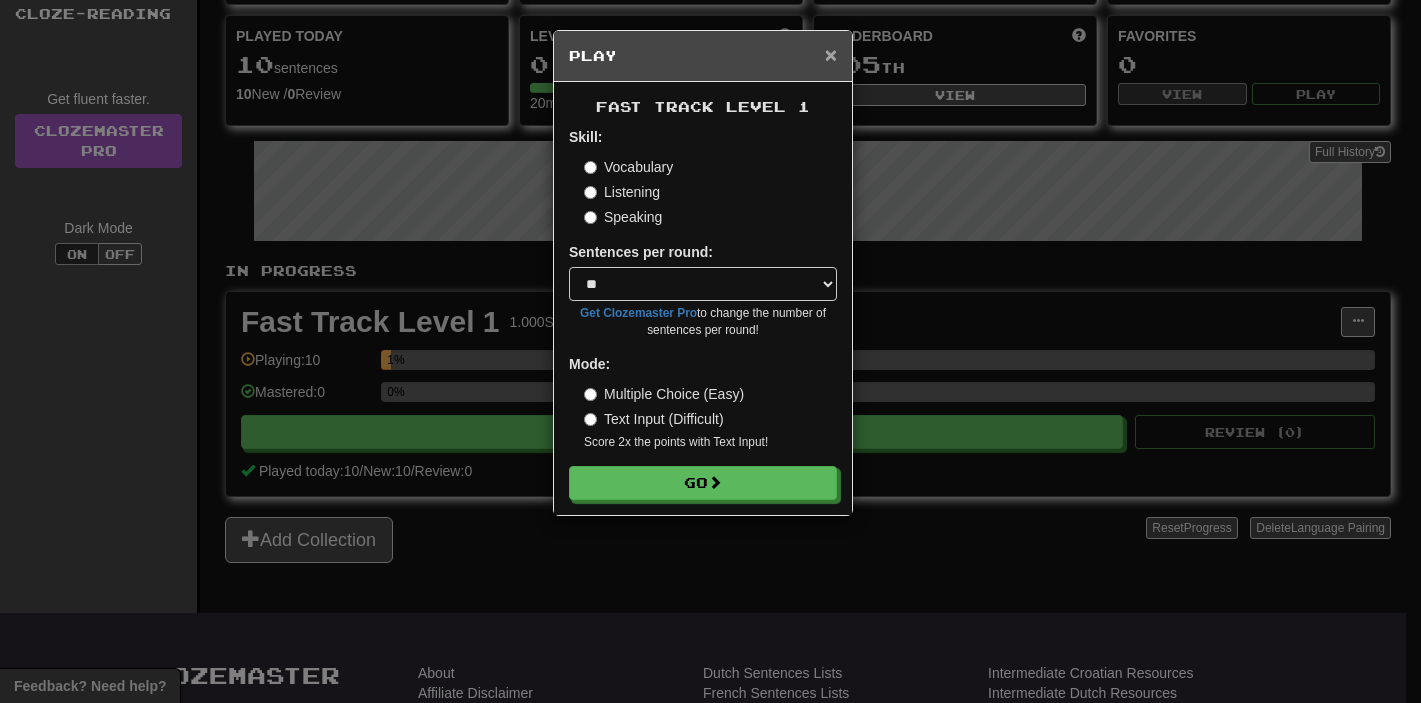 click on "×" at bounding box center [831, 54] 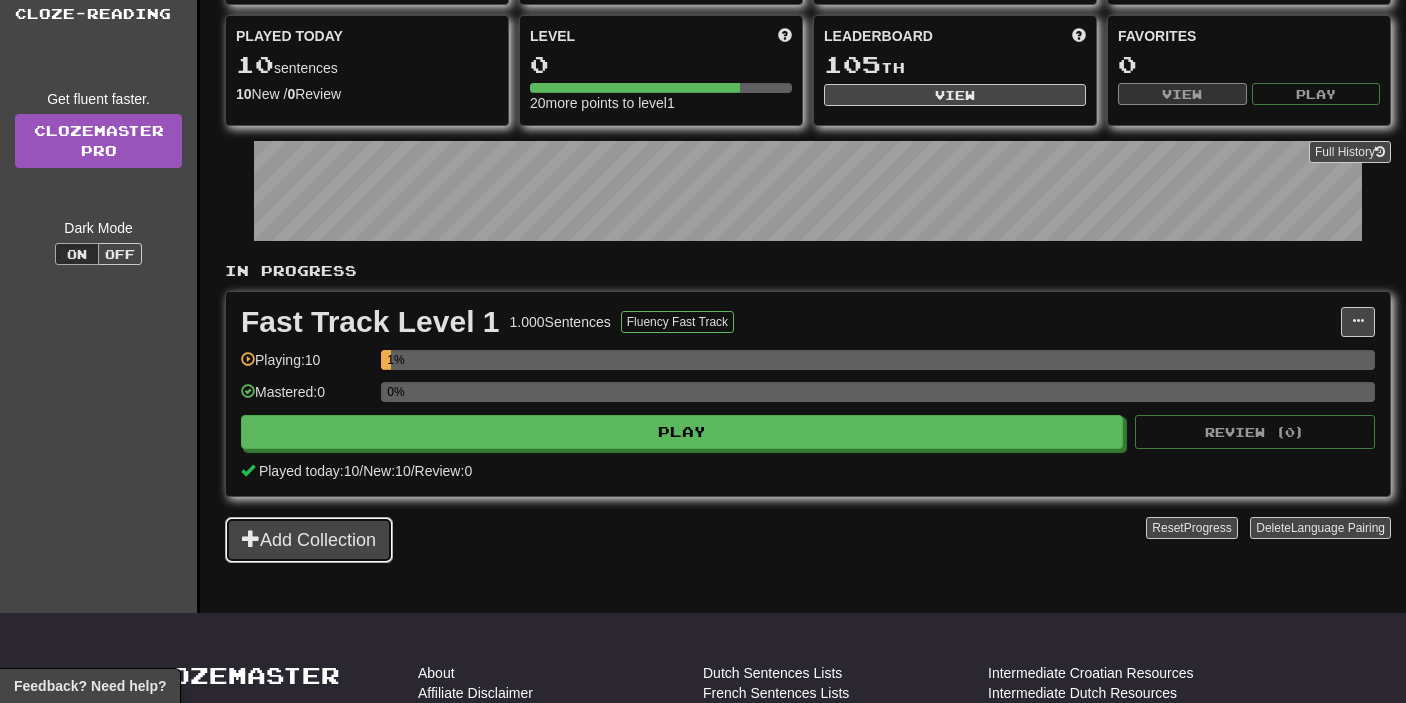 click on "Add Collection" at bounding box center (309, 540) 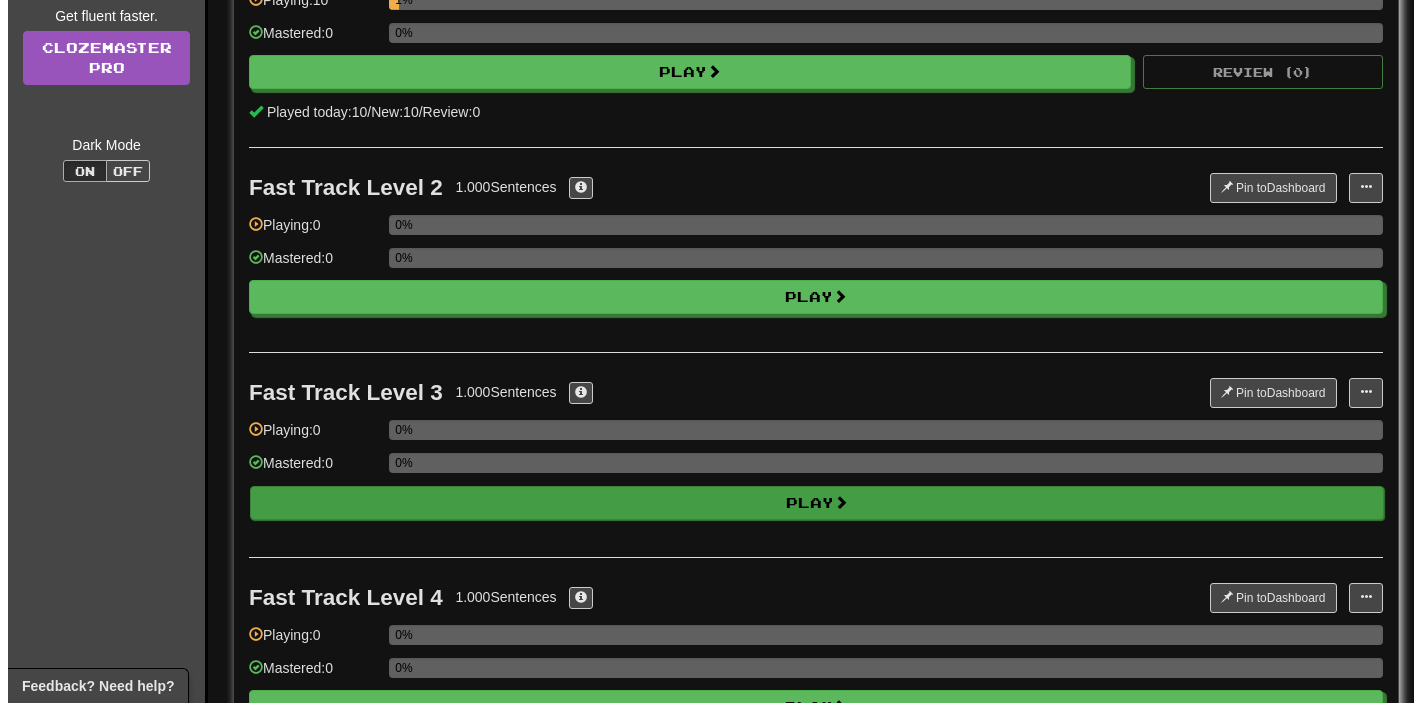 scroll, scrollTop: 301, scrollLeft: 0, axis: vertical 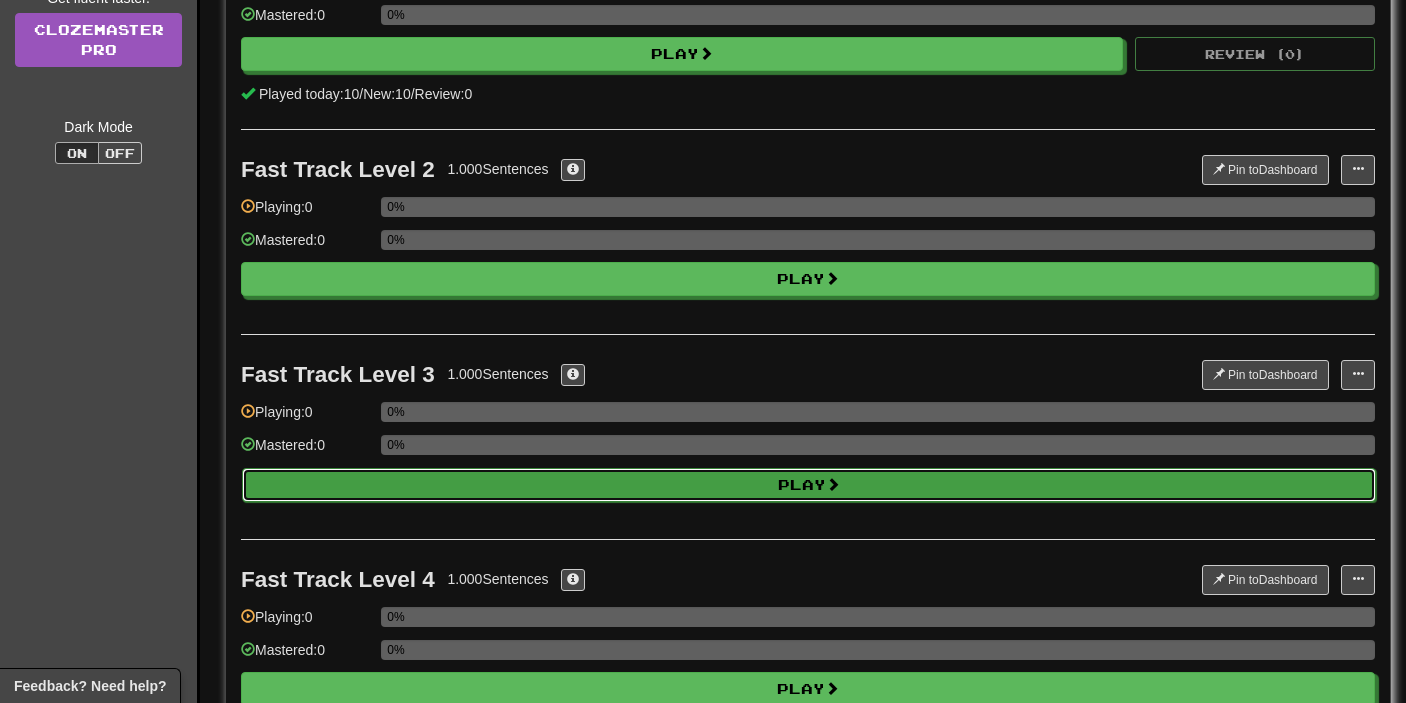 click on "Play" at bounding box center [809, 485] 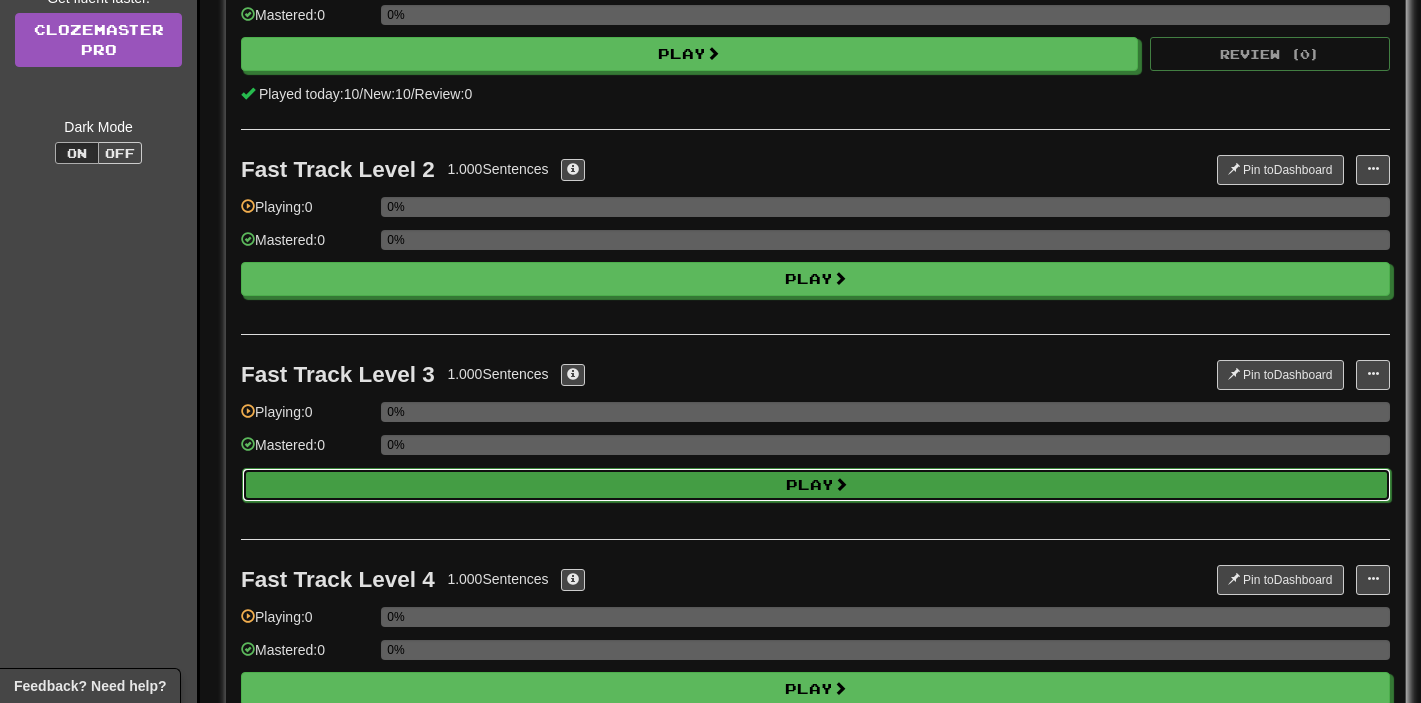 select on "**" 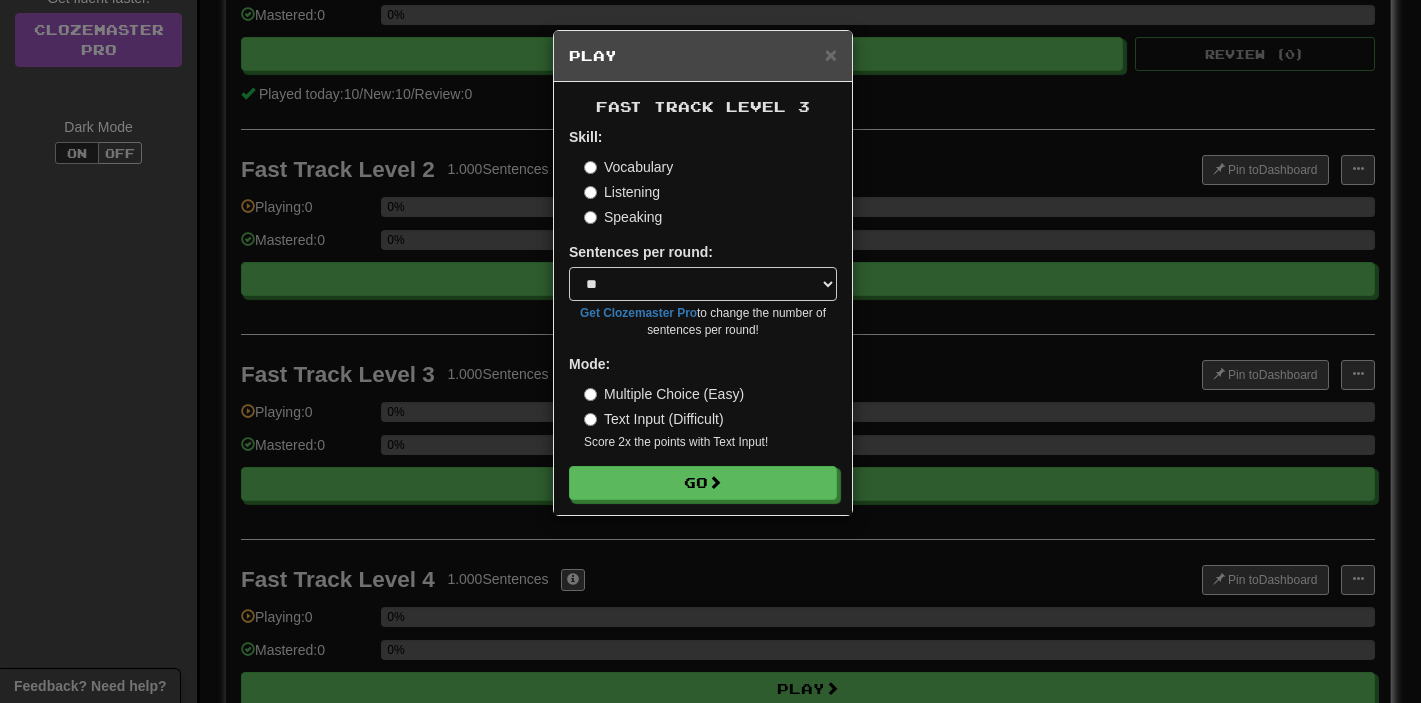 click on "Vocabulary" at bounding box center [628, 167] 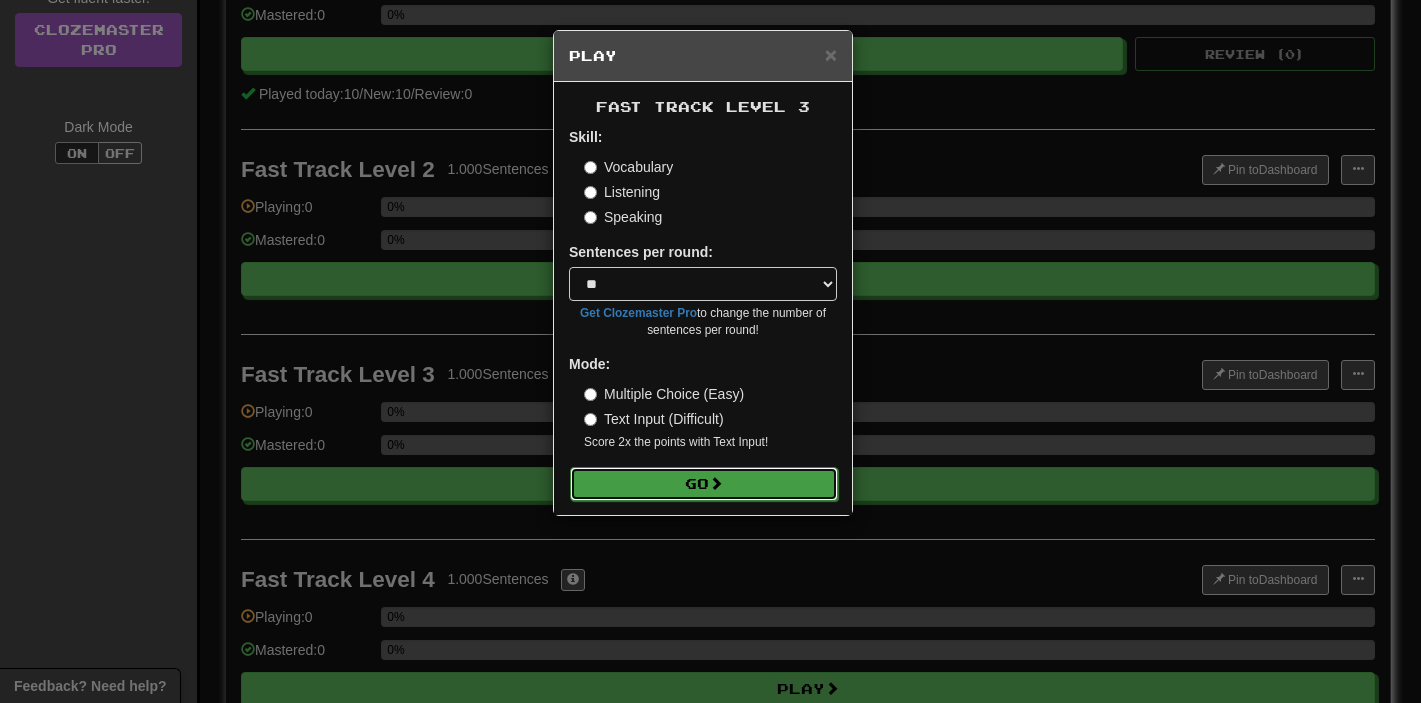 click on "Go" at bounding box center (704, 484) 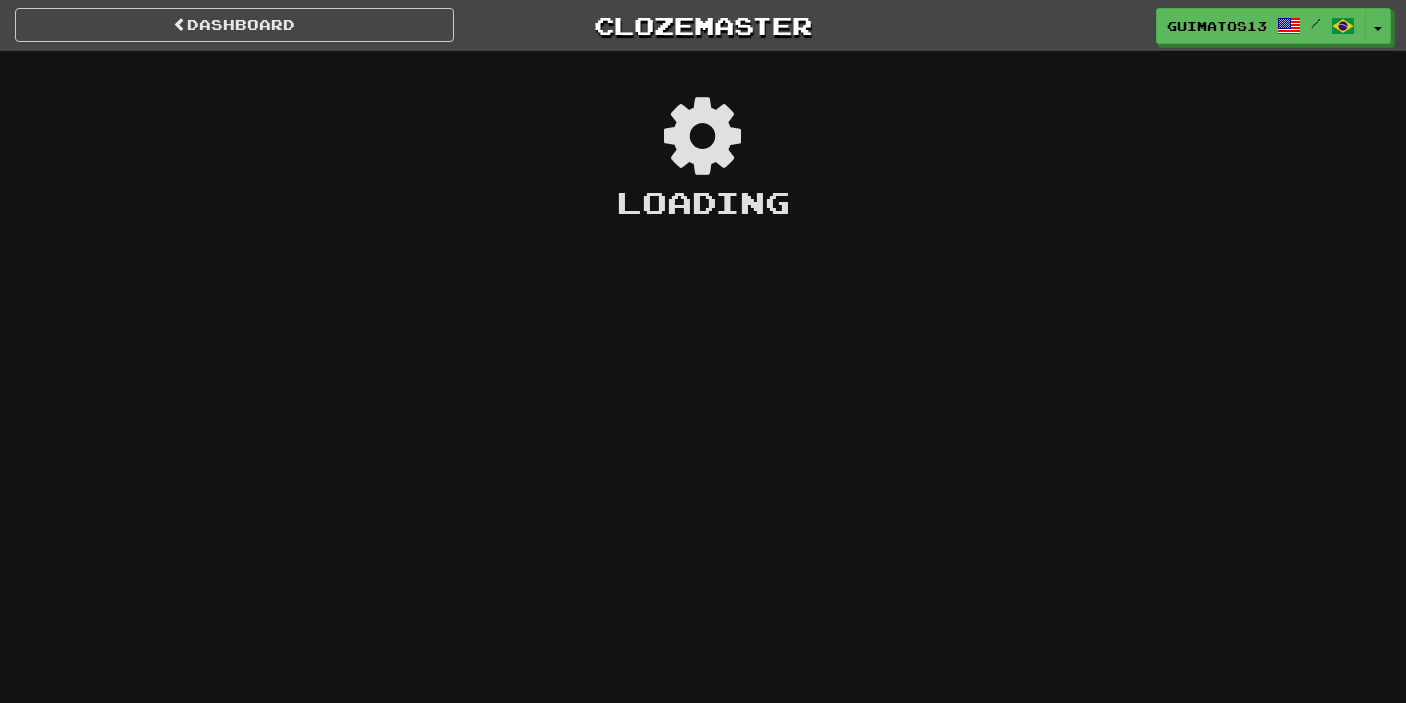 scroll, scrollTop: 0, scrollLeft: 0, axis: both 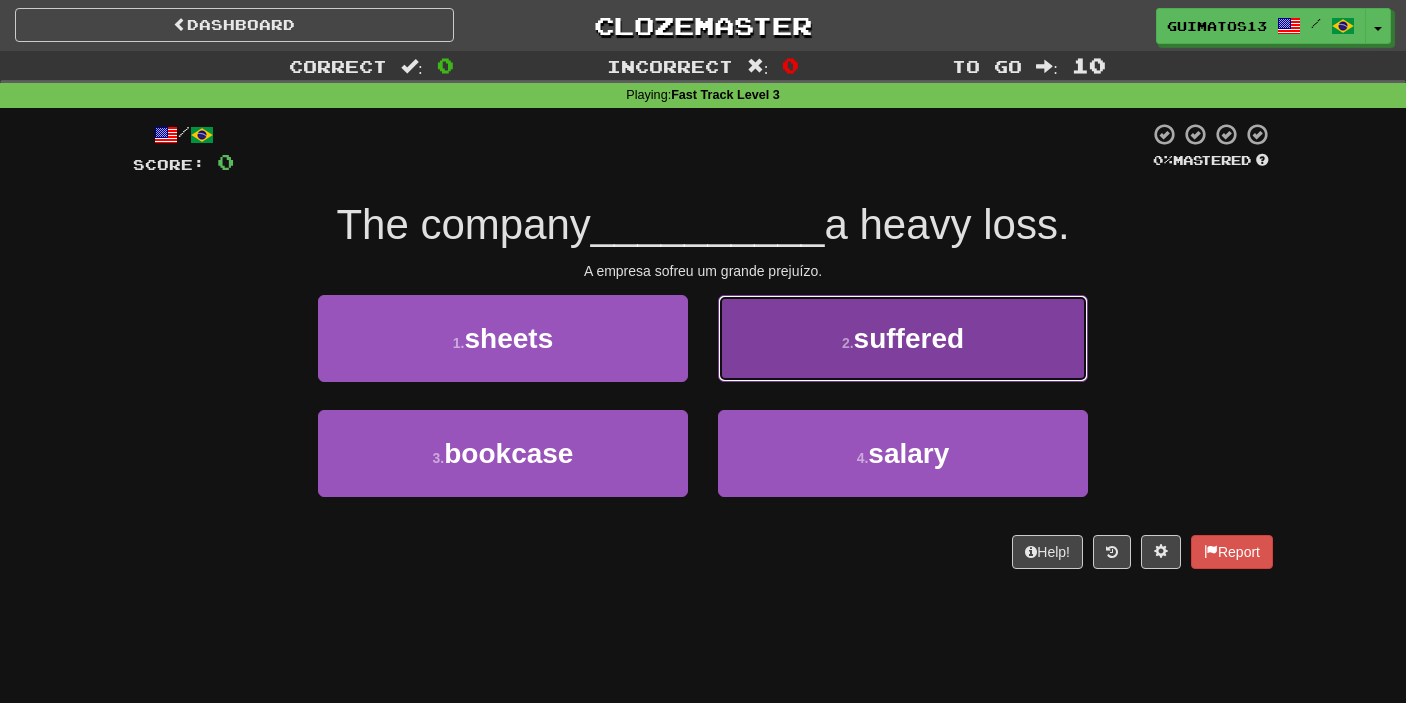 click on "2 .  suffered" at bounding box center [903, 338] 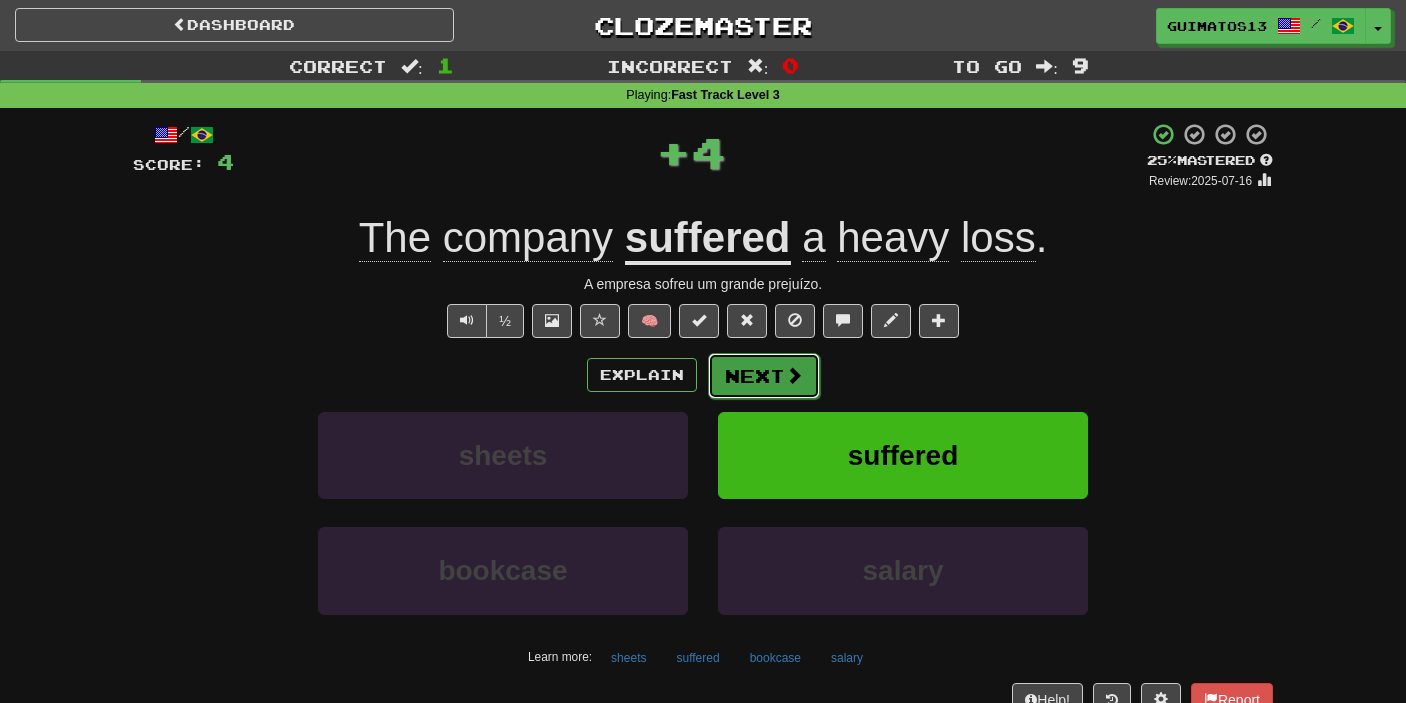 click on "Next" at bounding box center [764, 376] 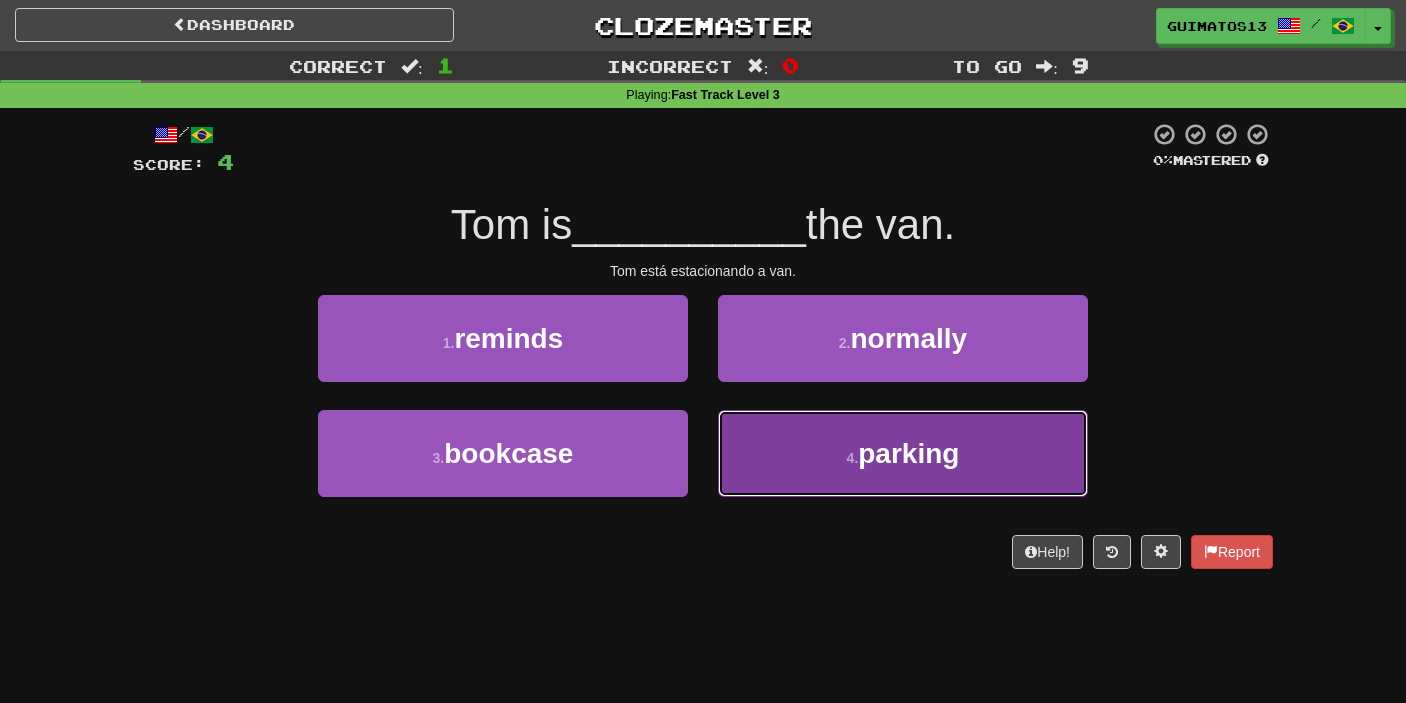 click on "4 .  parking" at bounding box center [903, 453] 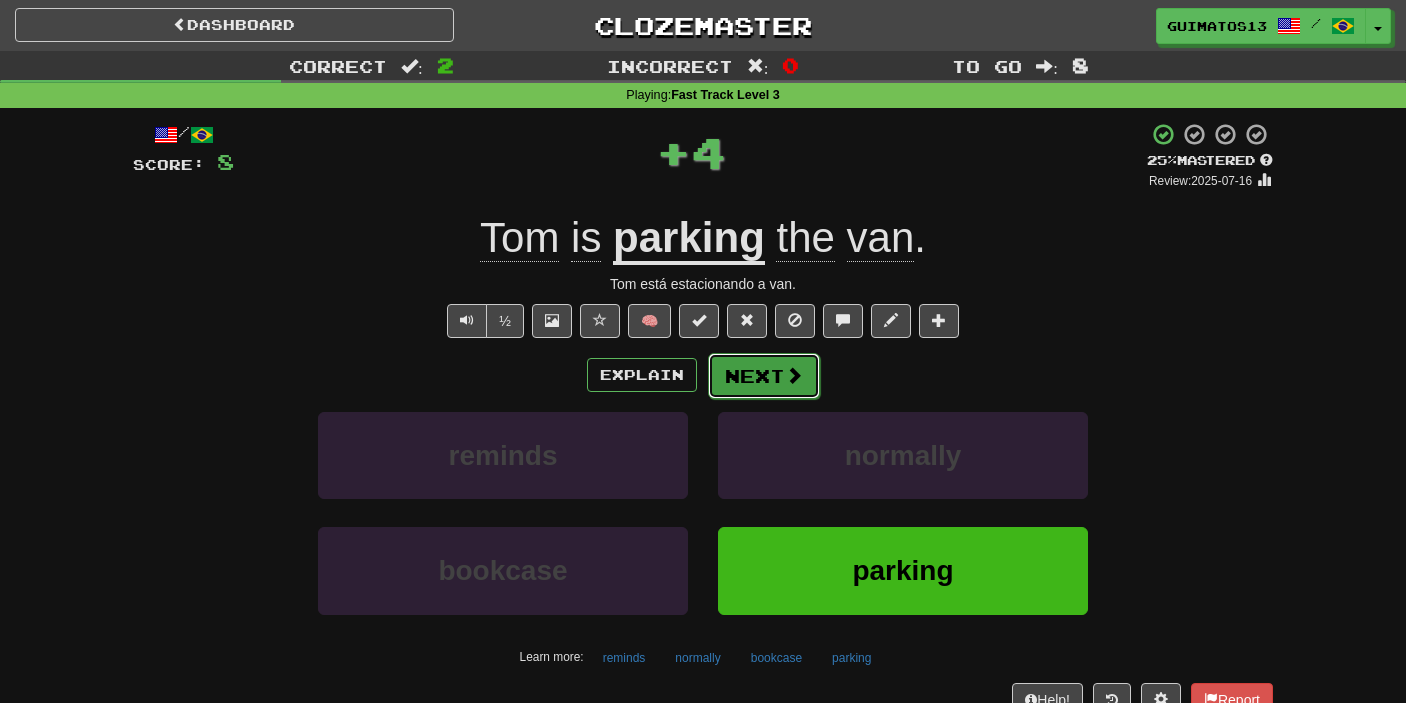 click on "Next" at bounding box center [764, 376] 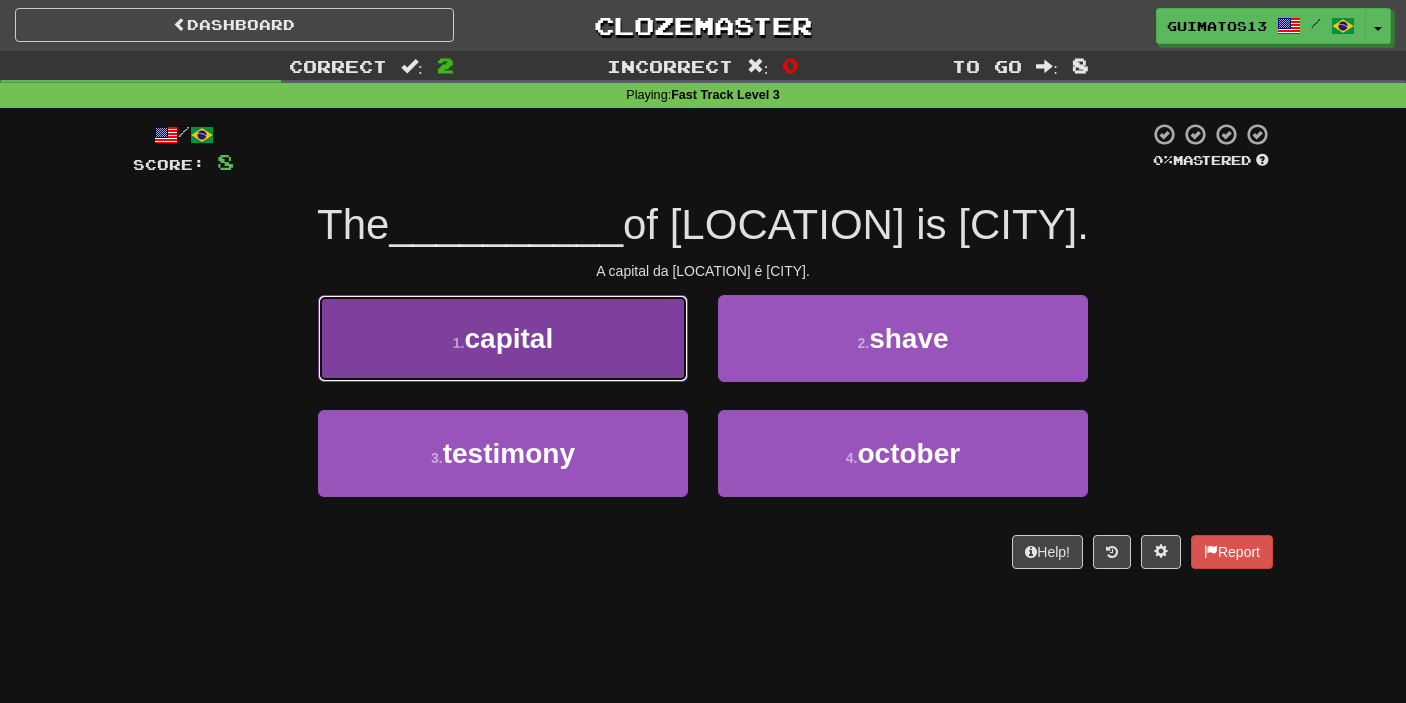 click on "1 .  capital" at bounding box center (503, 338) 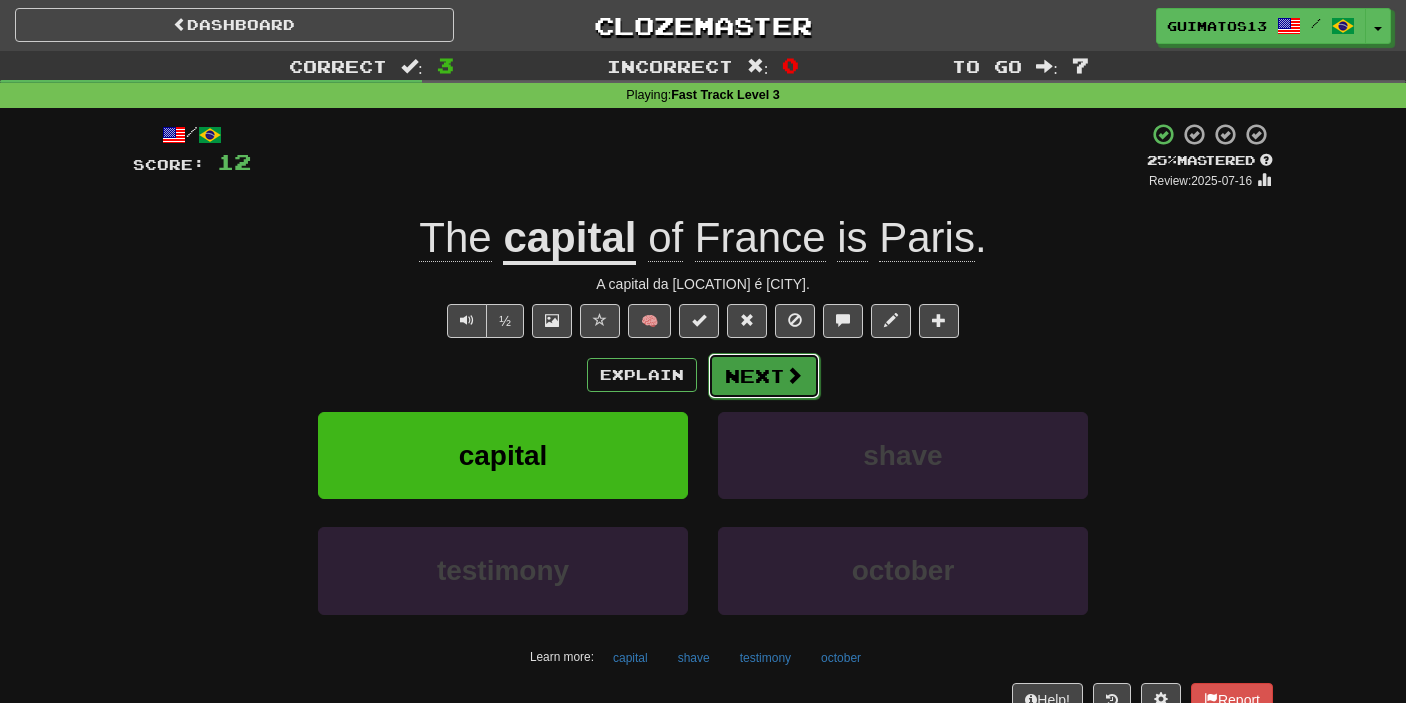 click on "Next" at bounding box center (764, 376) 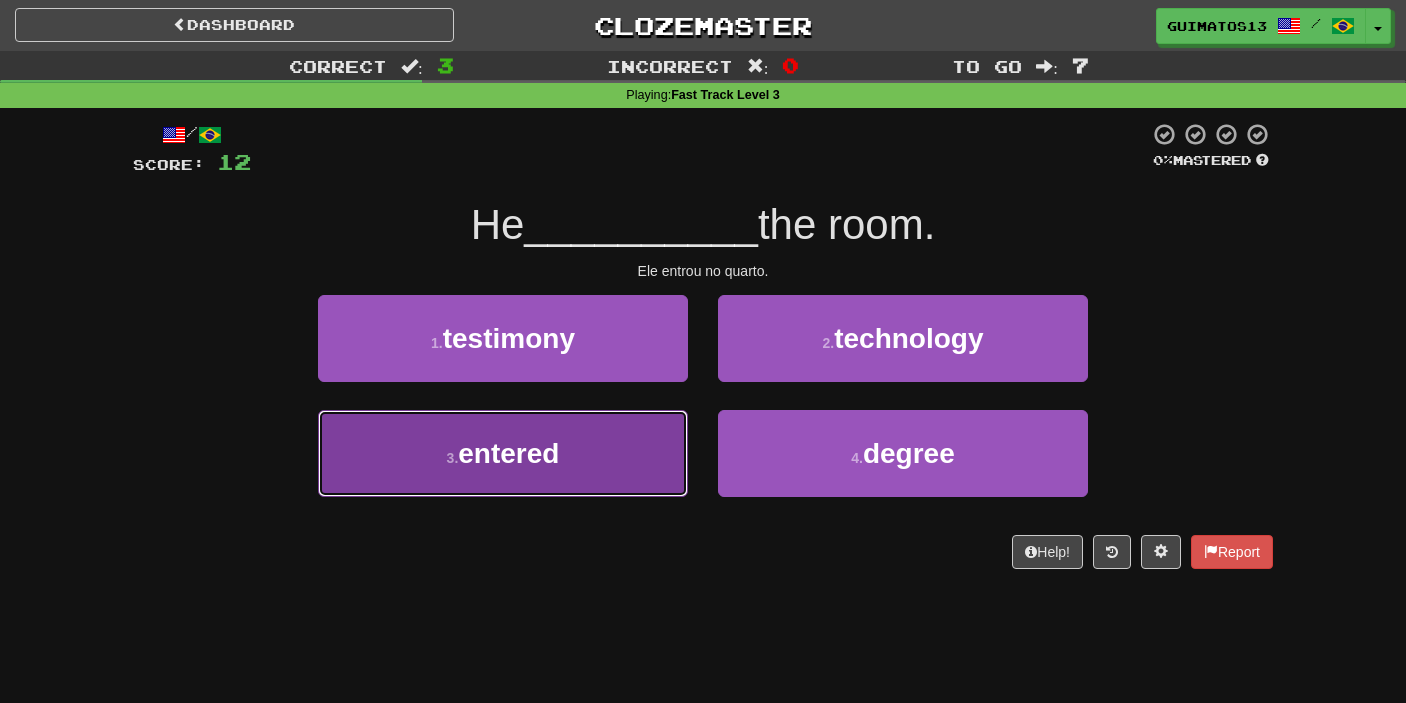 click on "3 .  entered" at bounding box center (503, 453) 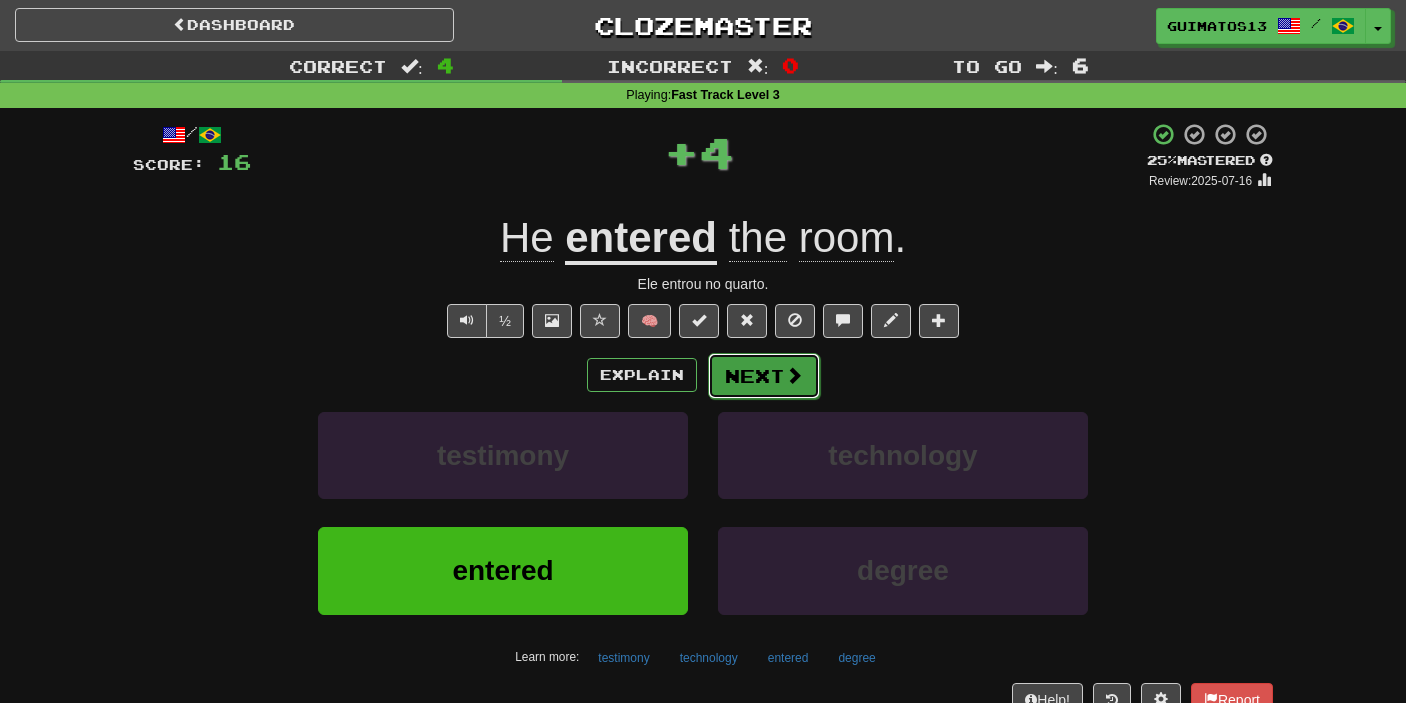 click at bounding box center (794, 375) 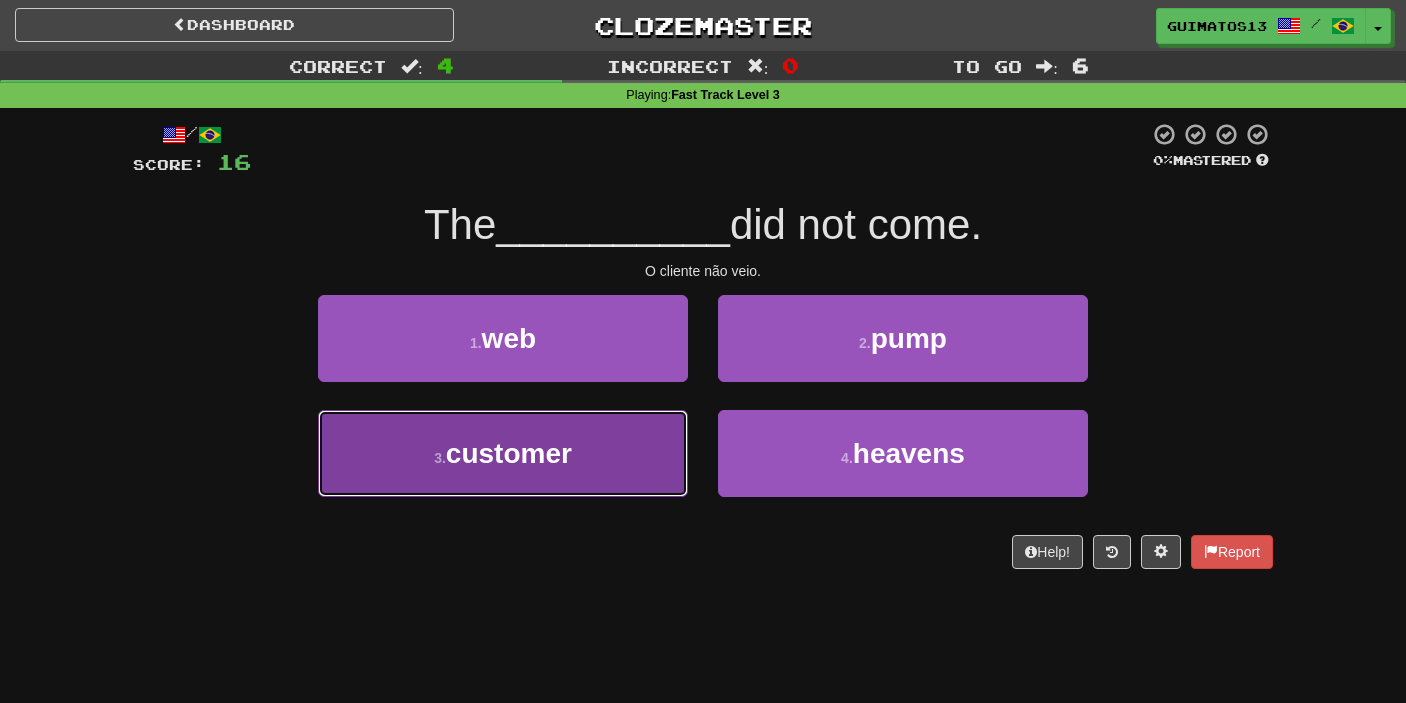 click on "3 .  customer" at bounding box center (503, 453) 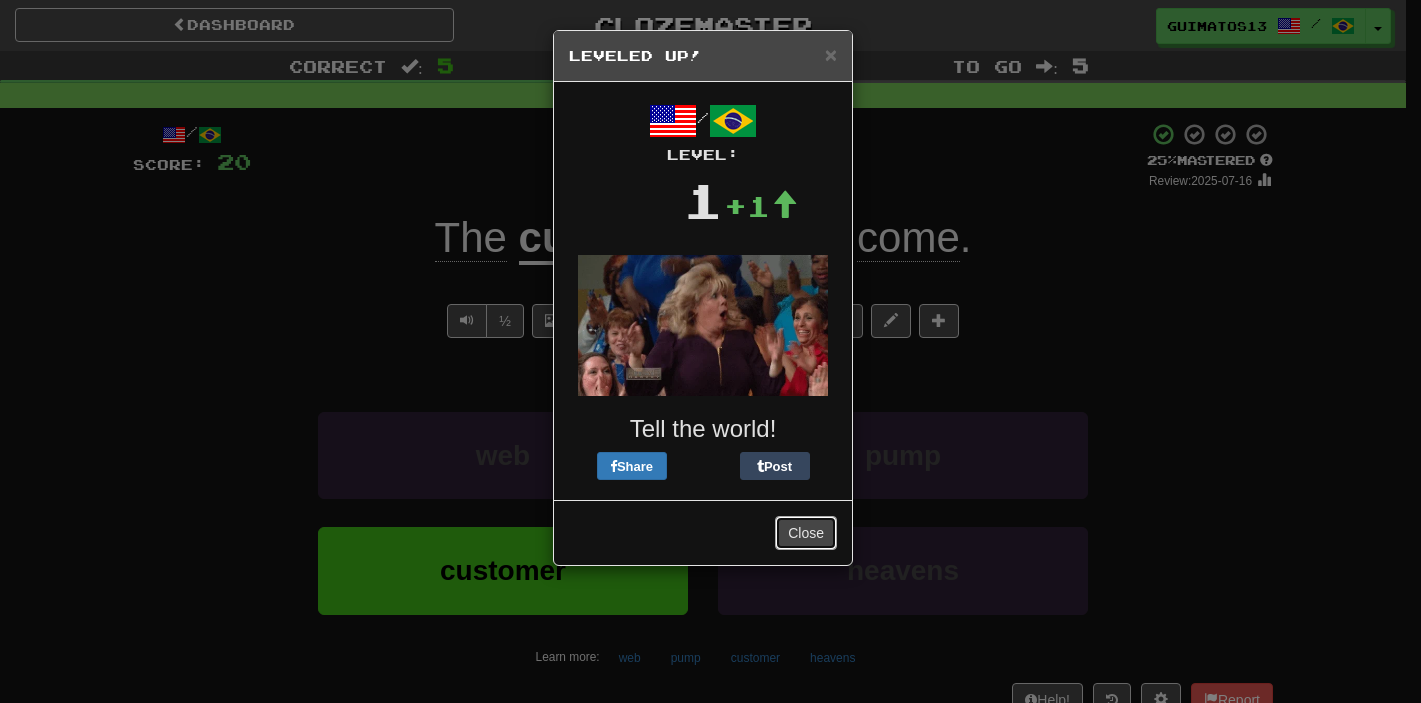 click on "Close" at bounding box center (806, 533) 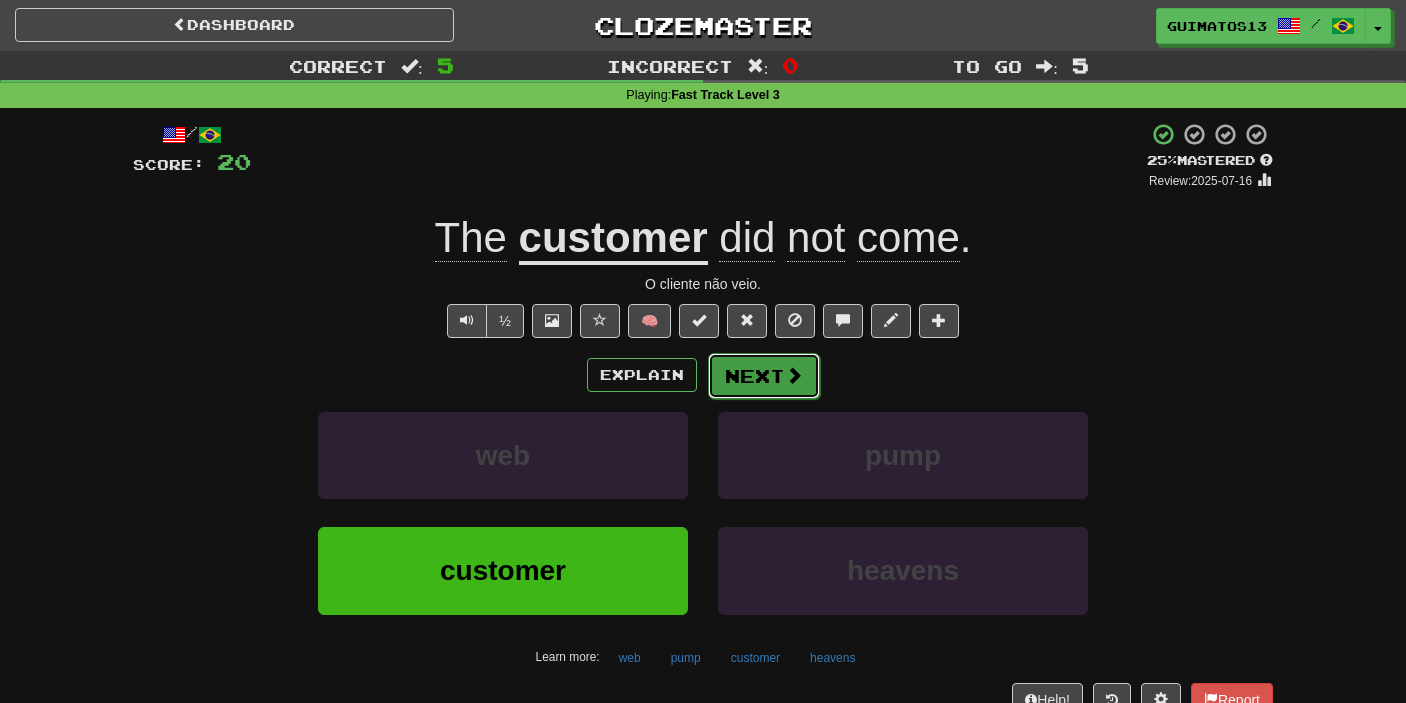 click on "Next" at bounding box center [764, 376] 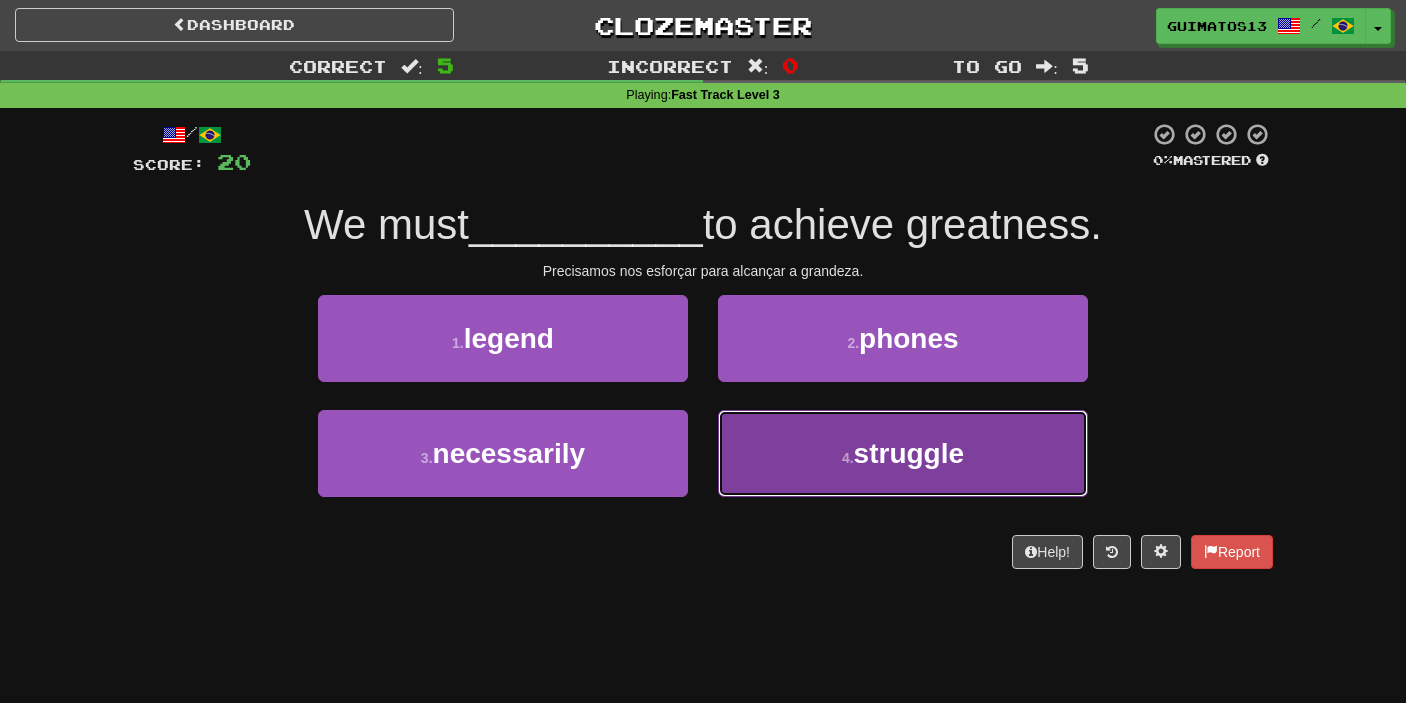 click on "4 .  struggle" at bounding box center [903, 453] 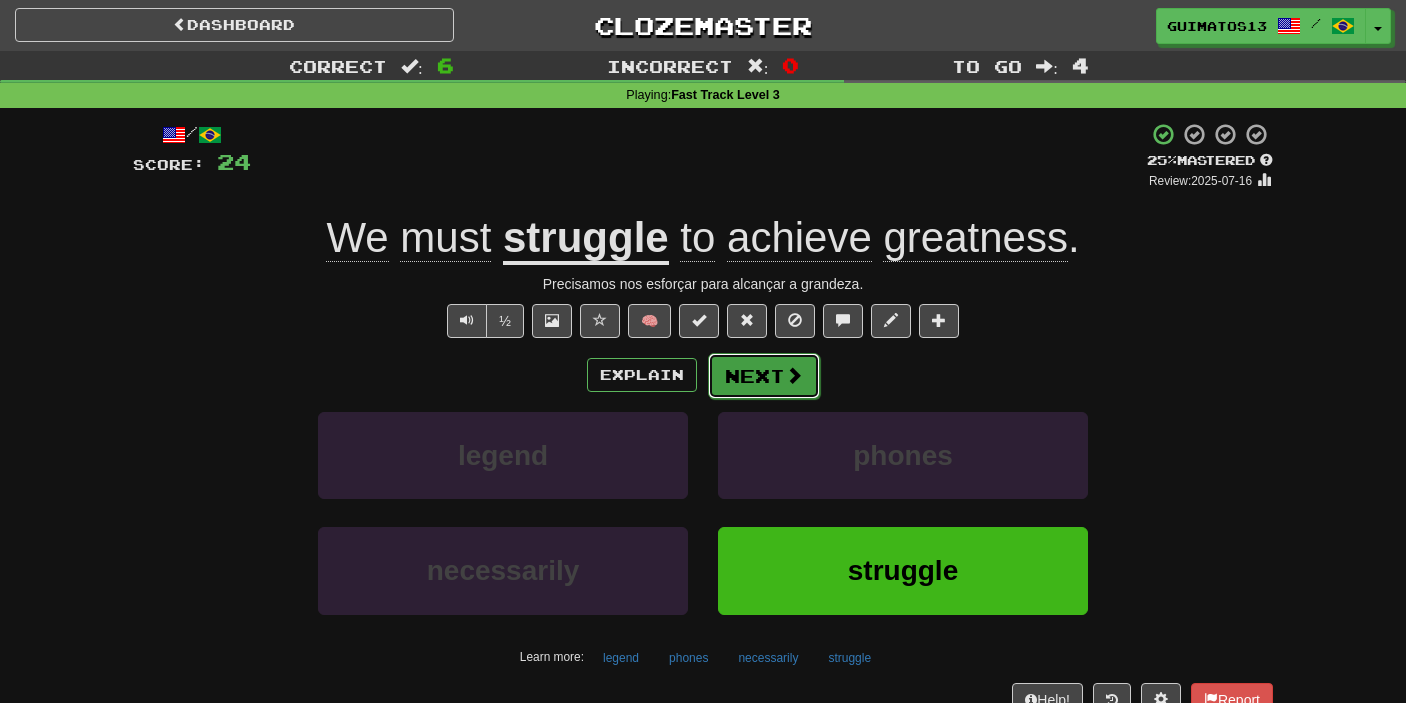 click on "Next" at bounding box center [764, 376] 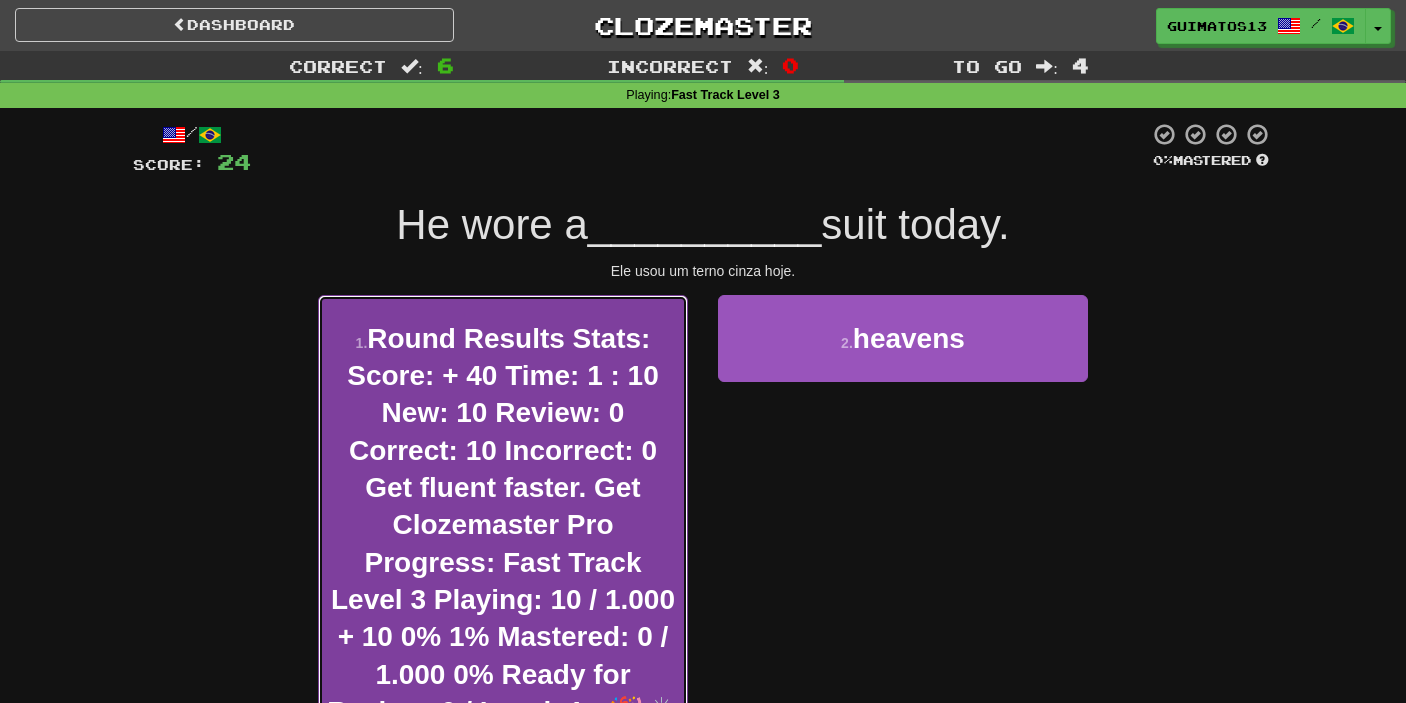 click on "1 .  gray" at bounding box center (503, 1104) 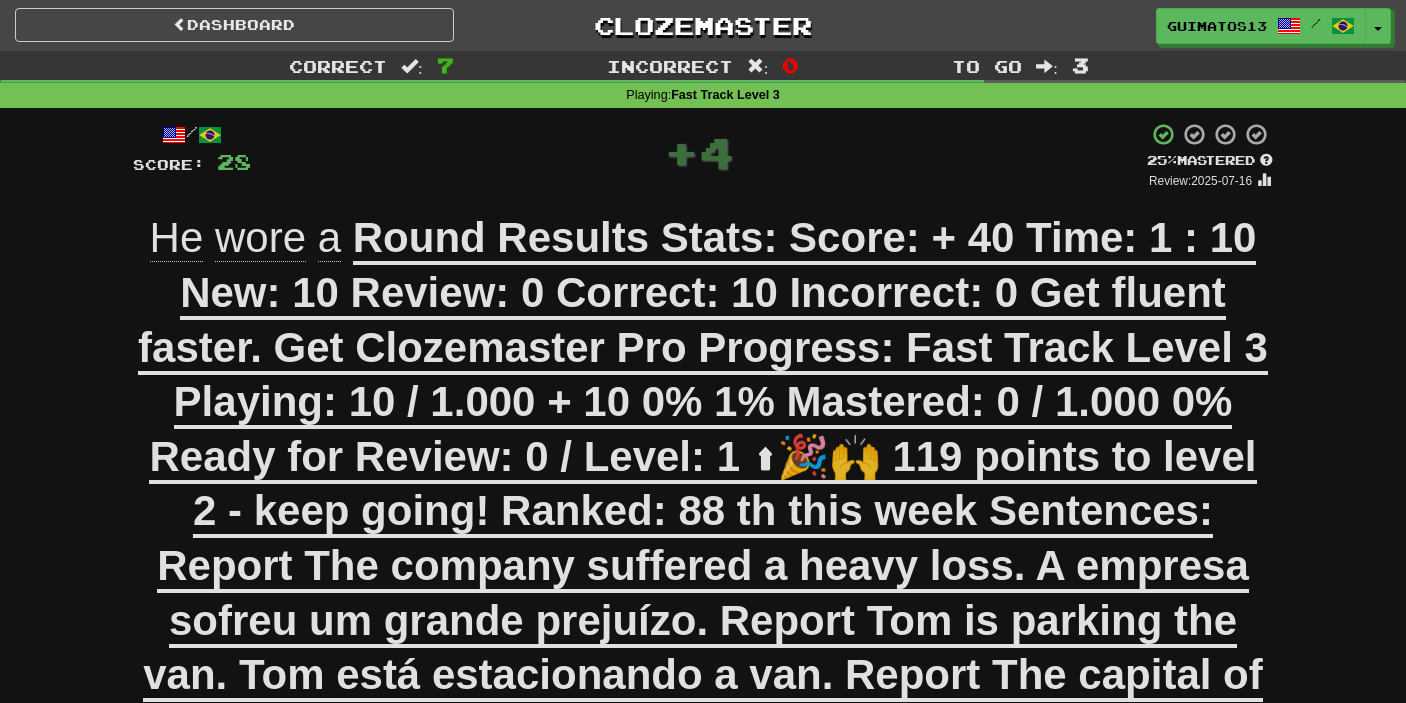 click on "Next" at bounding box center (764, 1359) 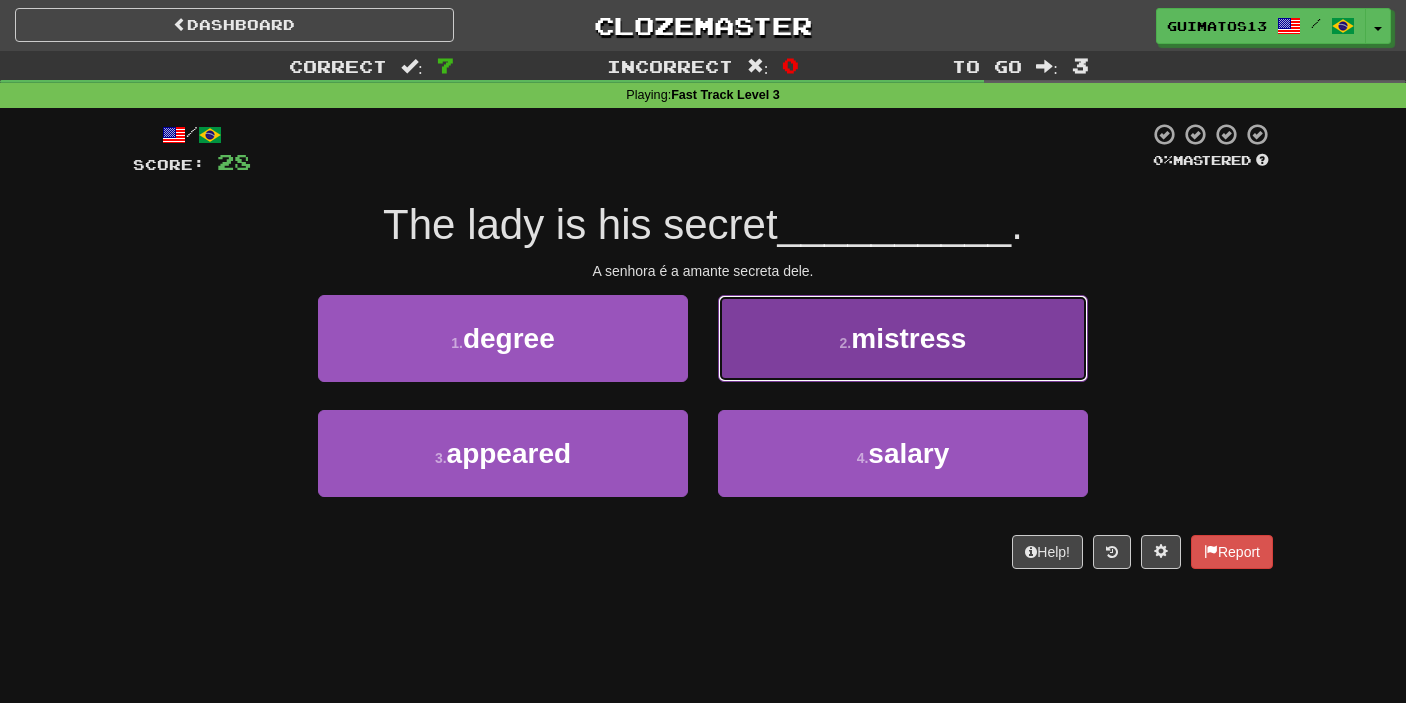 click on "2 .  mistress" at bounding box center [903, 338] 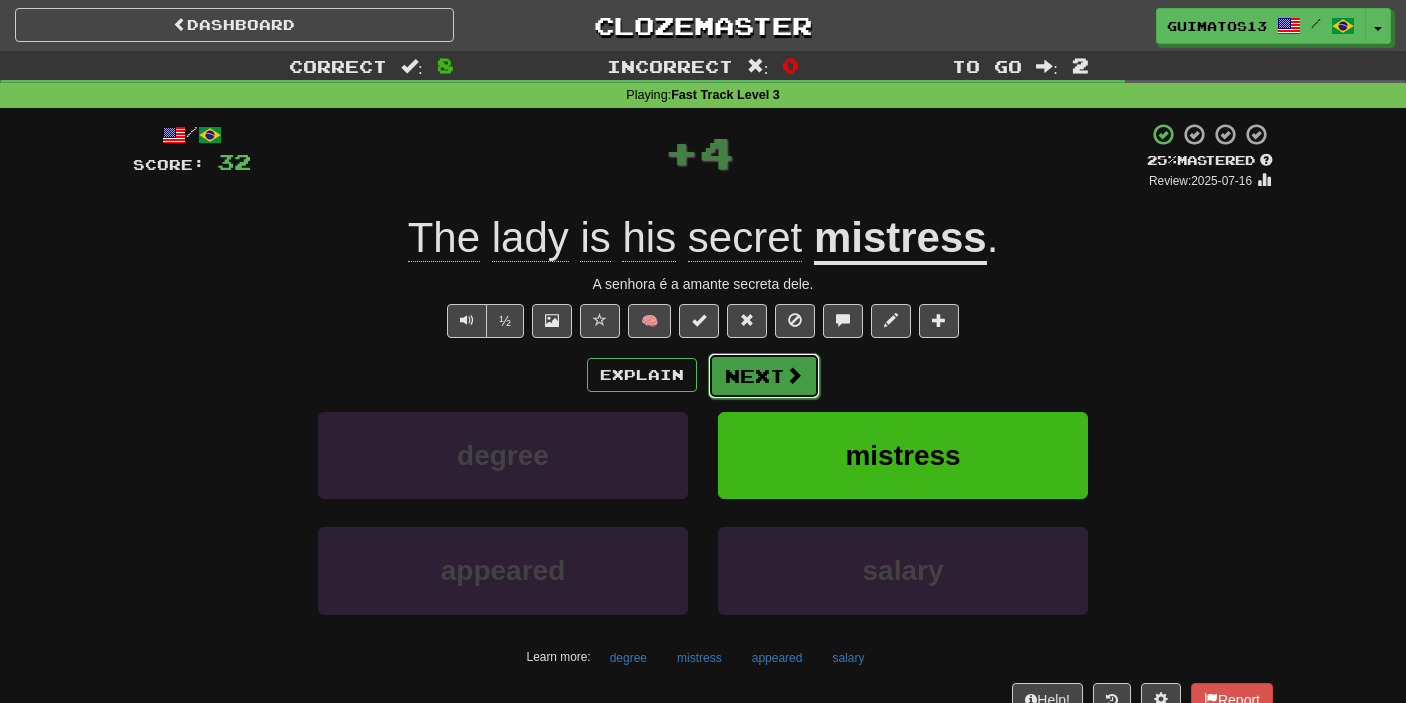 click on "Next" at bounding box center [764, 376] 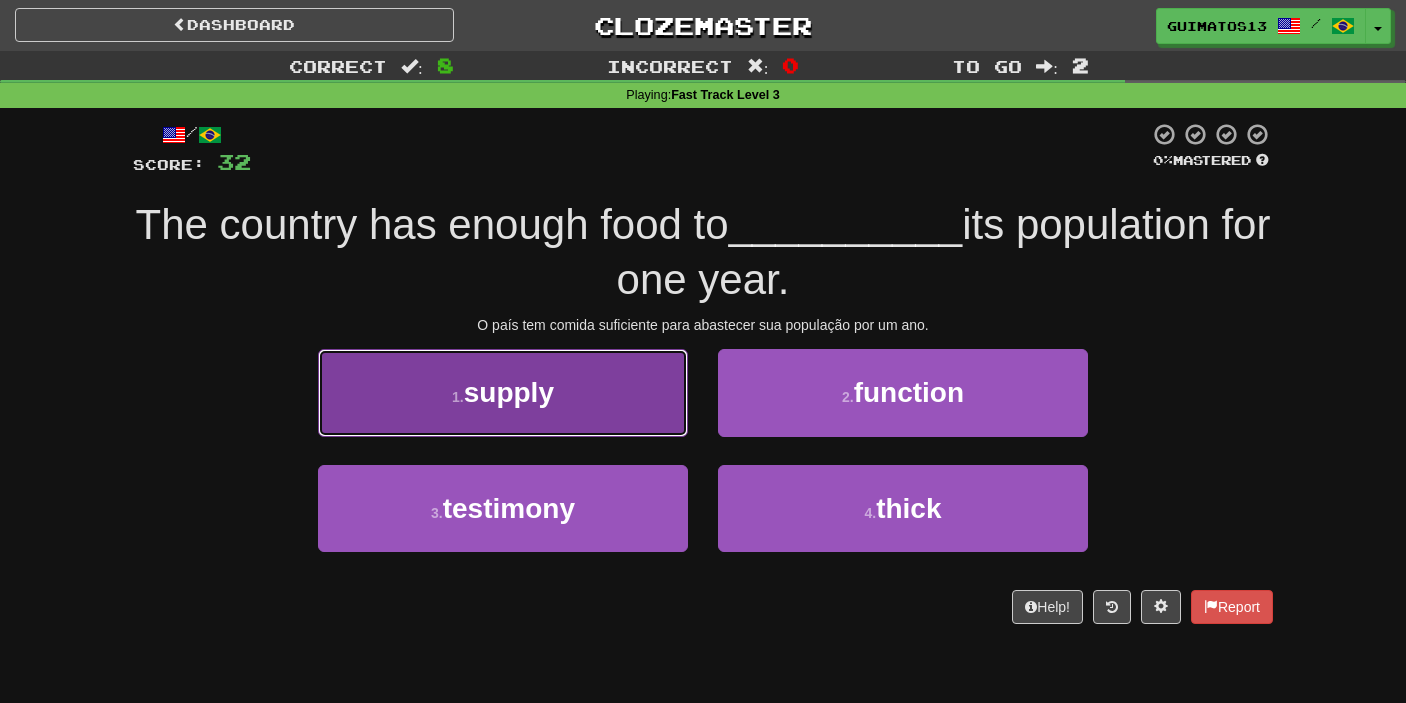 click on "1 .  supply" at bounding box center (503, 392) 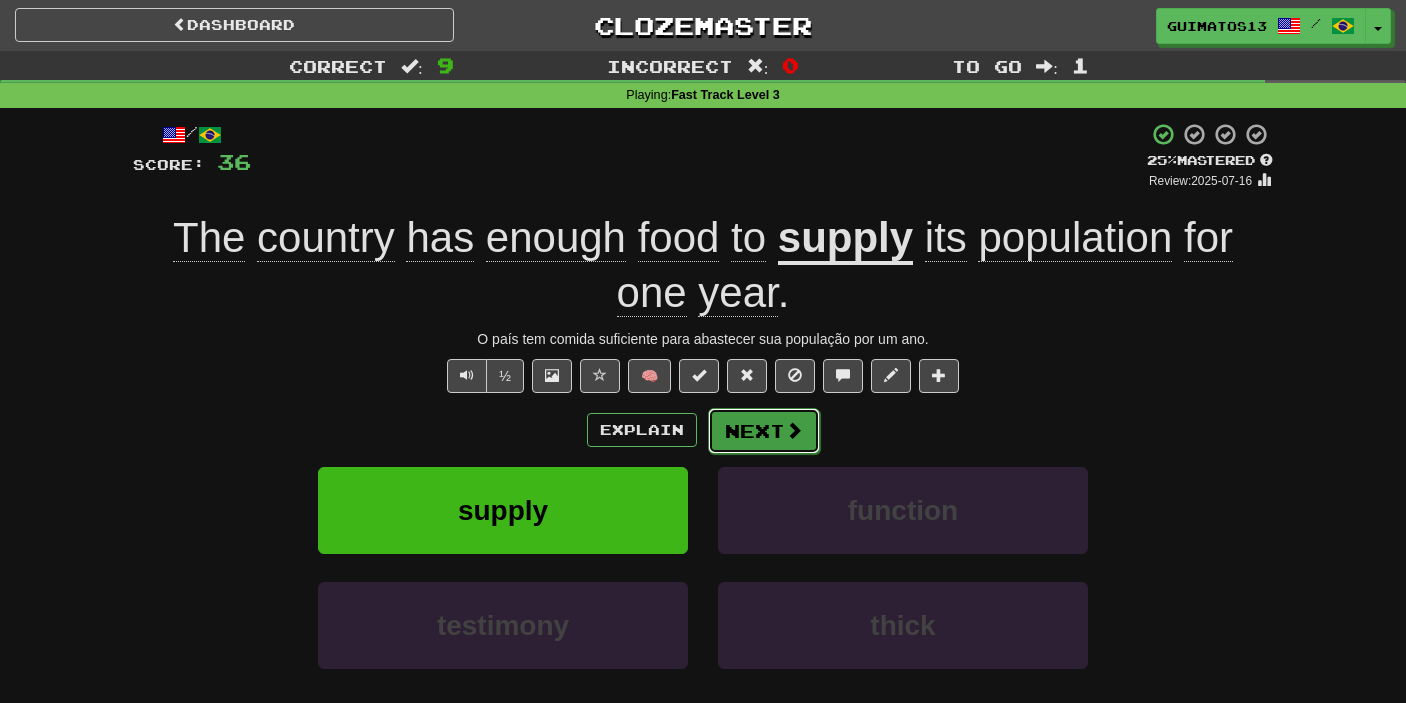 click on "Next" at bounding box center [764, 431] 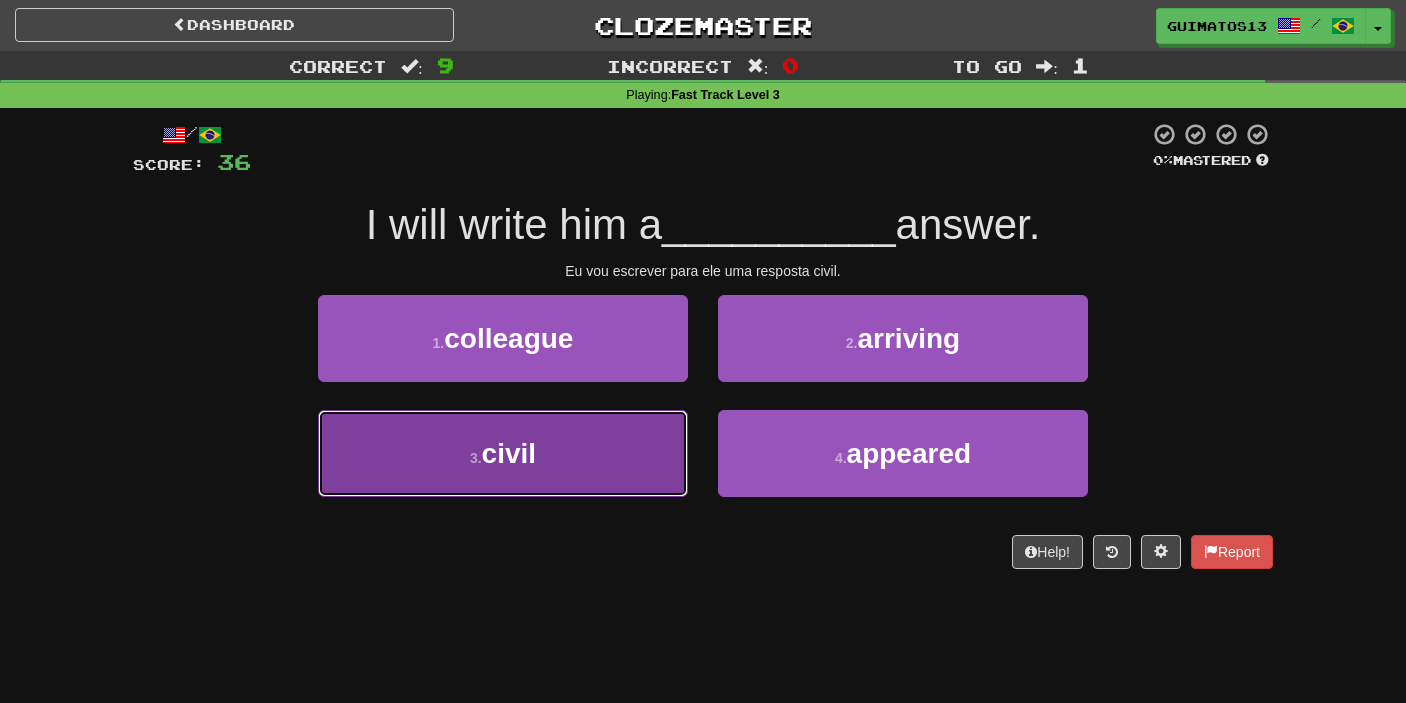 click on "3 .  civil" at bounding box center (503, 453) 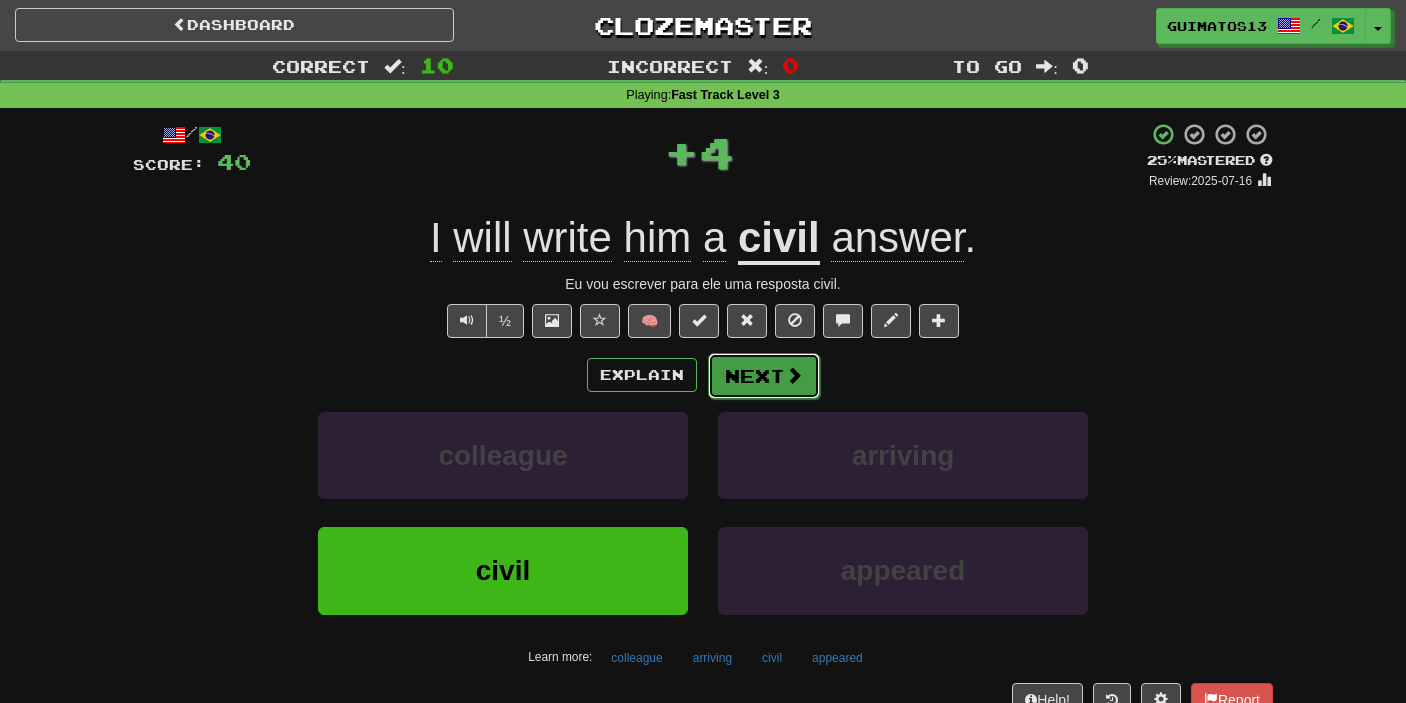 click on "Next" at bounding box center [764, 376] 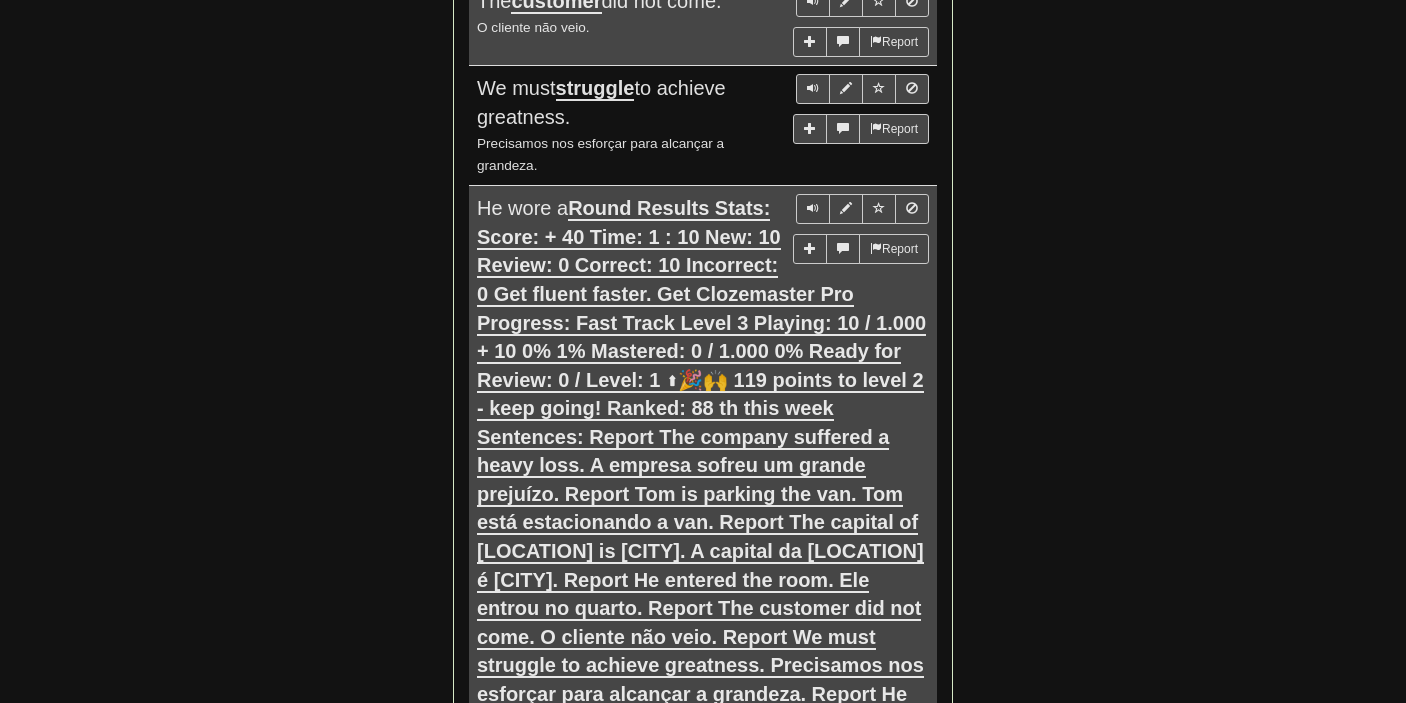scroll, scrollTop: 1579, scrollLeft: 0, axis: vertical 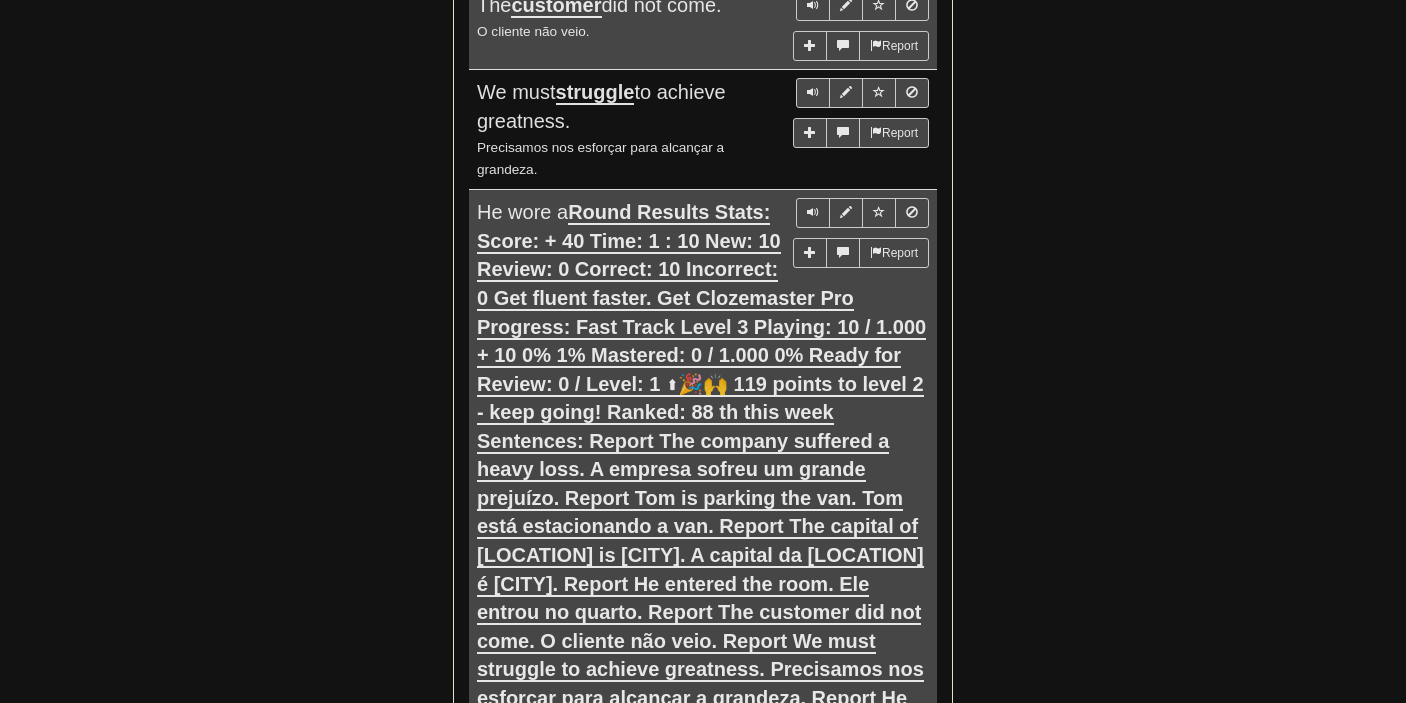 click on "Round Results Stats: Score:   + 40 Time:   1 : 10 New:   10 Review:   0 Correct:   10 Incorrect:   0 Get fluent faster. Get  Clozemaster Pro   Progress: Fast Track Level 3 Playing:  10  /  1.000 + 10 0% 1% Mastered:  0  /  1.000 0% Ready for Review:  0  /  Level:  1 ⬆🎉🙌 119  points to level  2  - keep going! Ranked:  88 th  this week Sentences:  Report The company  suffered  a heavy loss. A empresa sofreu um grande prejuízo.  Report Tom is  parking  the van. Tom está estacionando a van.  Report The  capital  of France is Paris. A capital da França é Paris.  Report He  entered  the room. Ele entrou no quarto.  Report The  customer  did not come. O cliente não veio.  Report We must  struggle  to achieve greatness. Precisamos nos esforçar para alcançar a grandeza.  Report He wore a  gray  suit today. Ele usou um terno cinza hoje.  Report The lady is his secret  mistress . A senhora é a amante secreta dele.  Report The country has enough food to  supply  its population for one year.  Report civil" at bounding box center (703, -55) 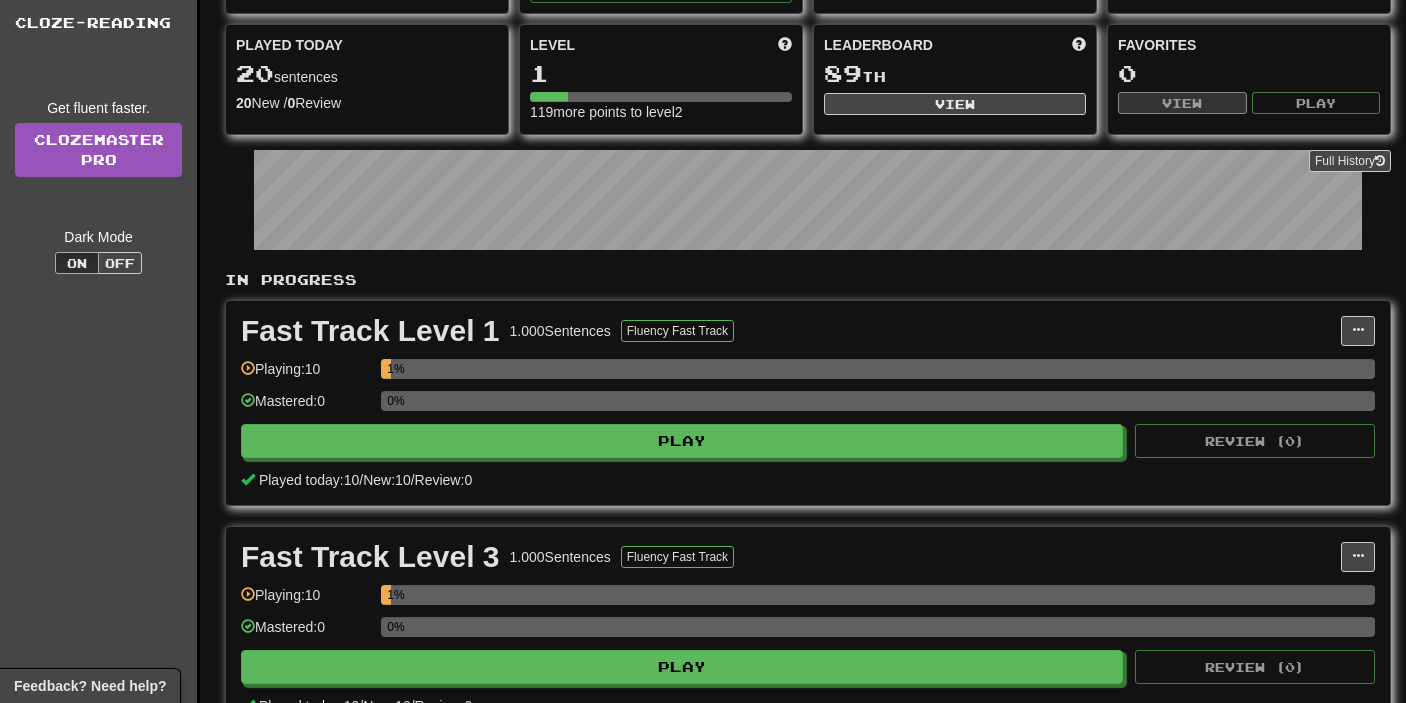 scroll, scrollTop: 0, scrollLeft: 0, axis: both 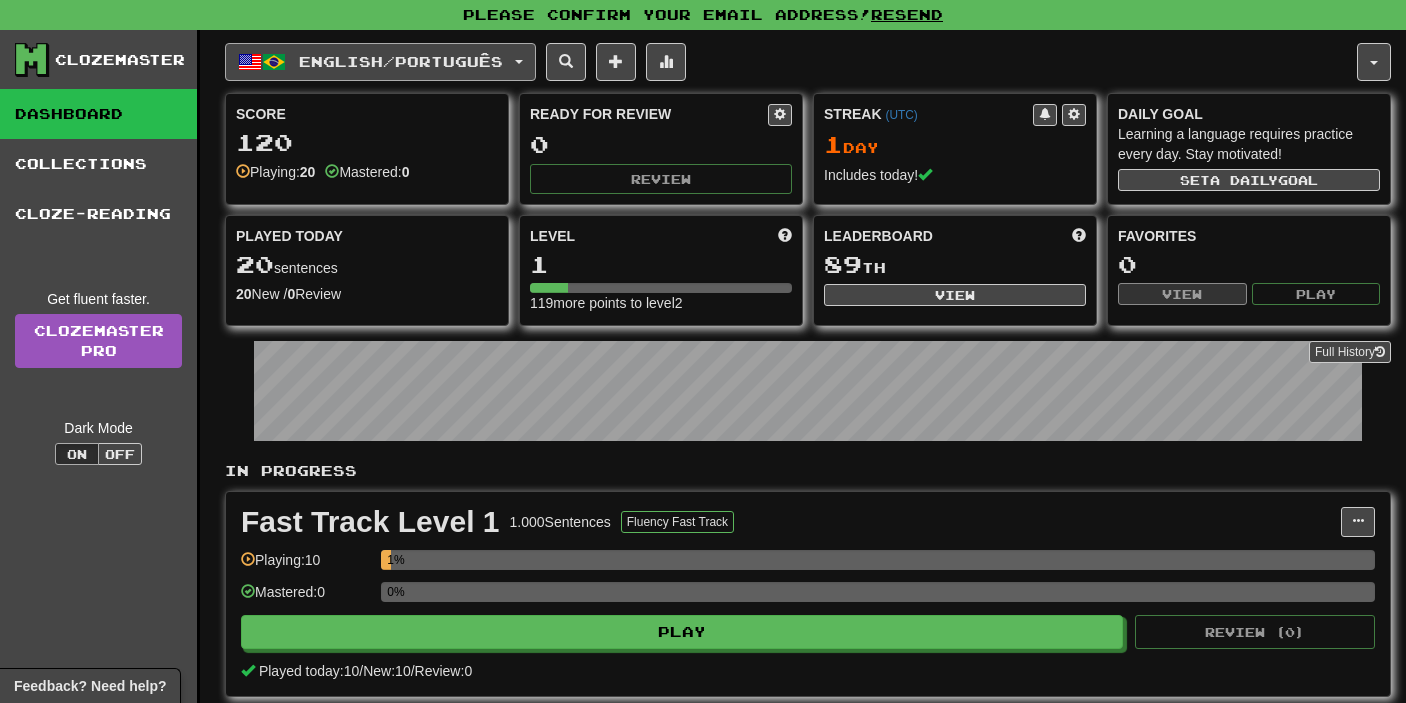 click on "English  /  Português" at bounding box center [401, 61] 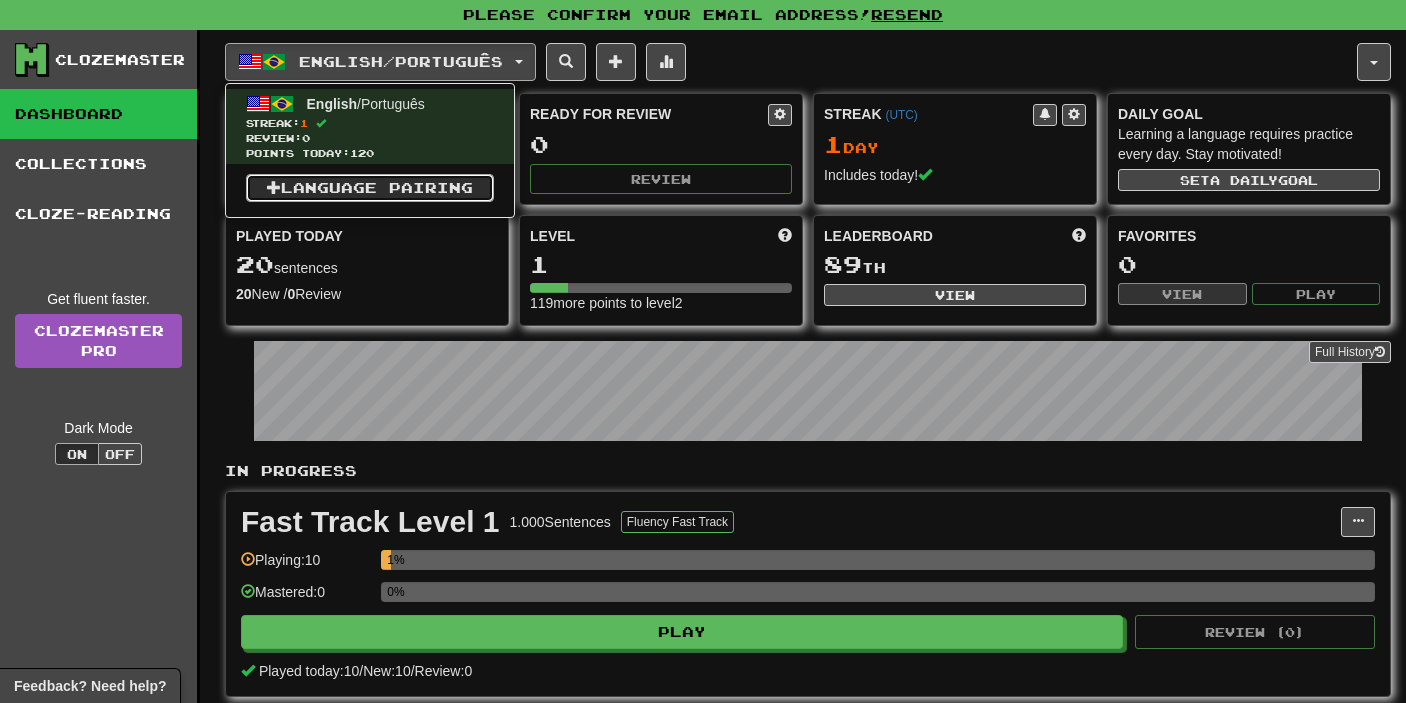 click on "Language Pairing" at bounding box center (370, 188) 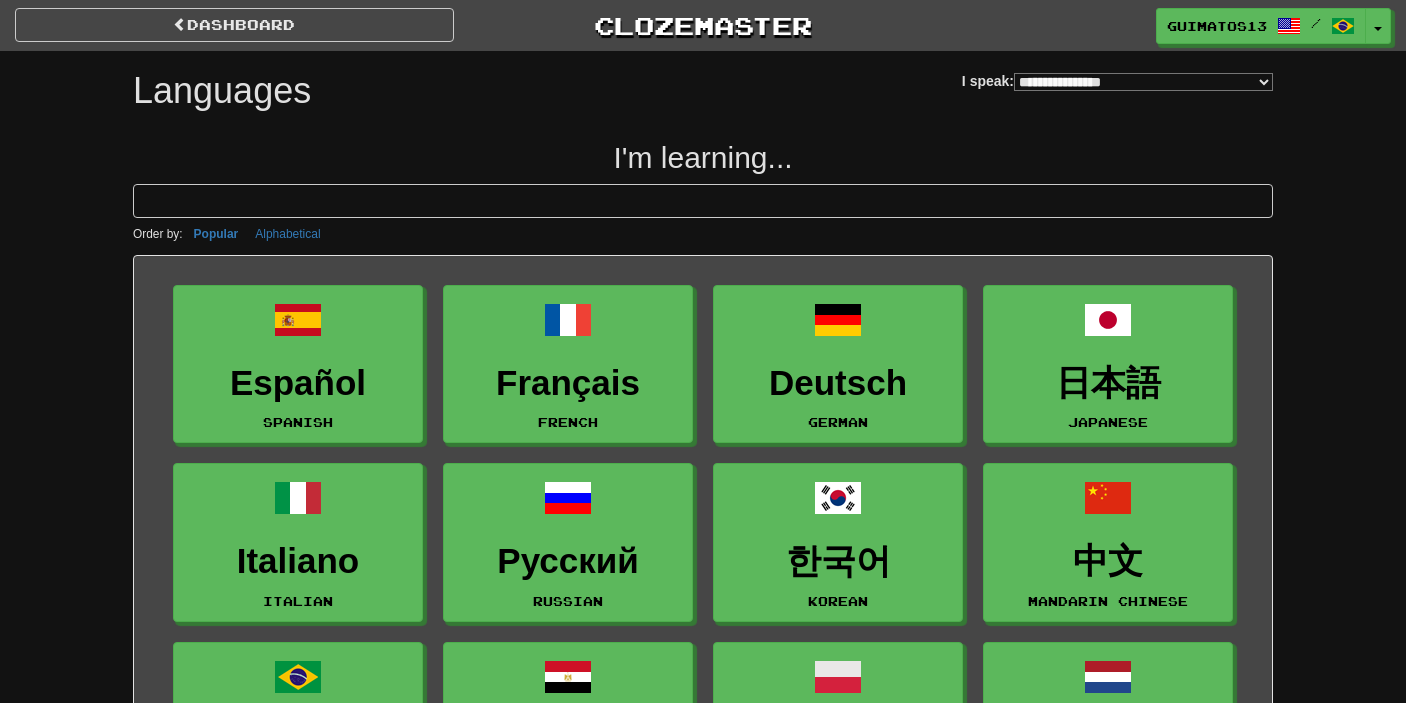 select on "*******" 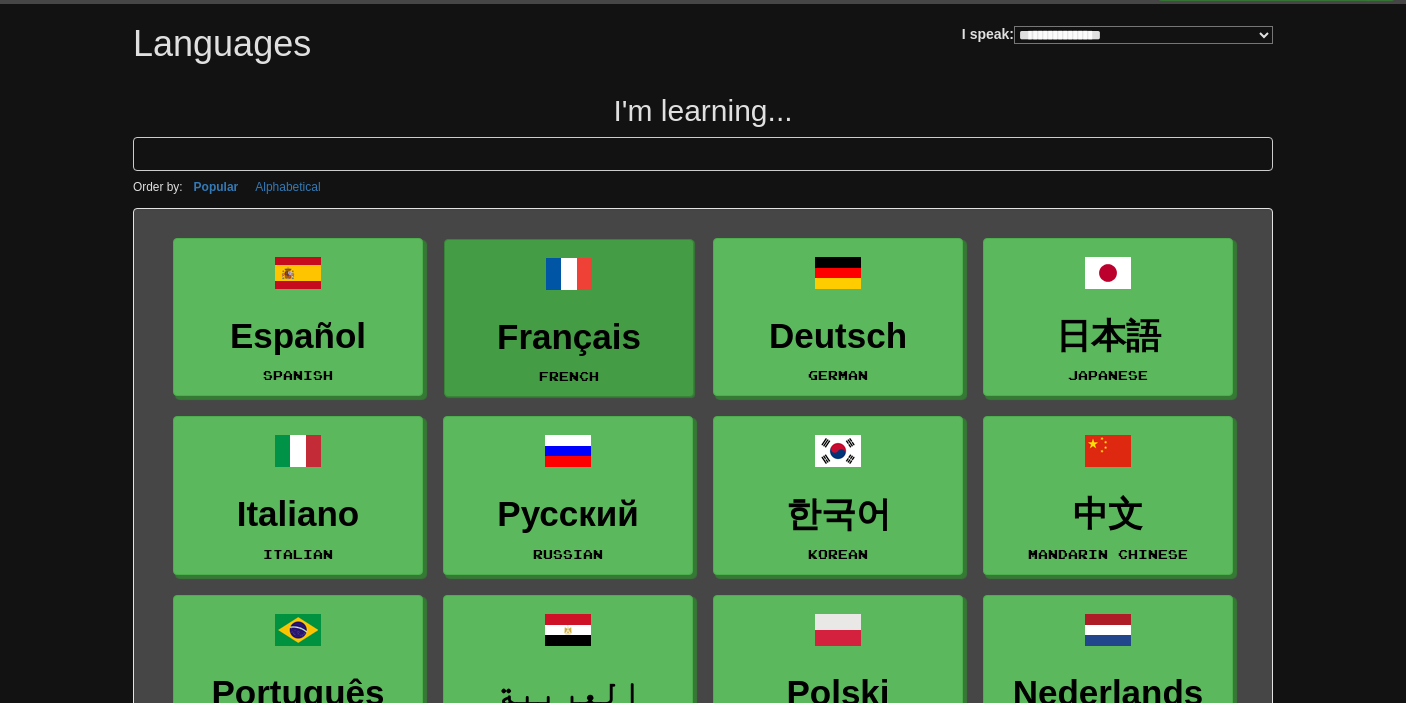 scroll, scrollTop: 0, scrollLeft: 0, axis: both 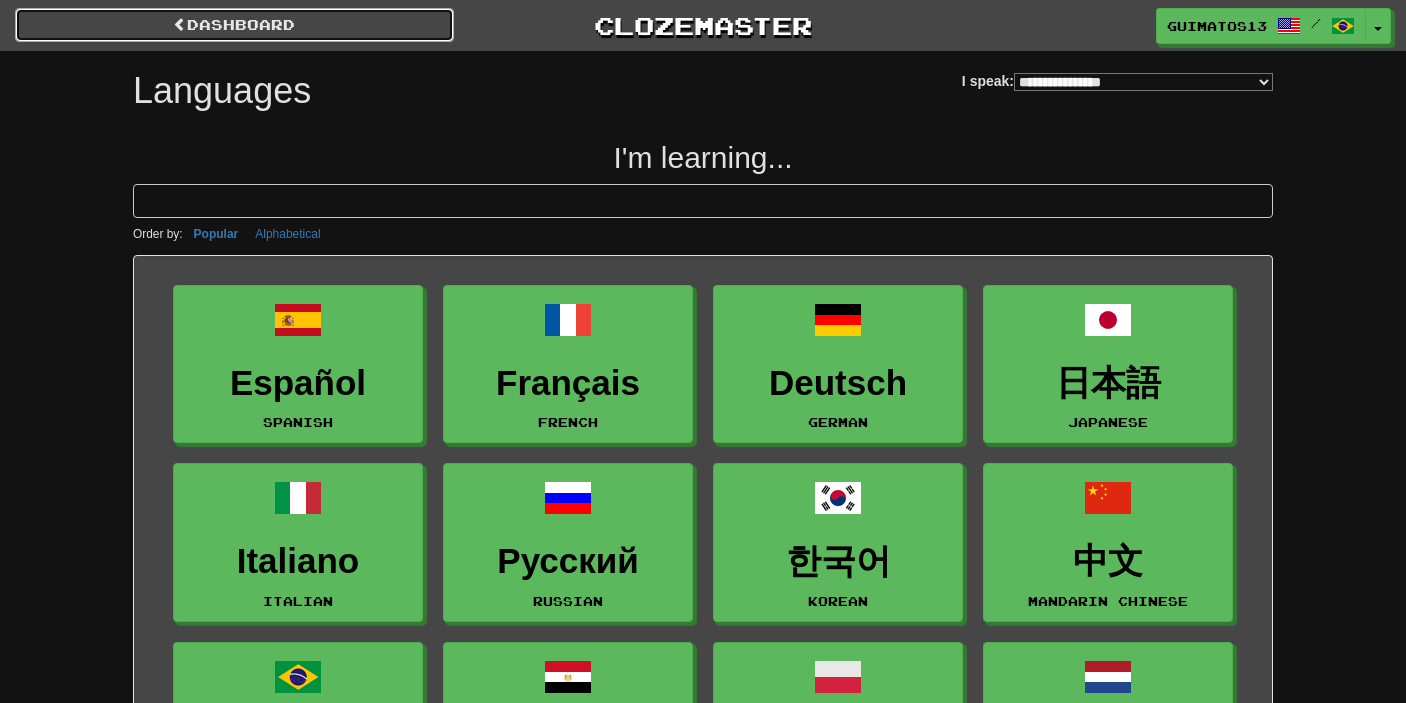 click on "dashboard" at bounding box center (234, 25) 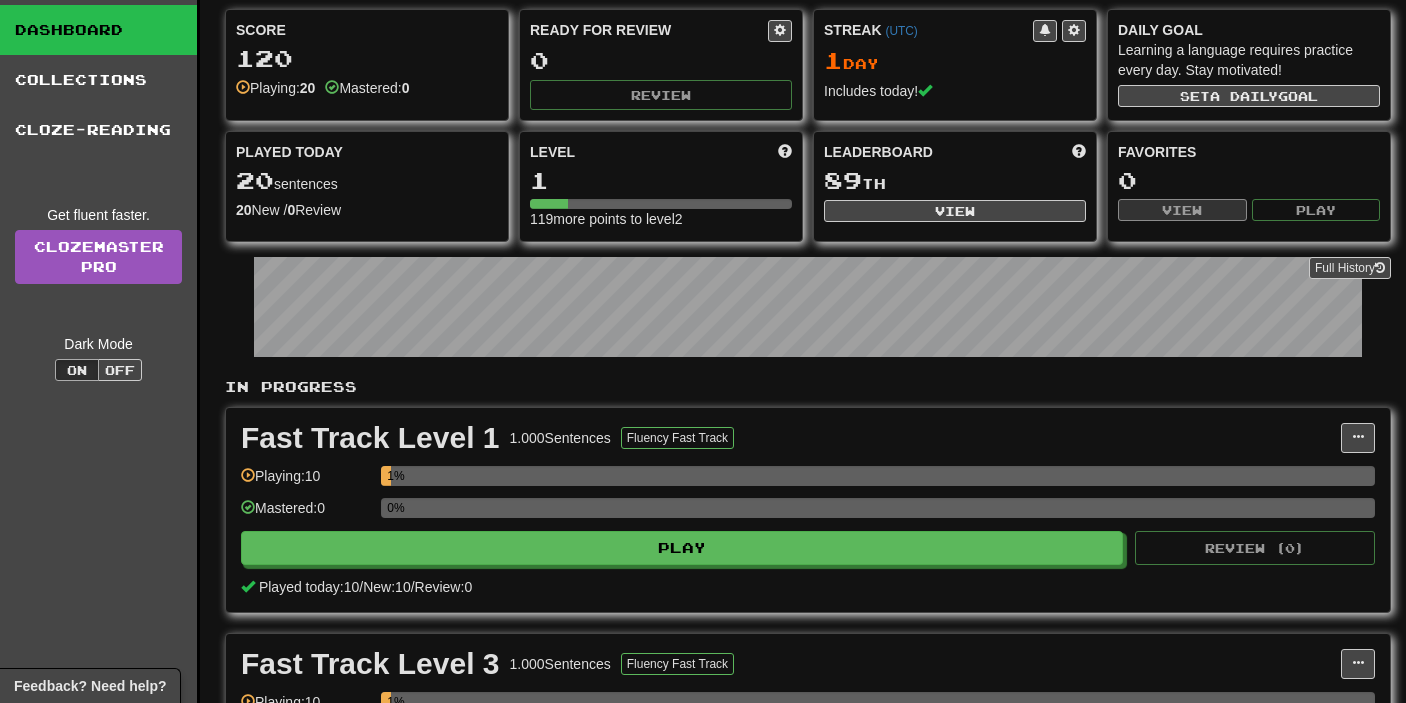 scroll, scrollTop: 0, scrollLeft: 0, axis: both 